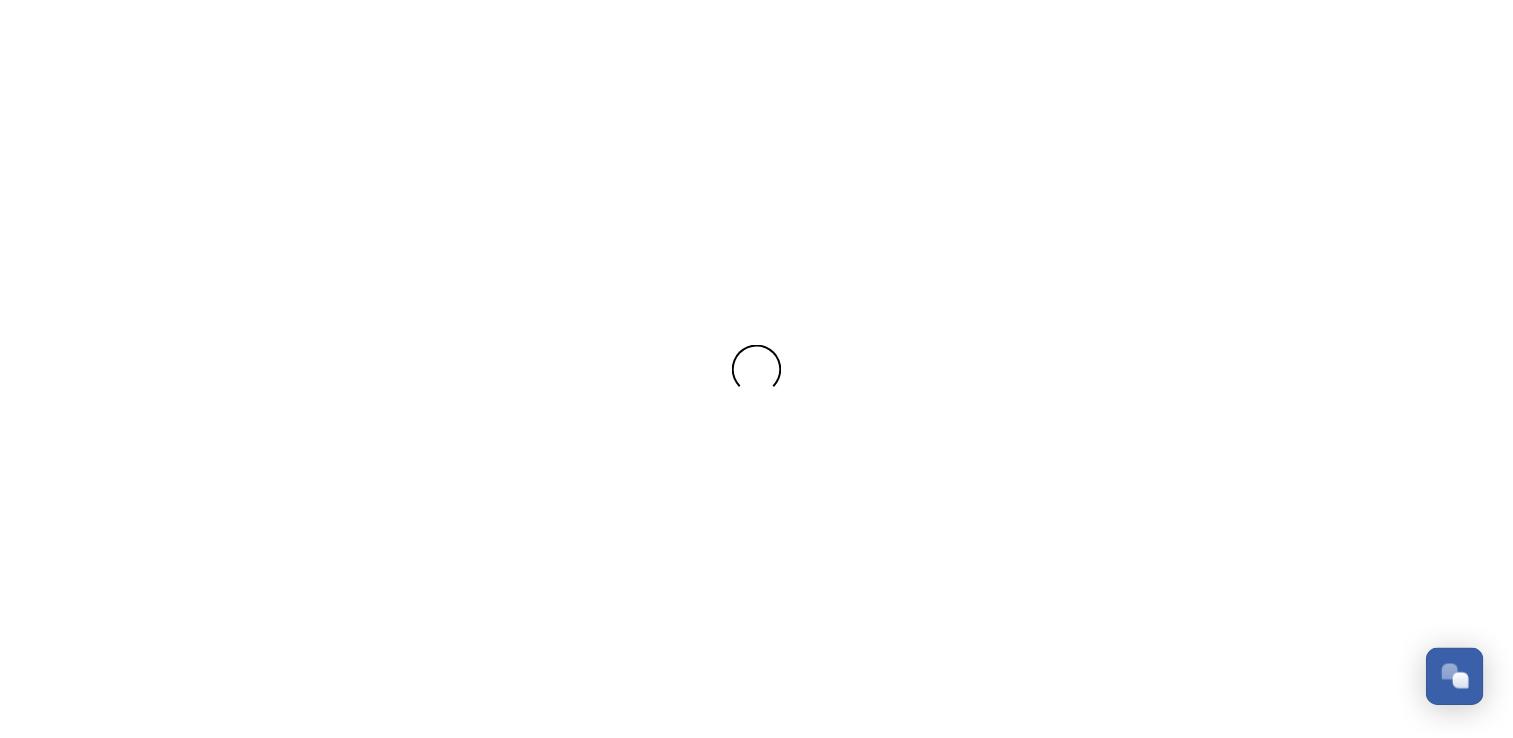 scroll, scrollTop: 0, scrollLeft: 0, axis: both 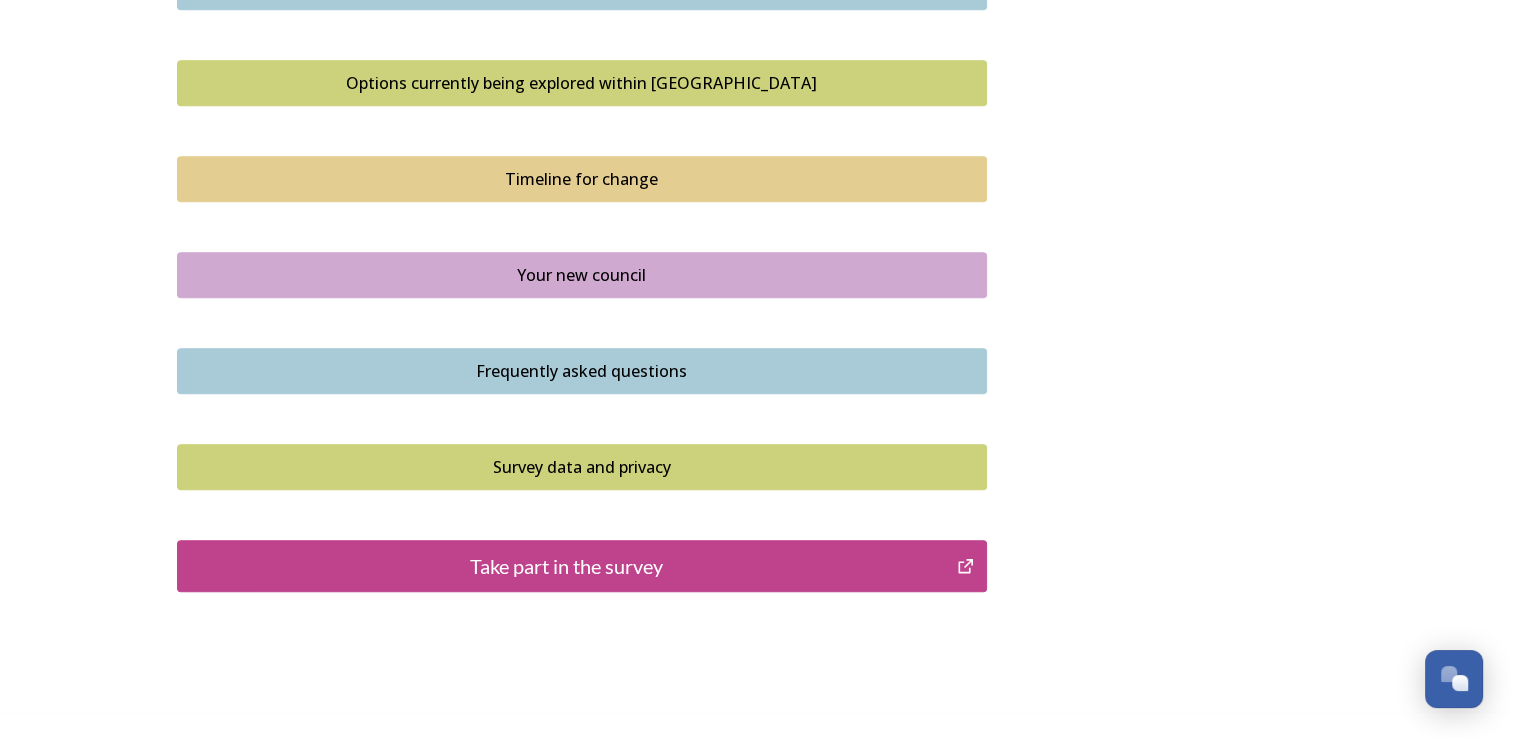 click on "Take part in the survey" at bounding box center (567, 566) 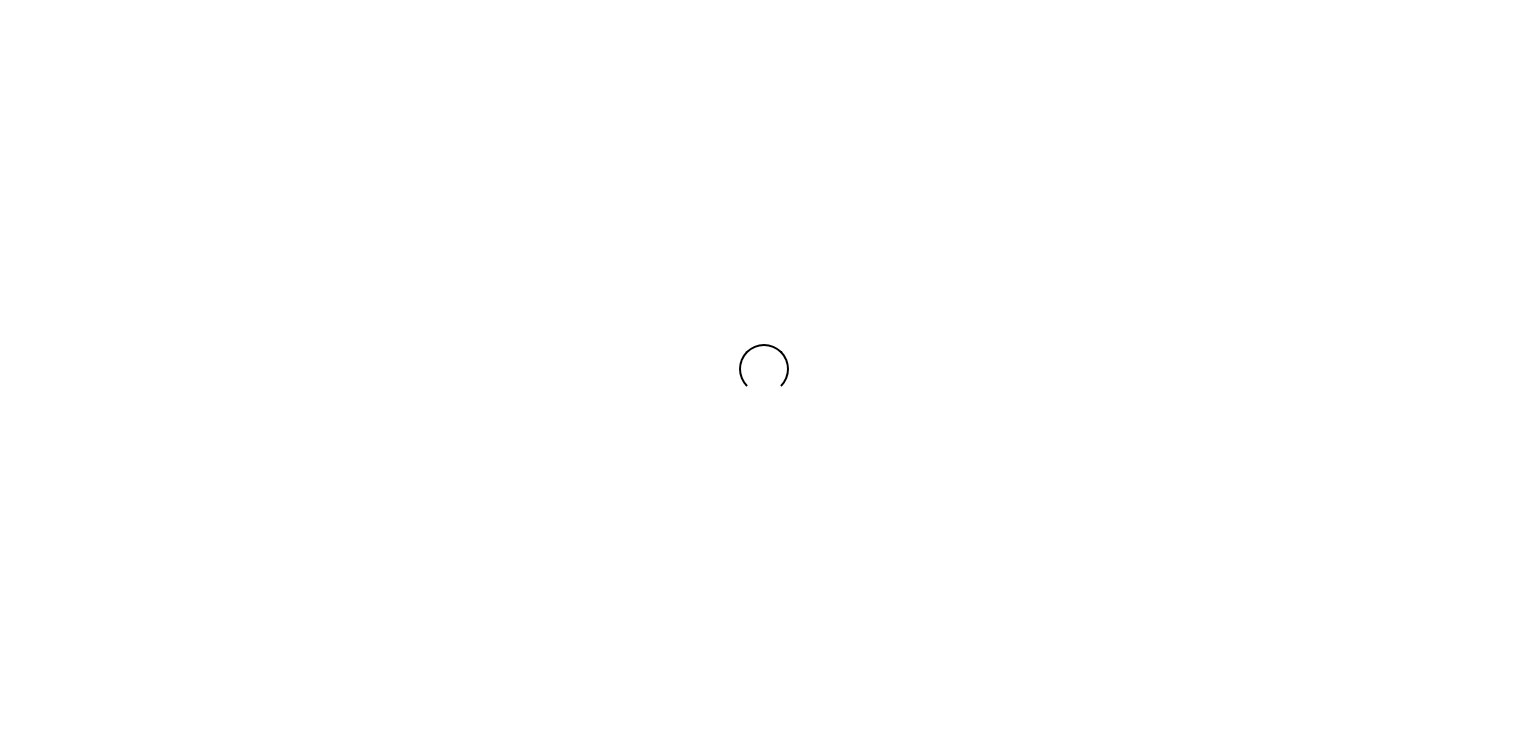 scroll, scrollTop: 0, scrollLeft: 0, axis: both 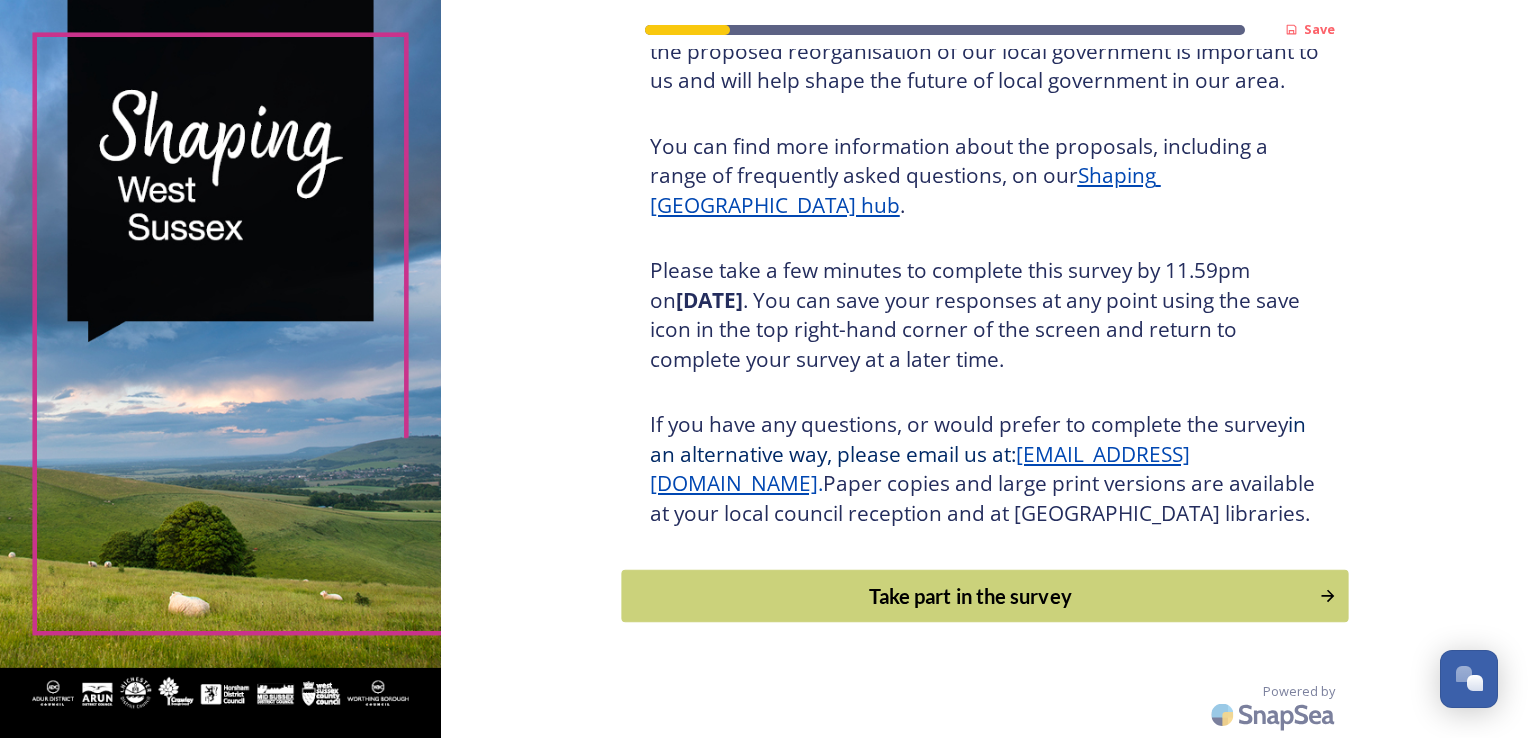 click on "Take part in the survey" at bounding box center [970, 596] 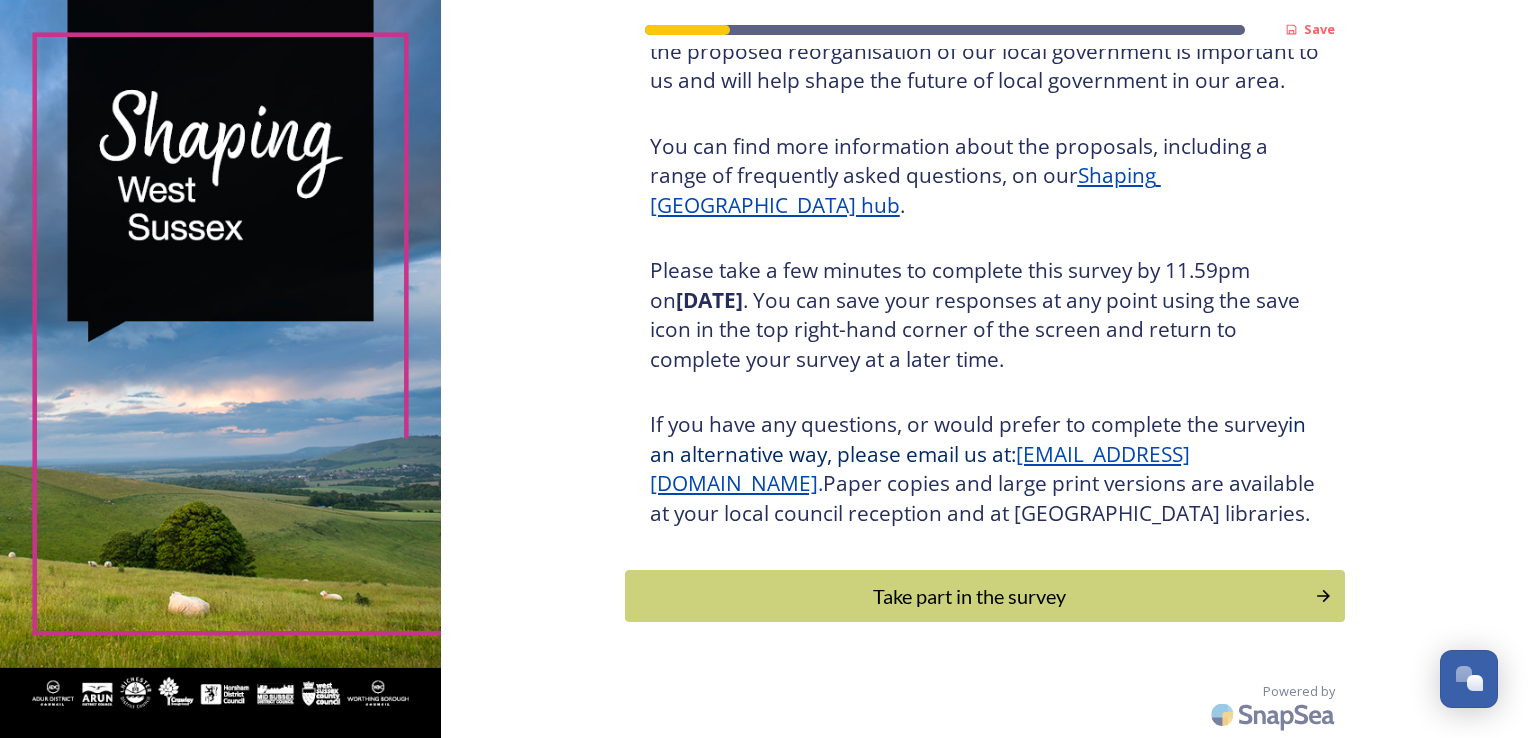 scroll, scrollTop: 0, scrollLeft: 0, axis: both 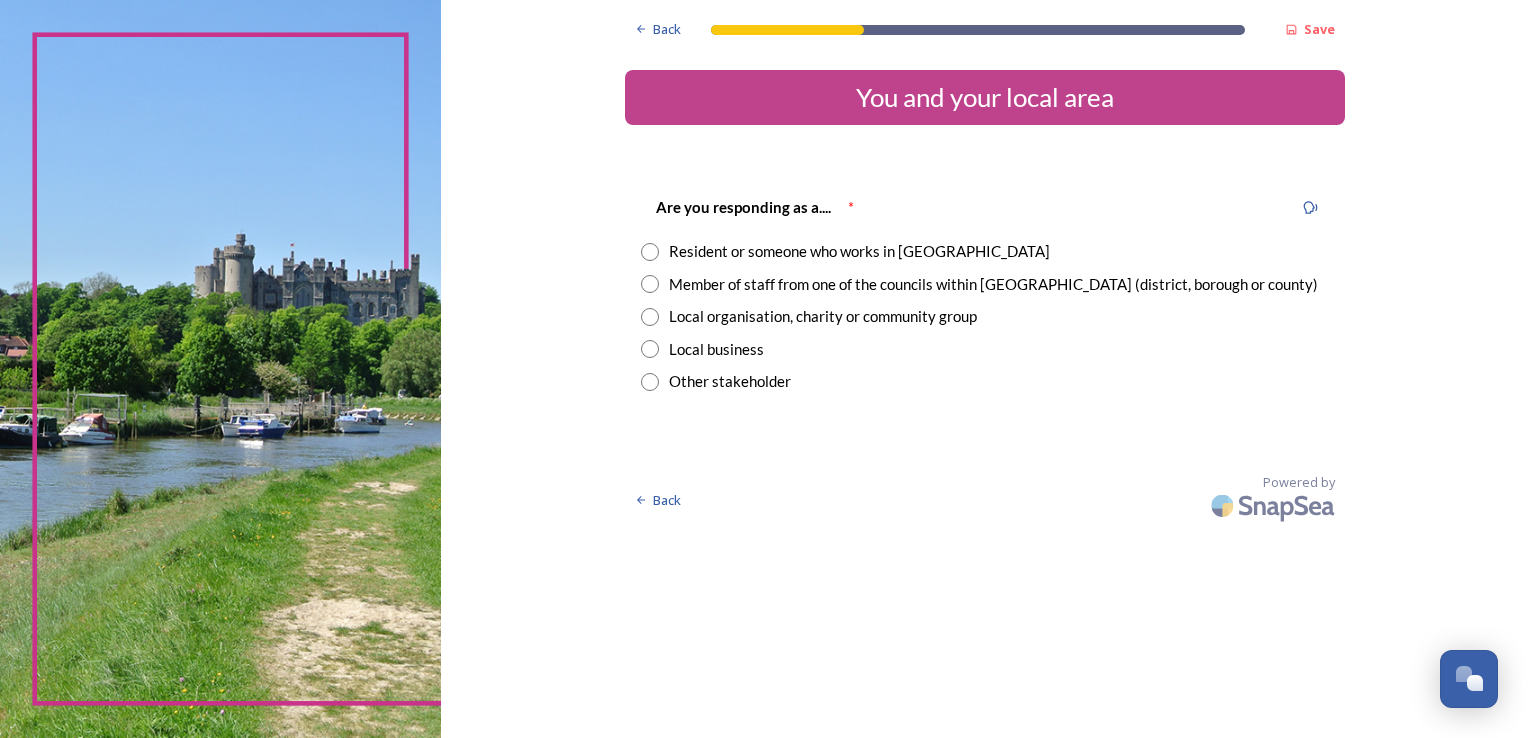 click at bounding box center [650, 252] 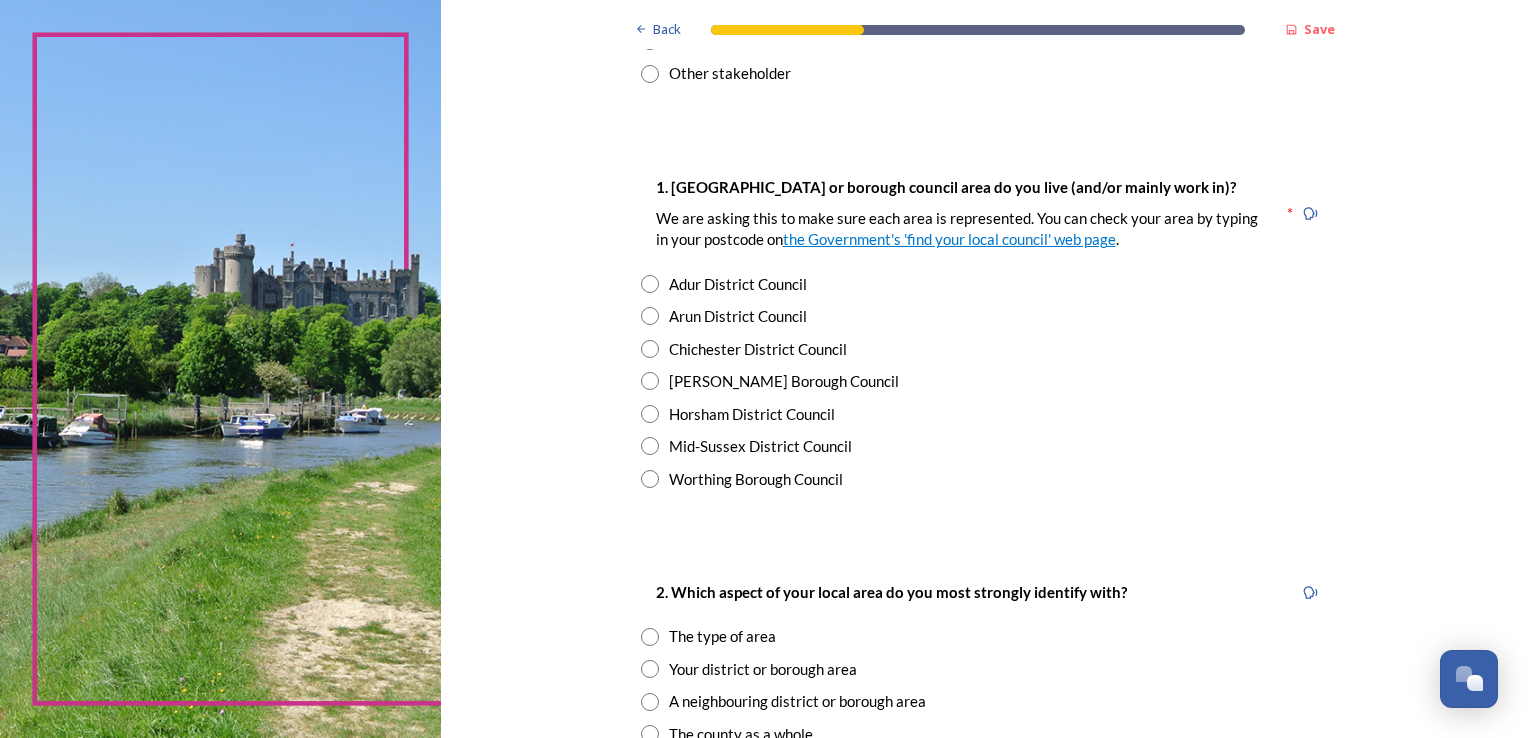 scroll, scrollTop: 360, scrollLeft: 0, axis: vertical 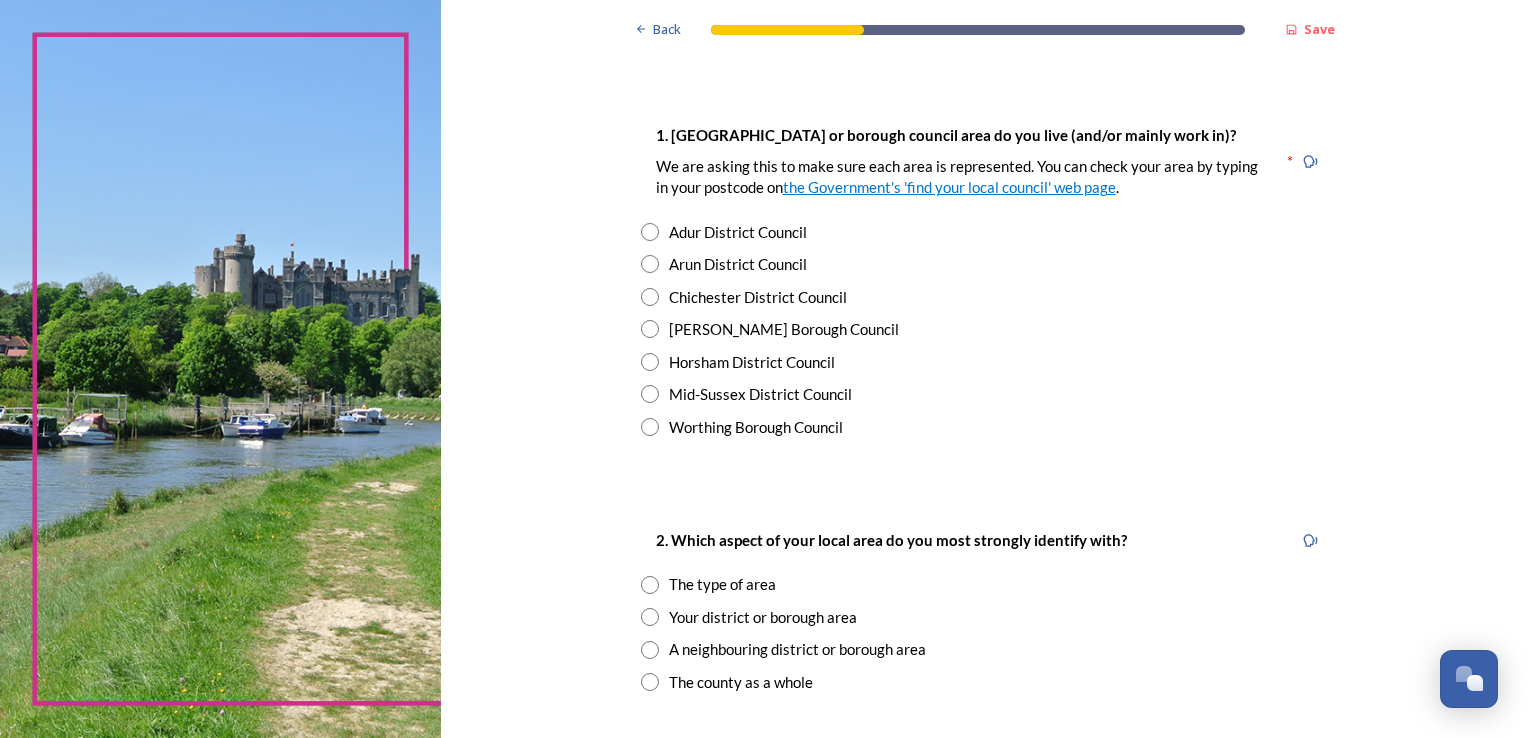click at bounding box center [650, 394] 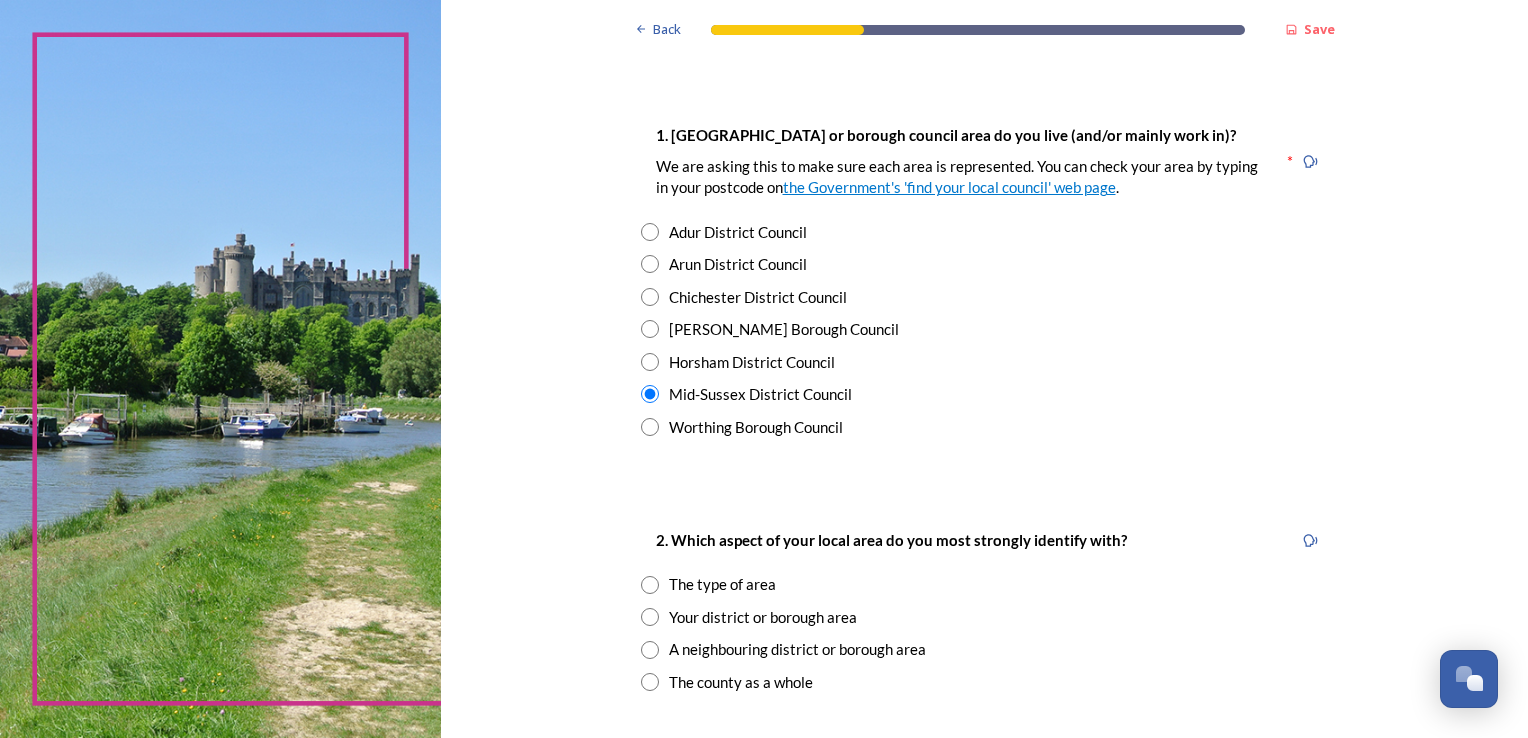 click at bounding box center [650, 585] 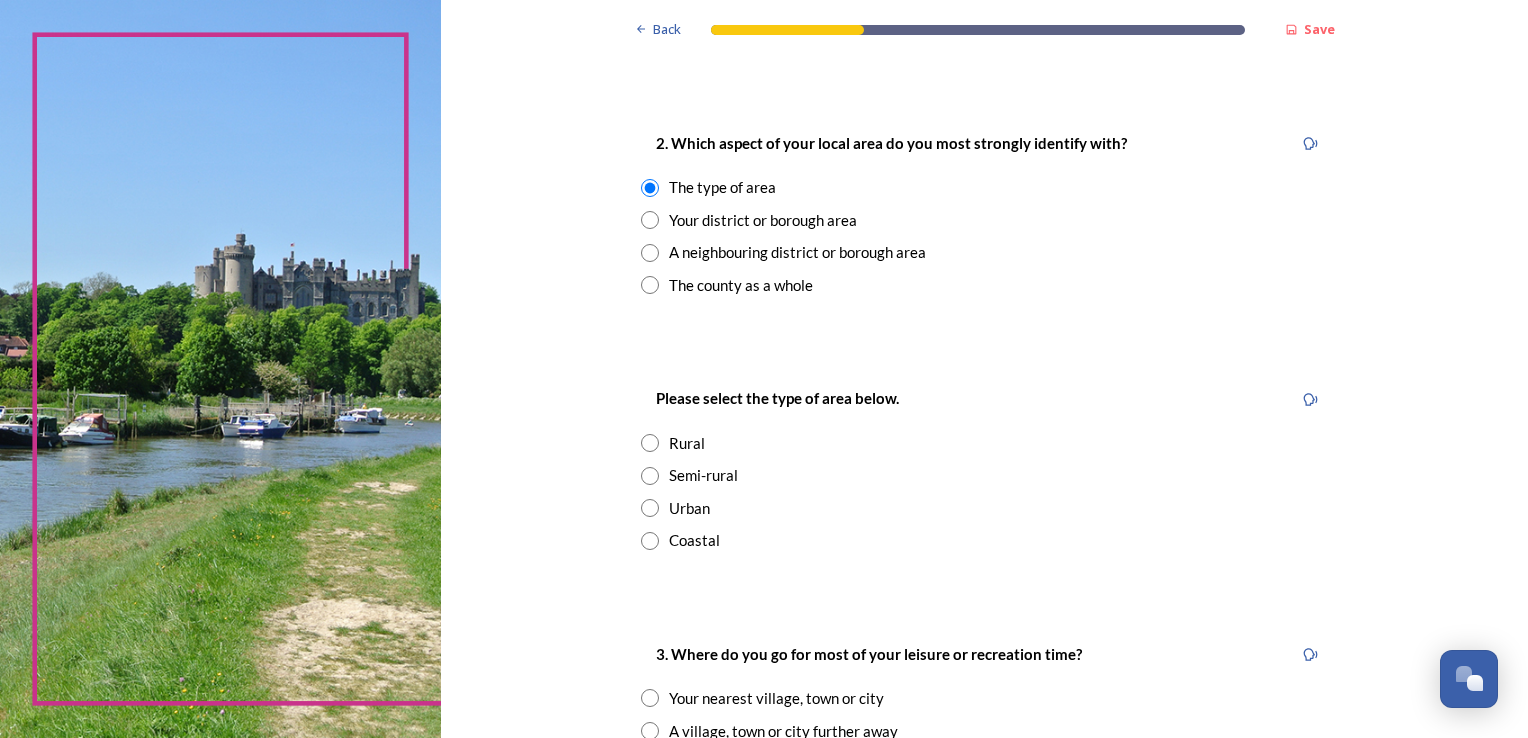 scroll, scrollTop: 772, scrollLeft: 0, axis: vertical 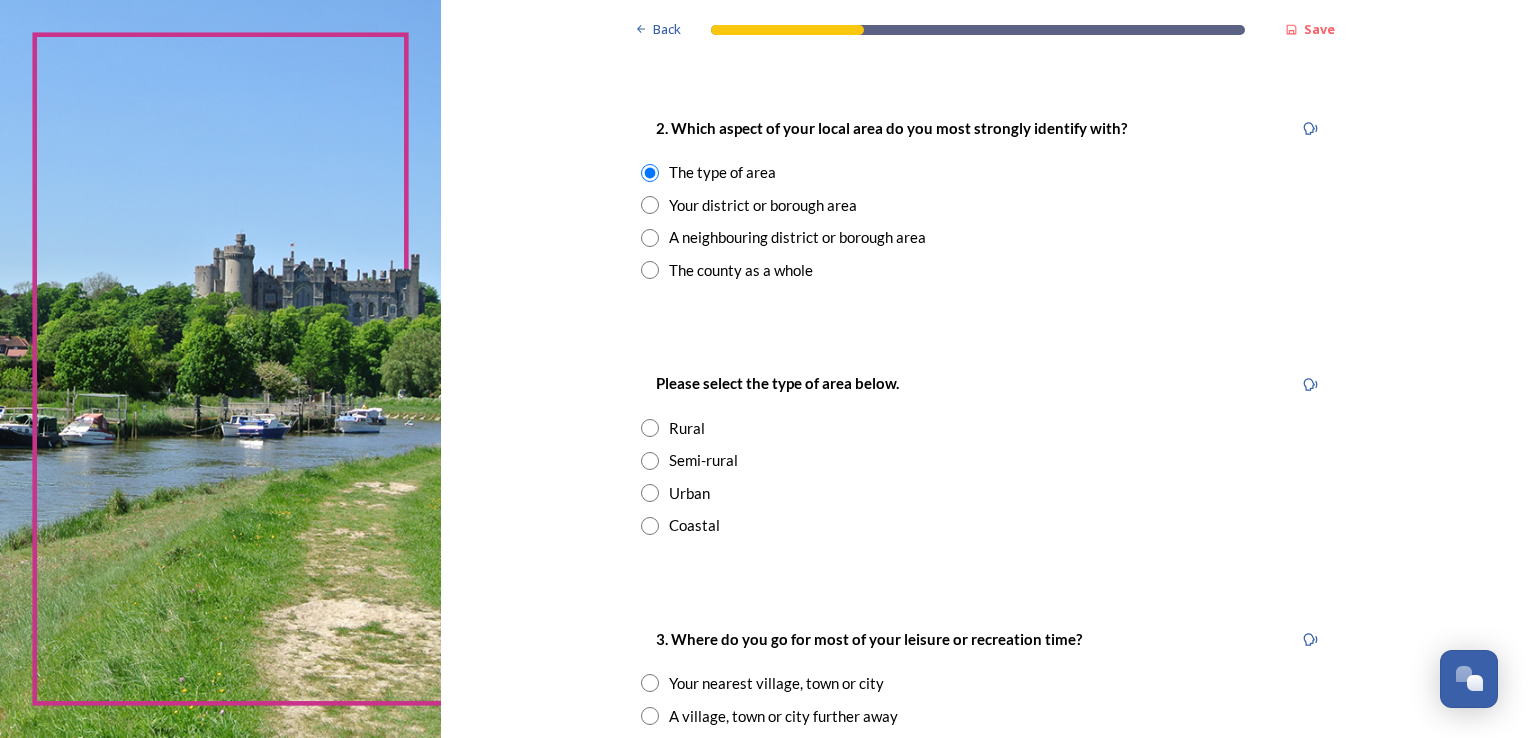 click at bounding box center [650, 461] 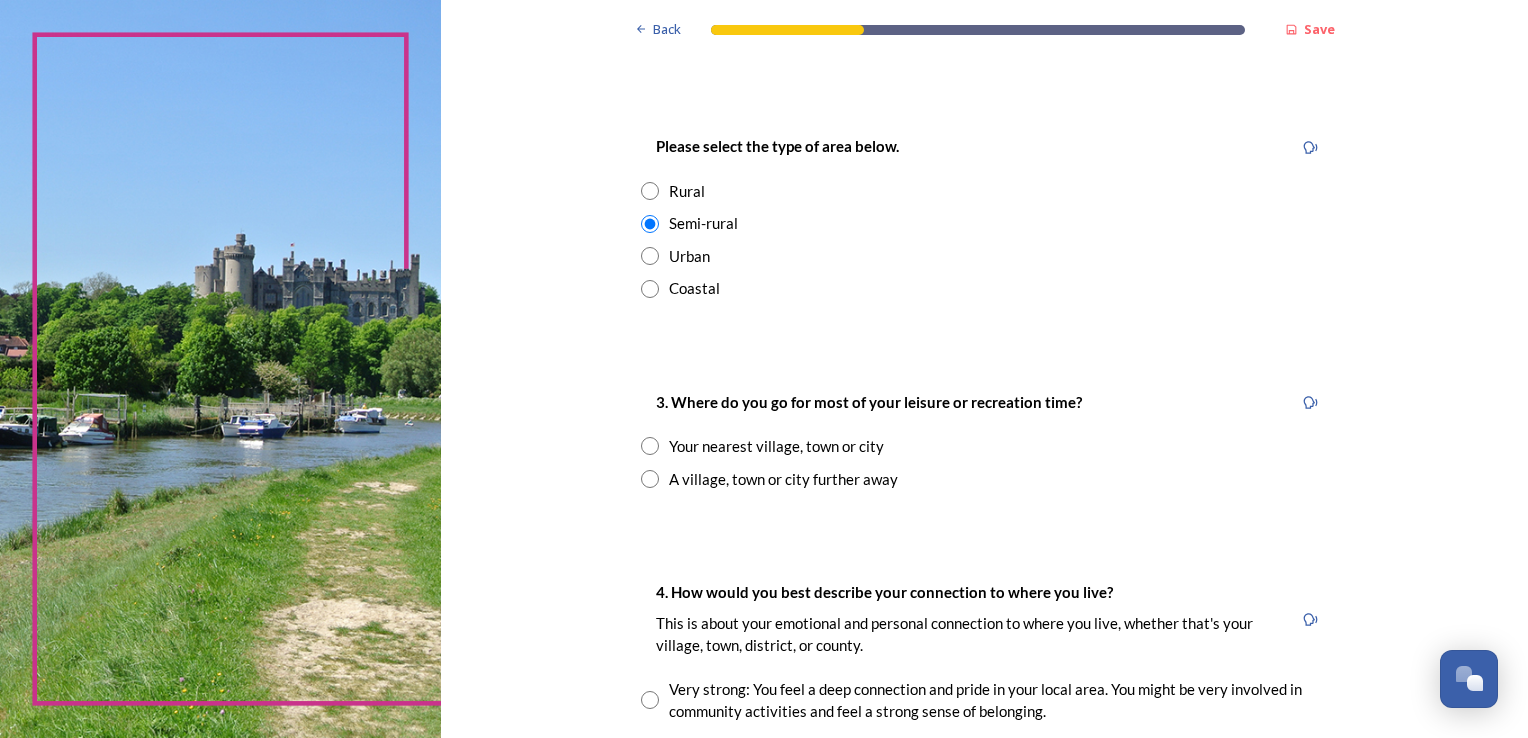 scroll, scrollTop: 1148, scrollLeft: 0, axis: vertical 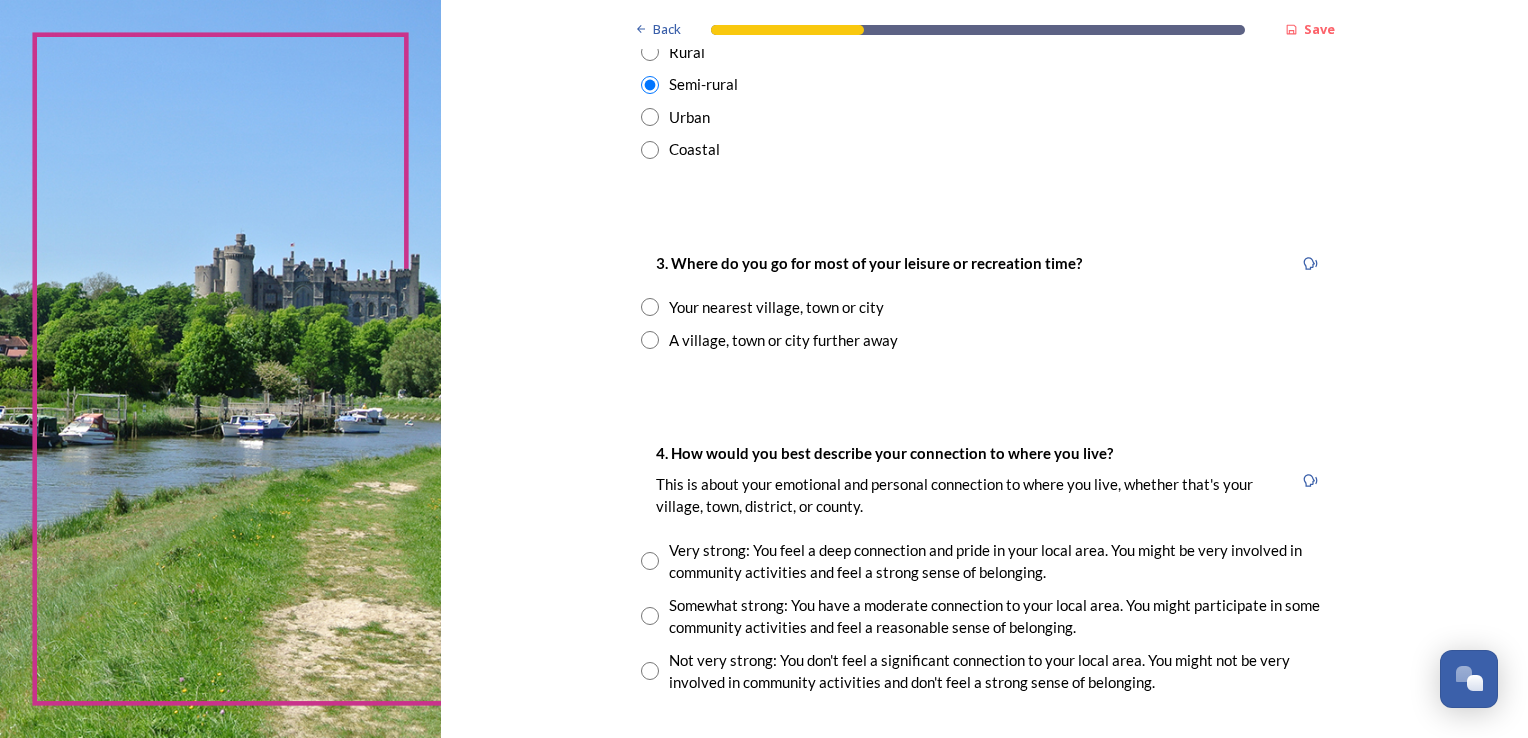 click at bounding box center [650, 307] 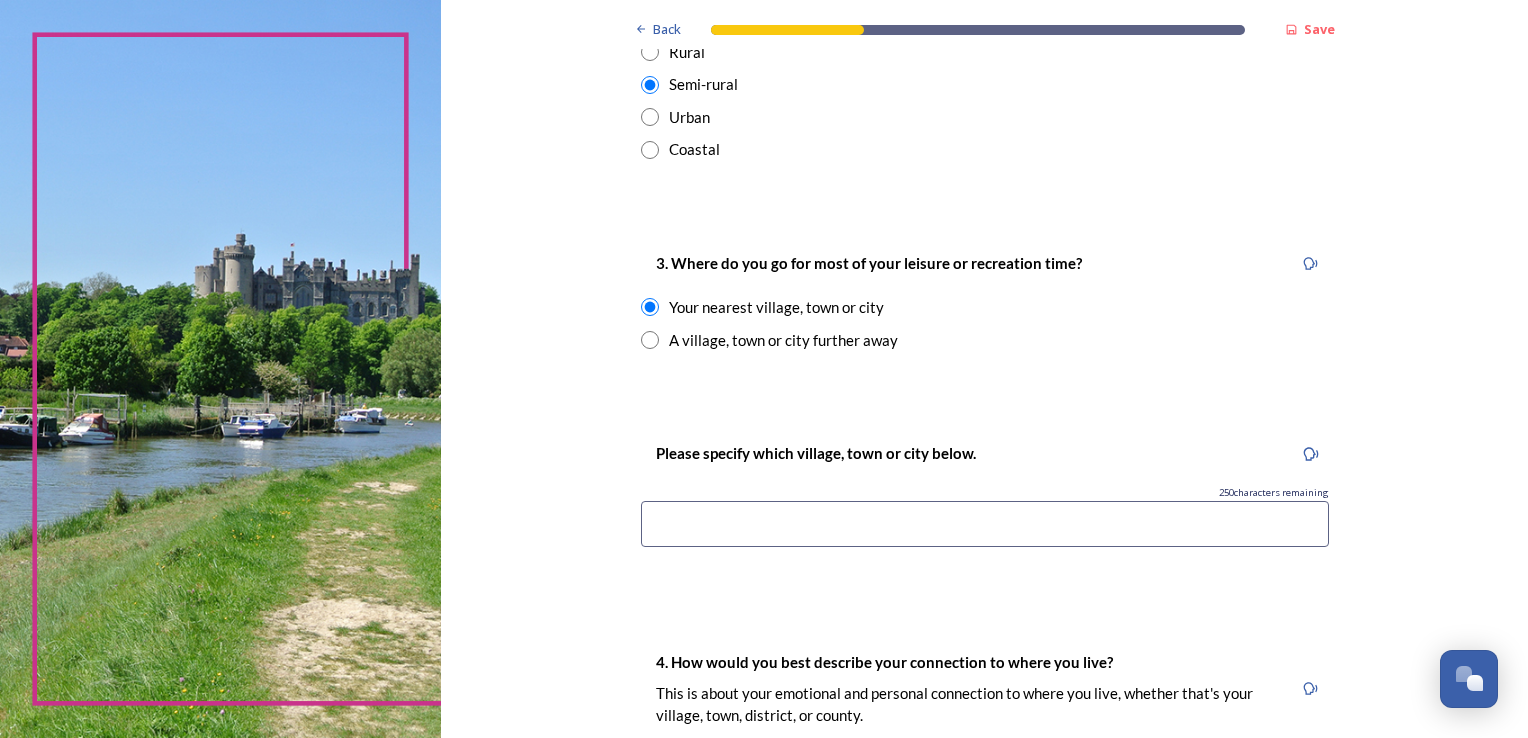 click at bounding box center [985, 524] 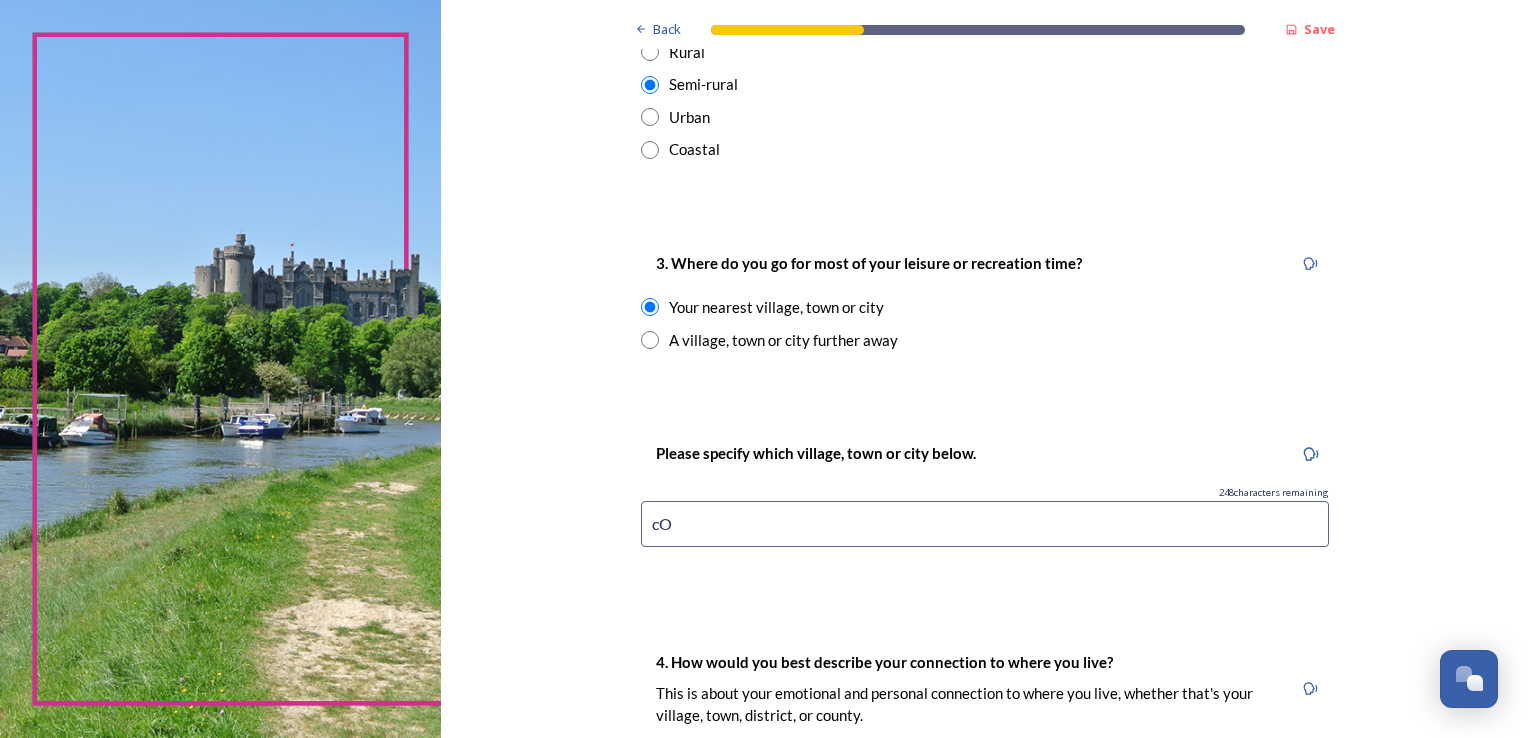 type on "c" 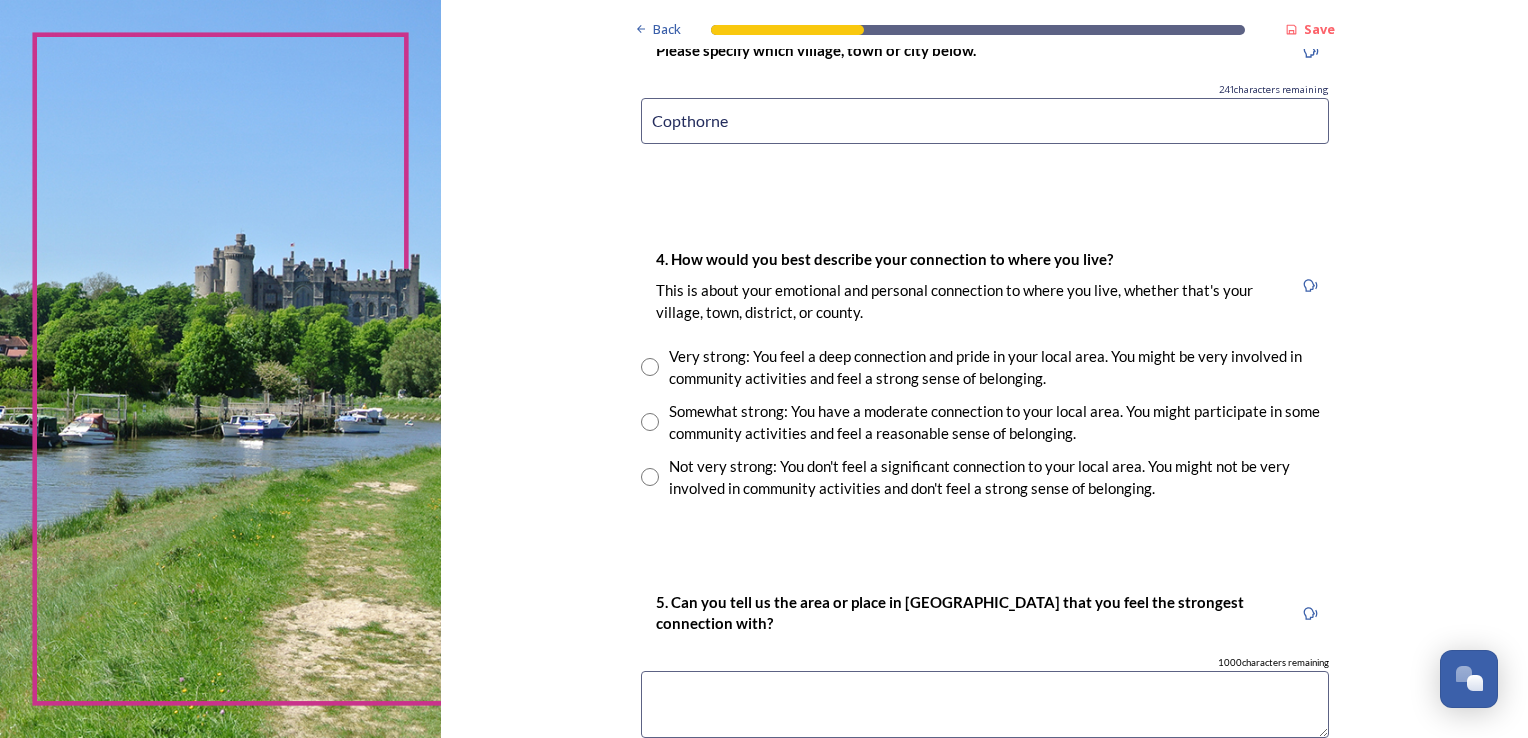 scroll, scrollTop: 1557, scrollLeft: 0, axis: vertical 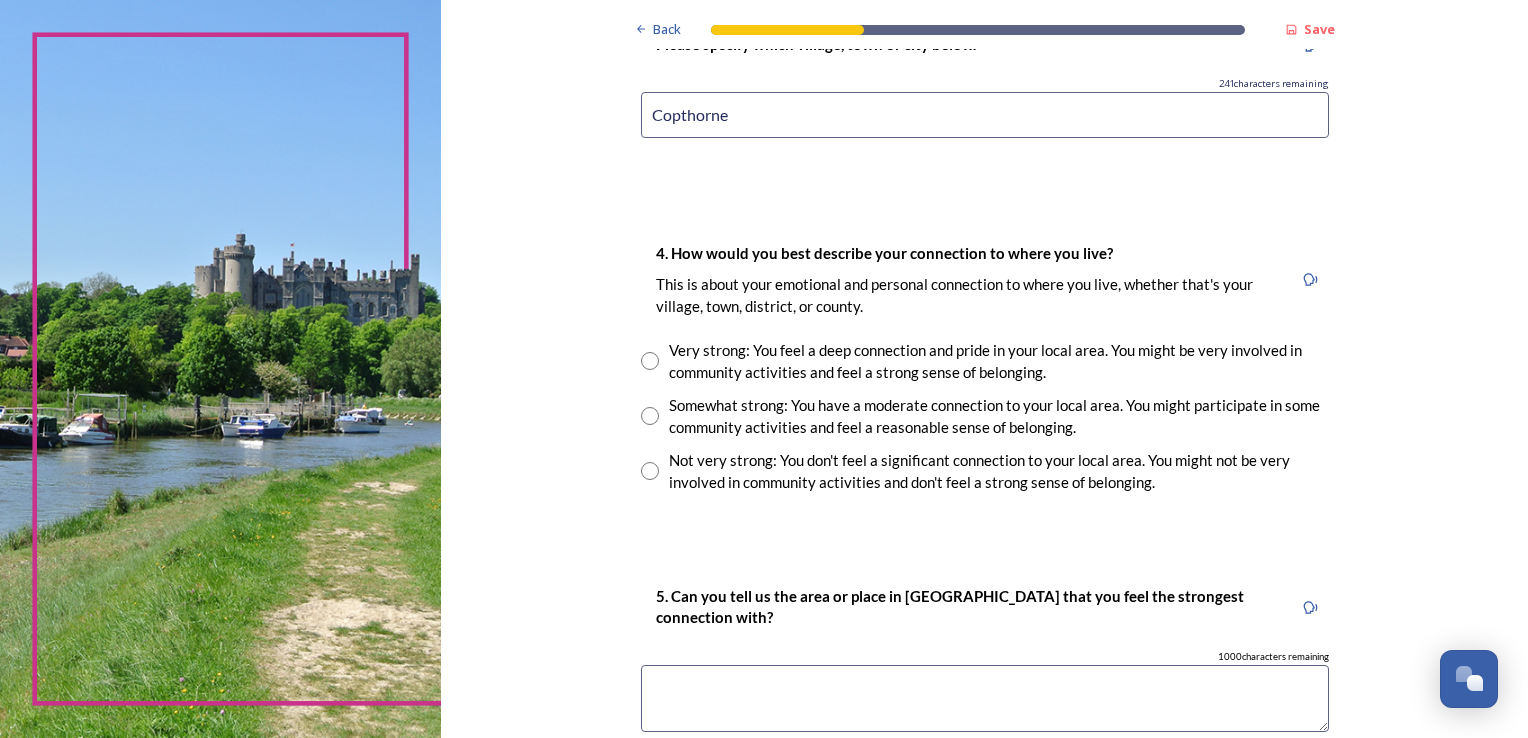 type on "Copthorne" 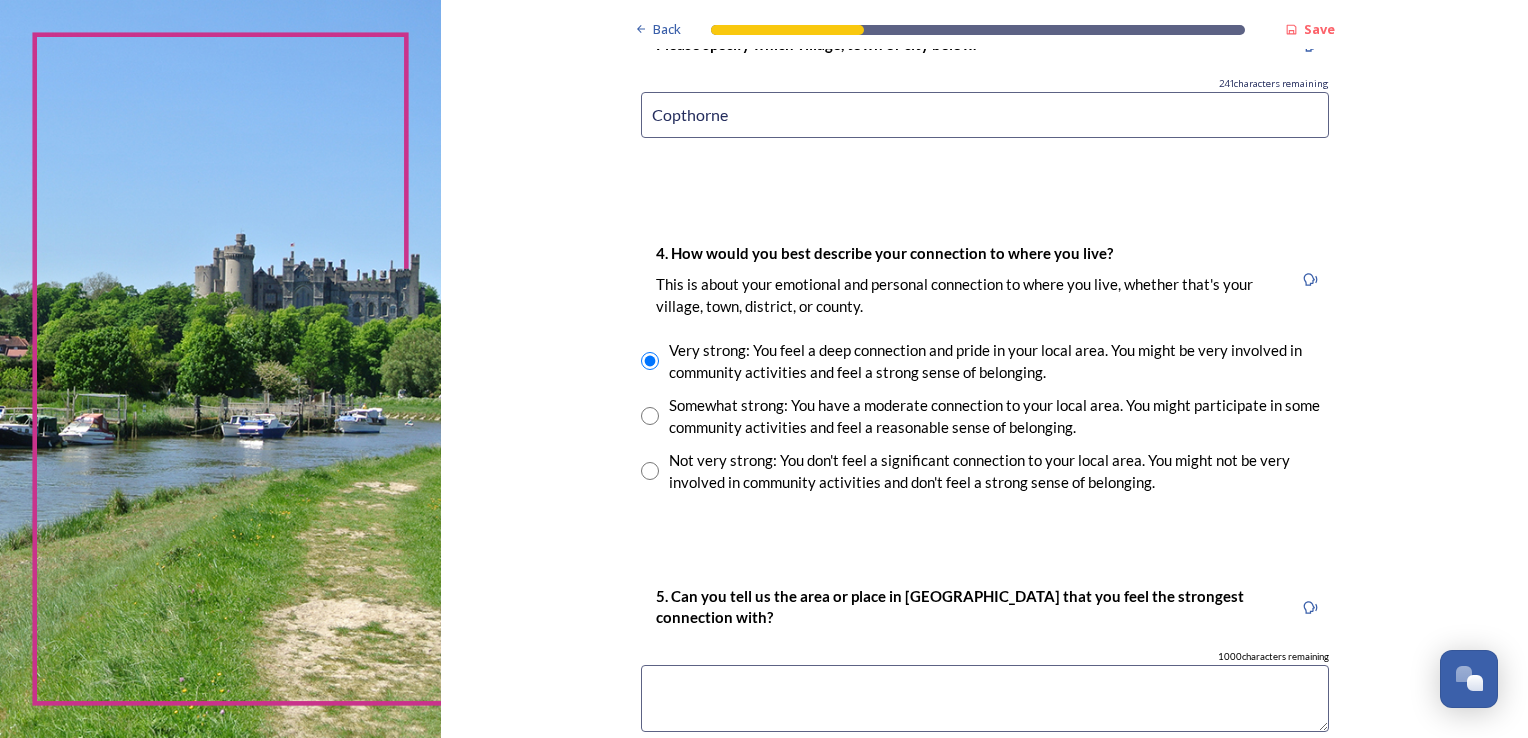 click on "Copthorne" at bounding box center (985, 115) 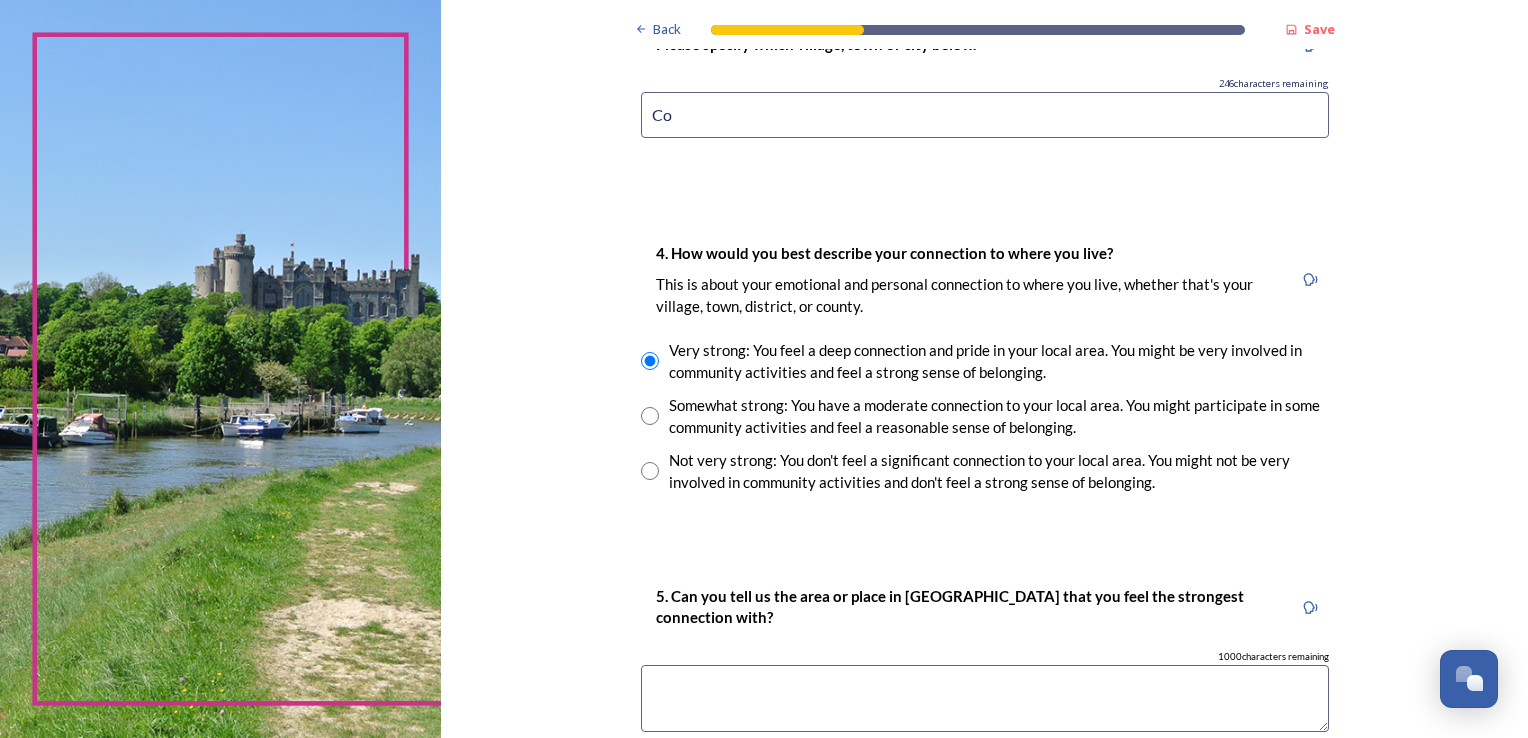 type on "C" 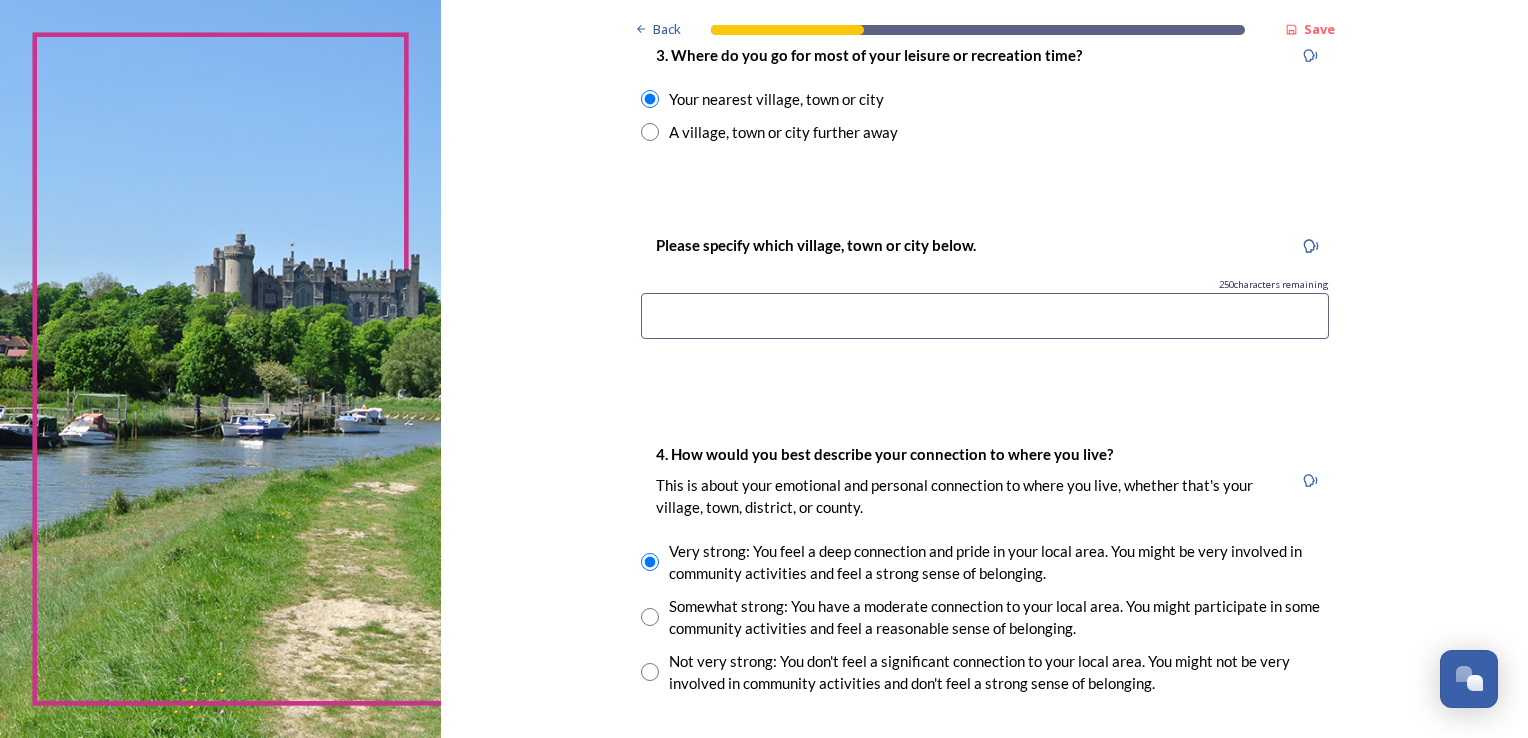 scroll, scrollTop: 1314, scrollLeft: 0, axis: vertical 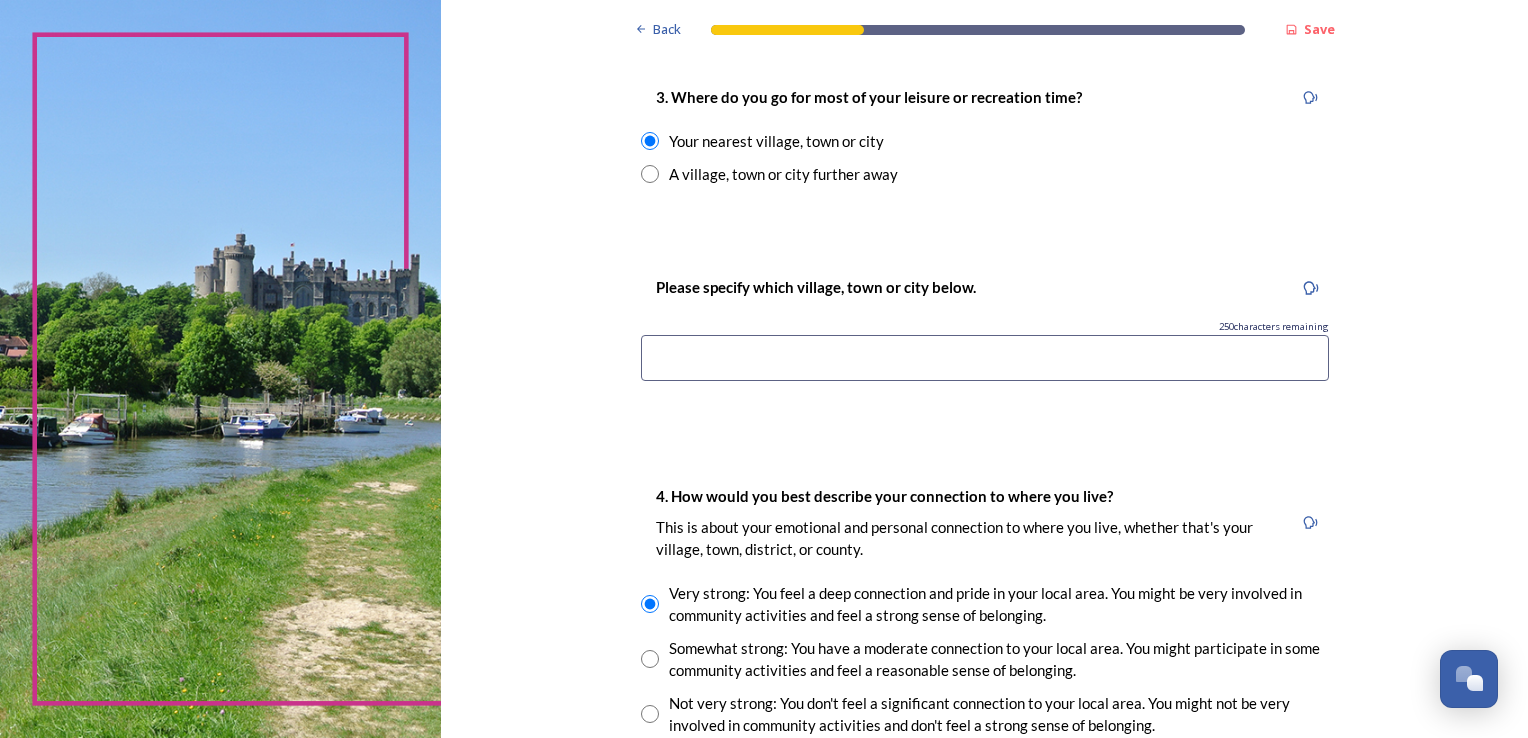 type 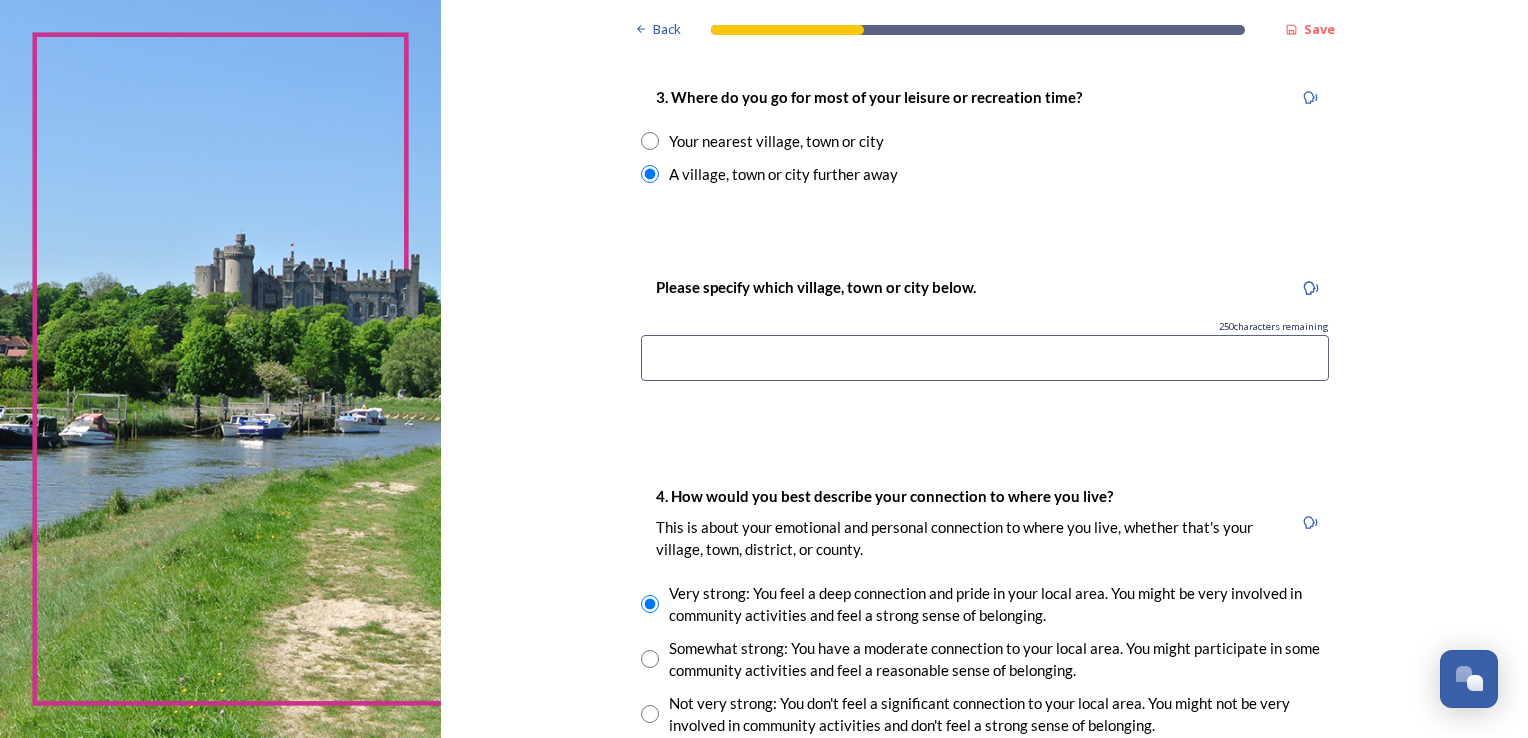 click at bounding box center (985, 358) 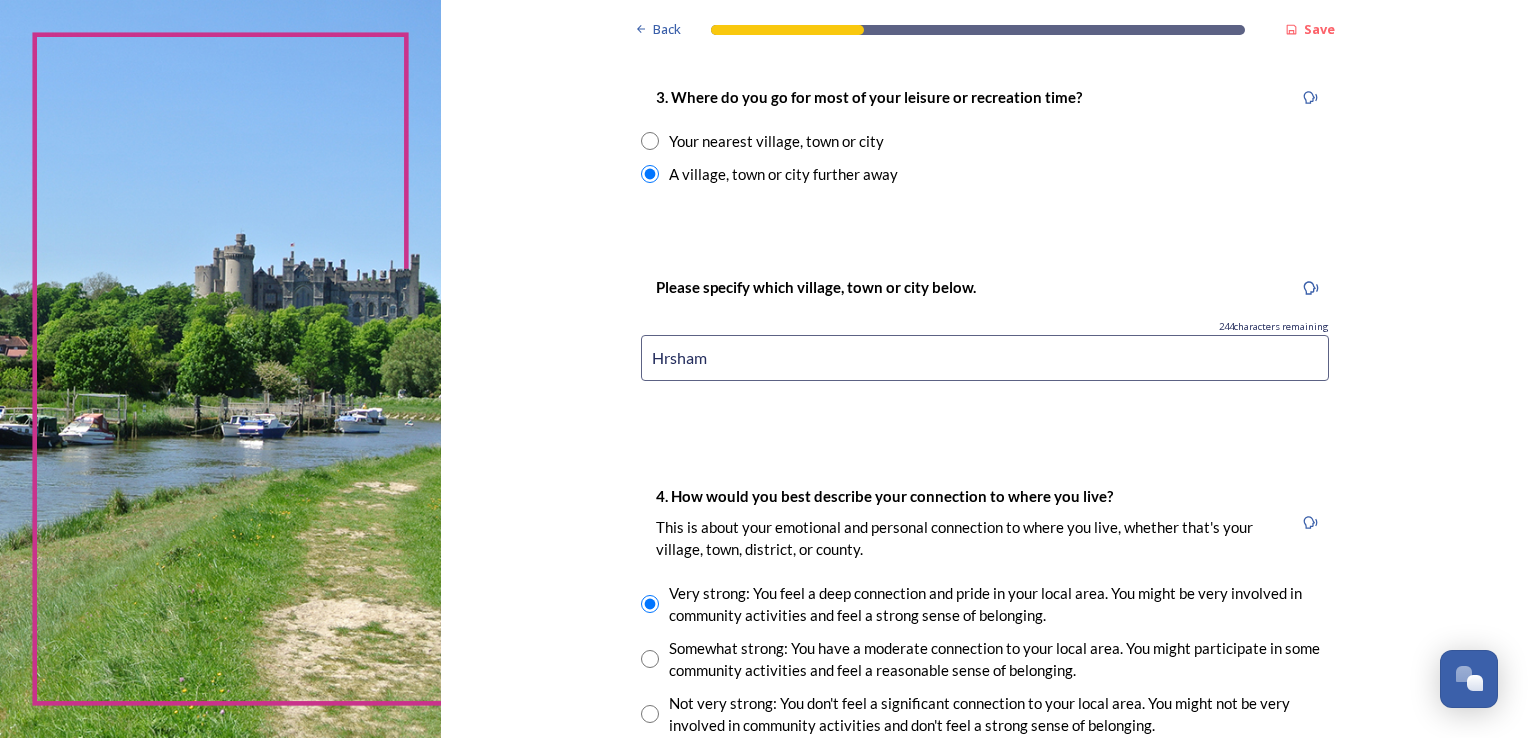 click on "Hrsham" at bounding box center [985, 358] 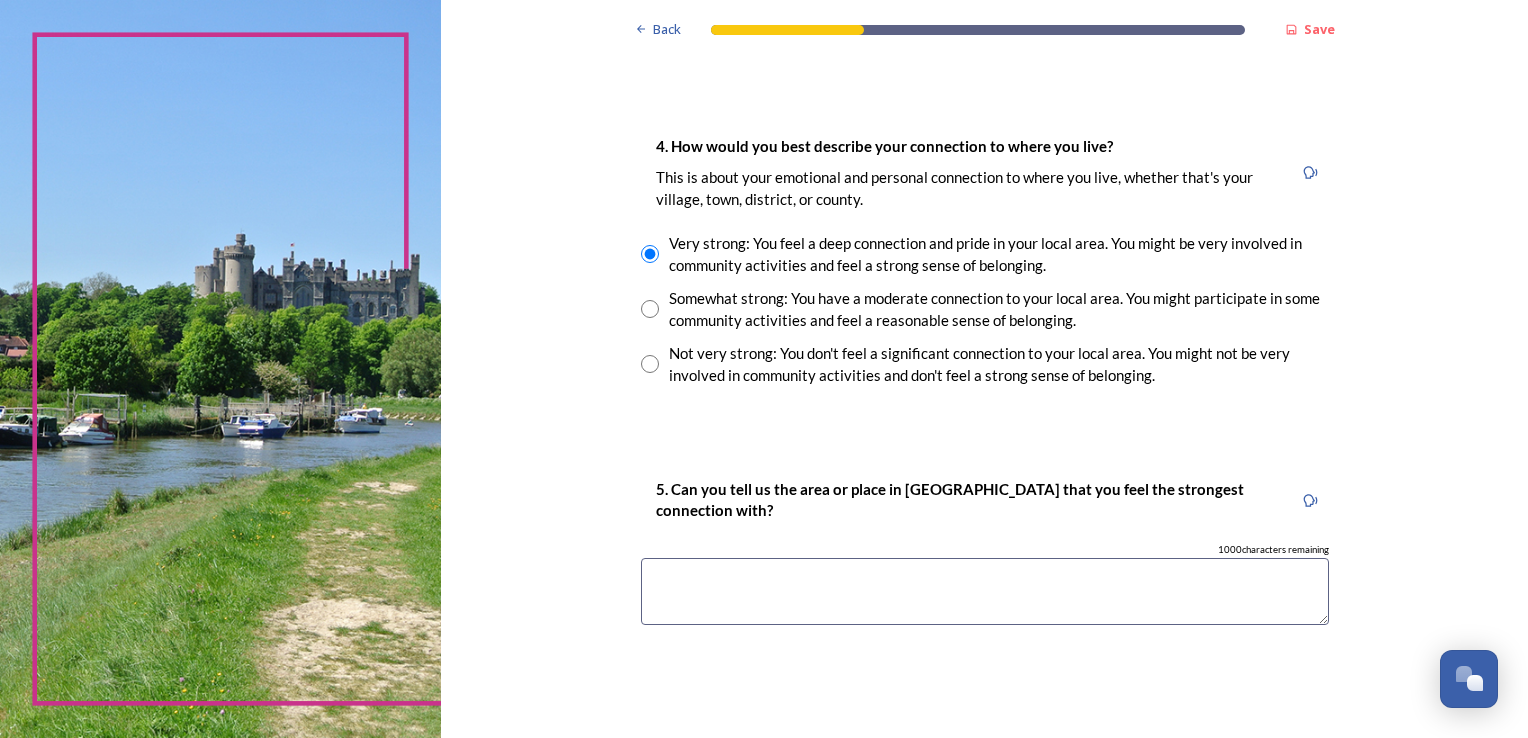 scroll, scrollTop: 1677, scrollLeft: 0, axis: vertical 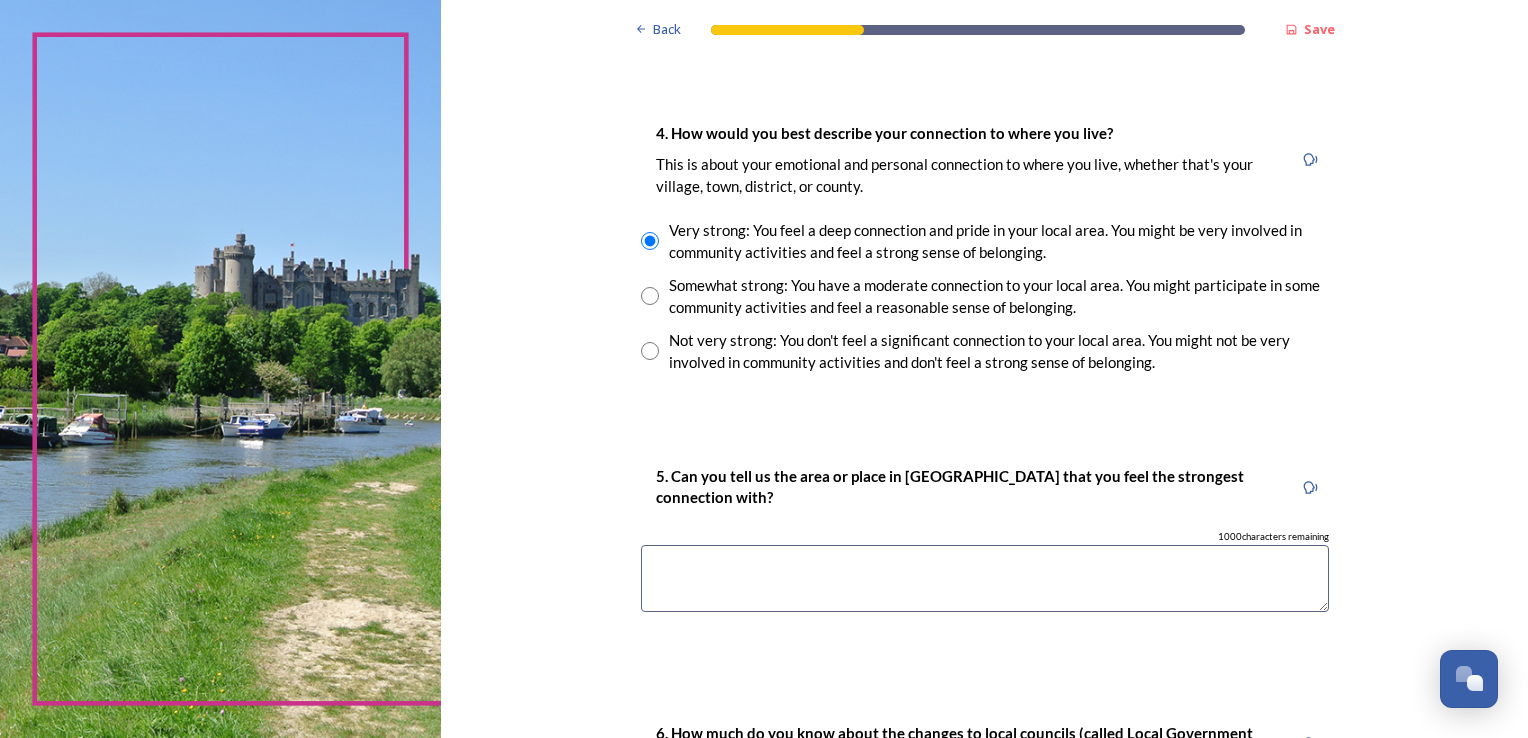 type on "Horsham" 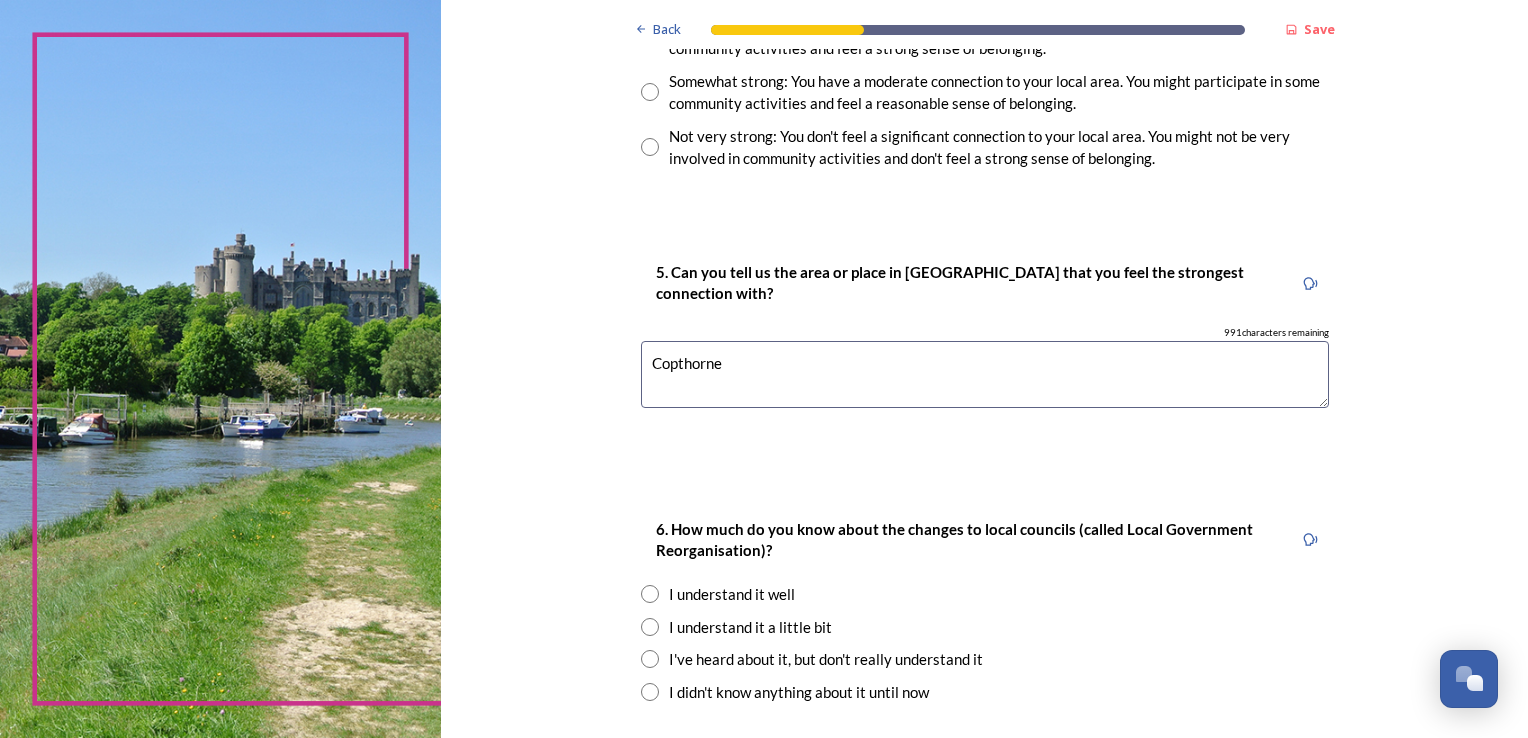 scroll, scrollTop: 2080, scrollLeft: 0, axis: vertical 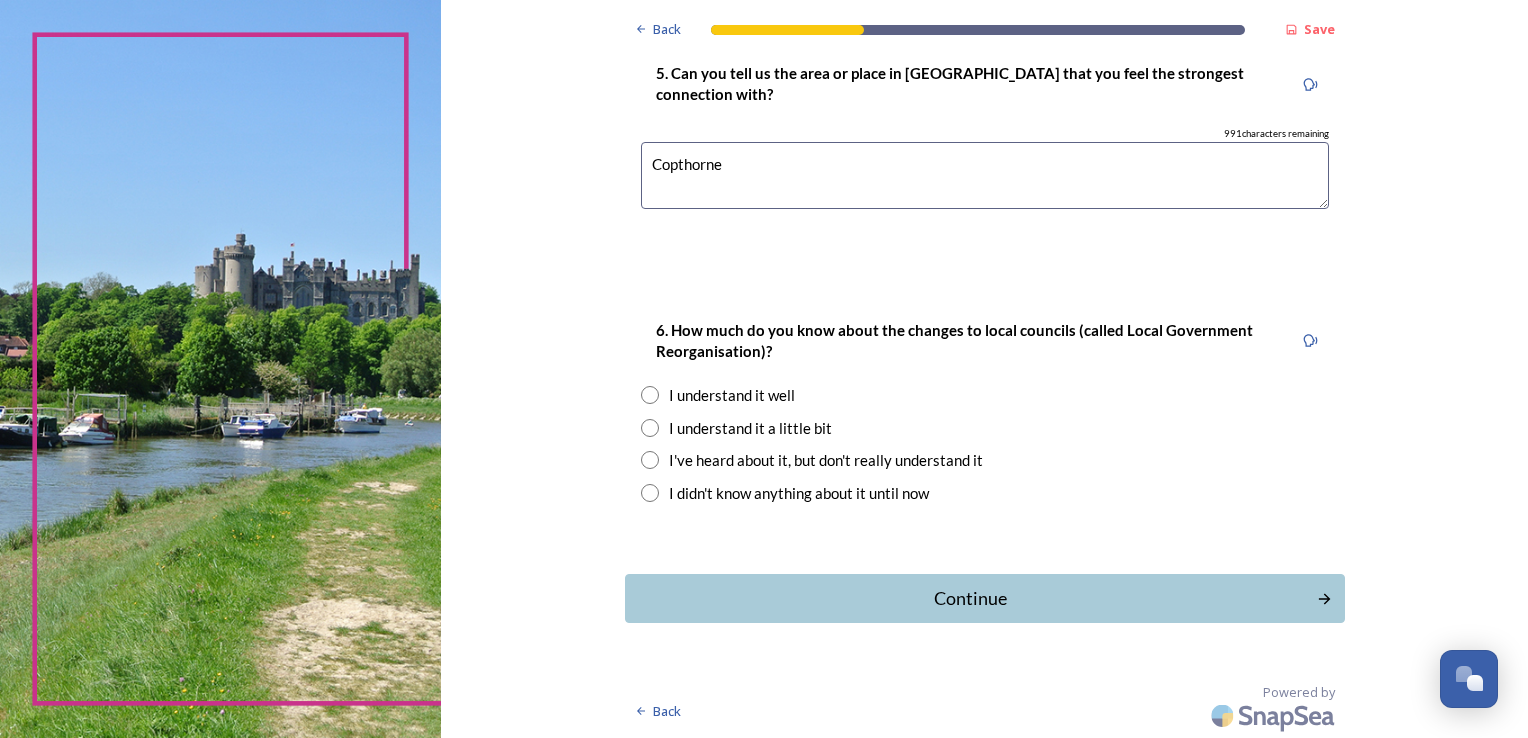 type on "Copthorne" 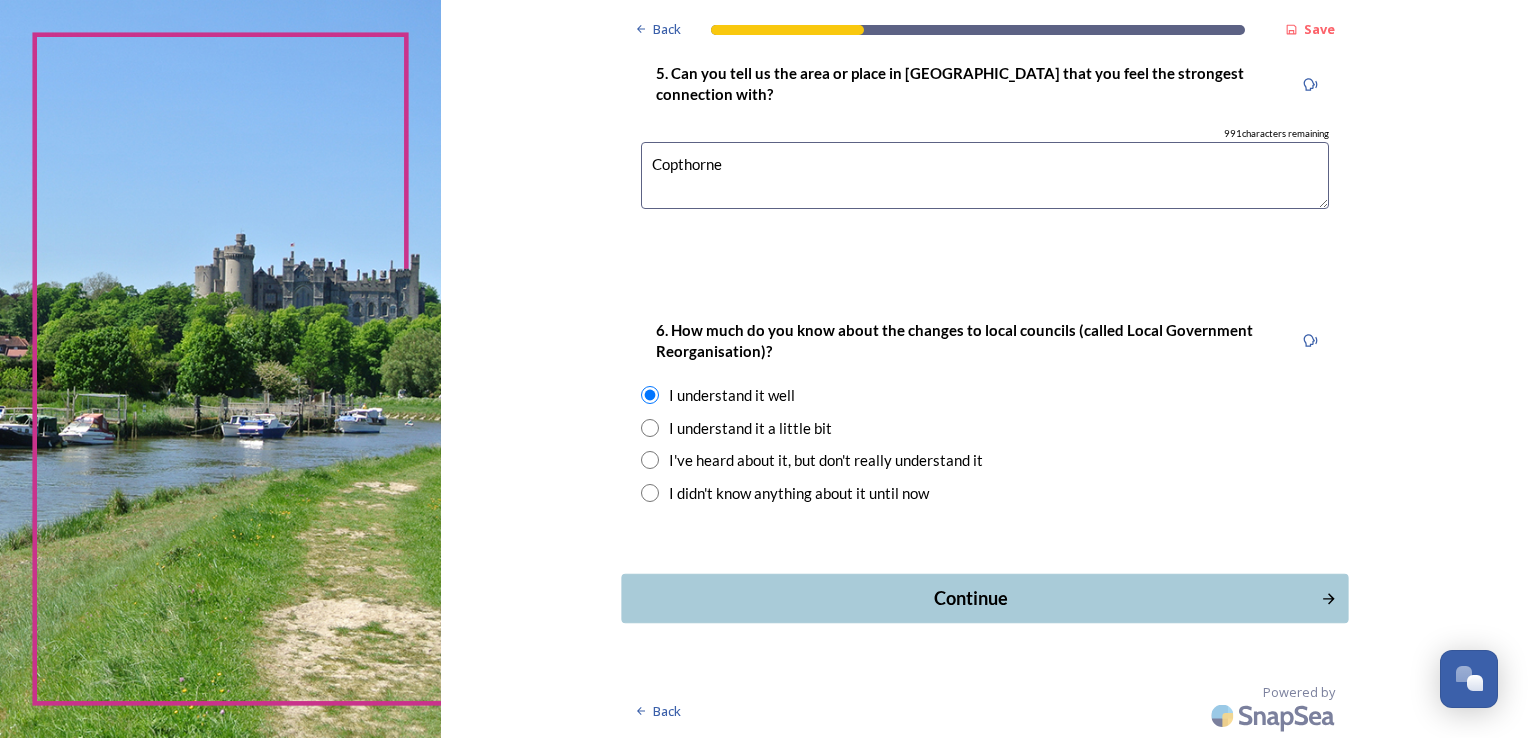 click on "Continue" at bounding box center [970, 598] 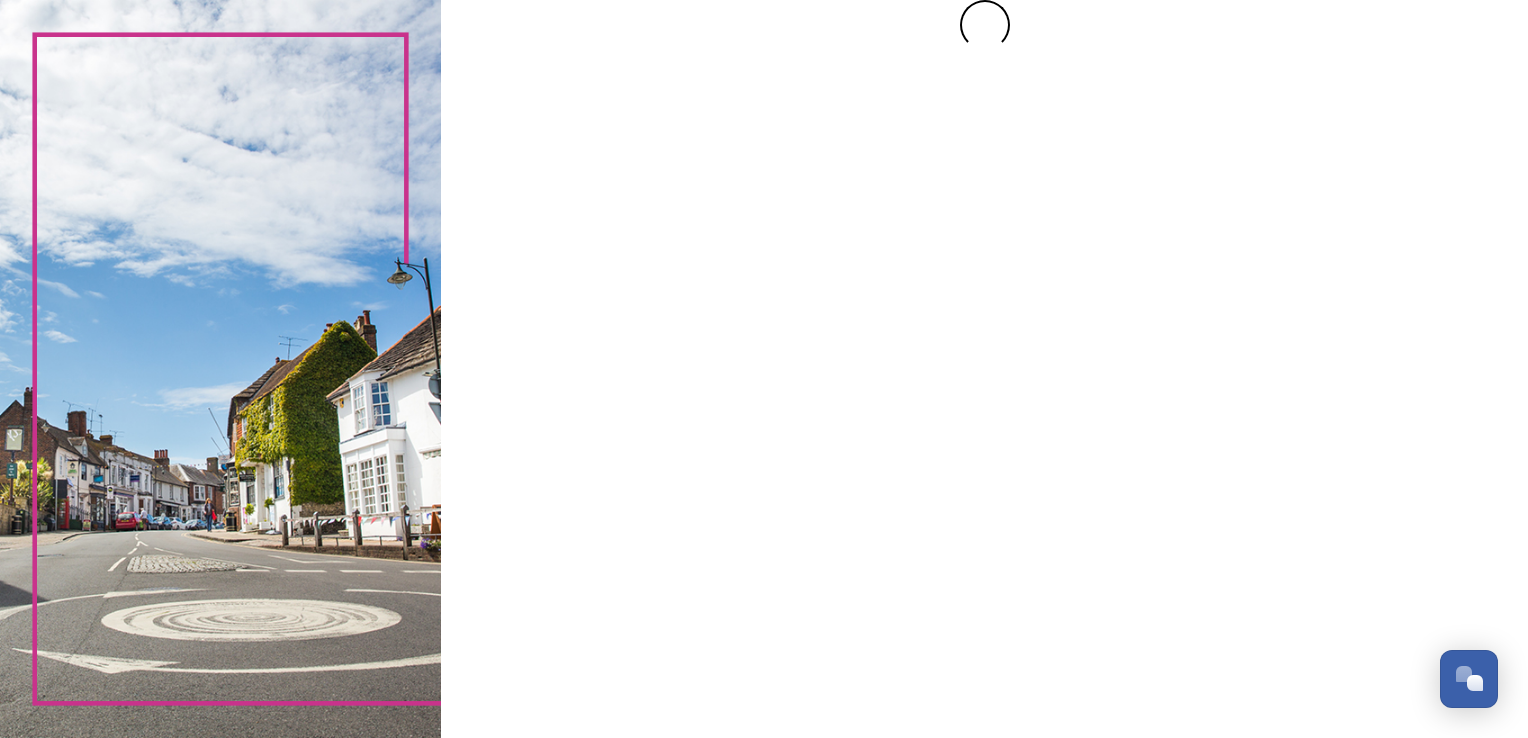 scroll, scrollTop: 0, scrollLeft: 0, axis: both 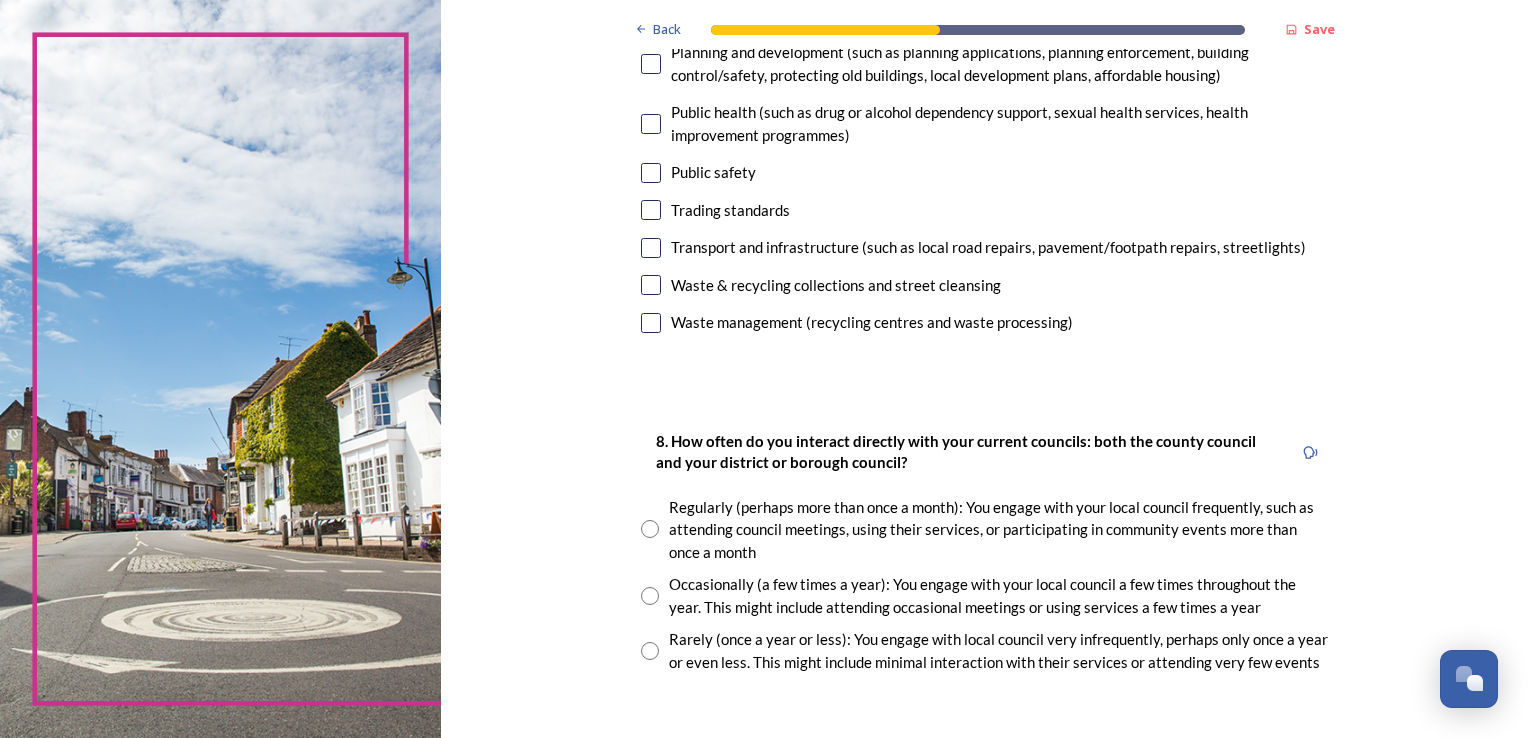 click at bounding box center [651, 285] 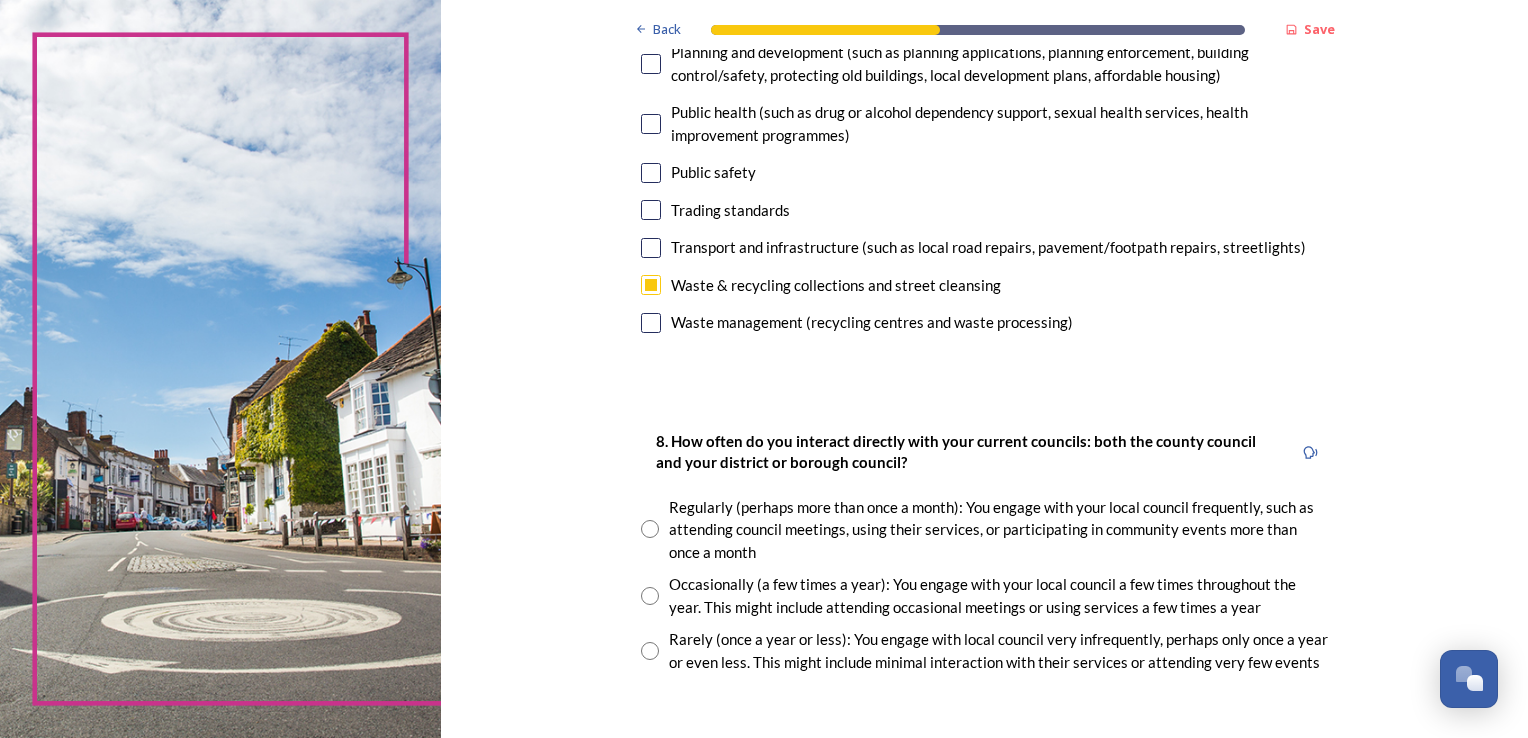 click at bounding box center (651, 248) 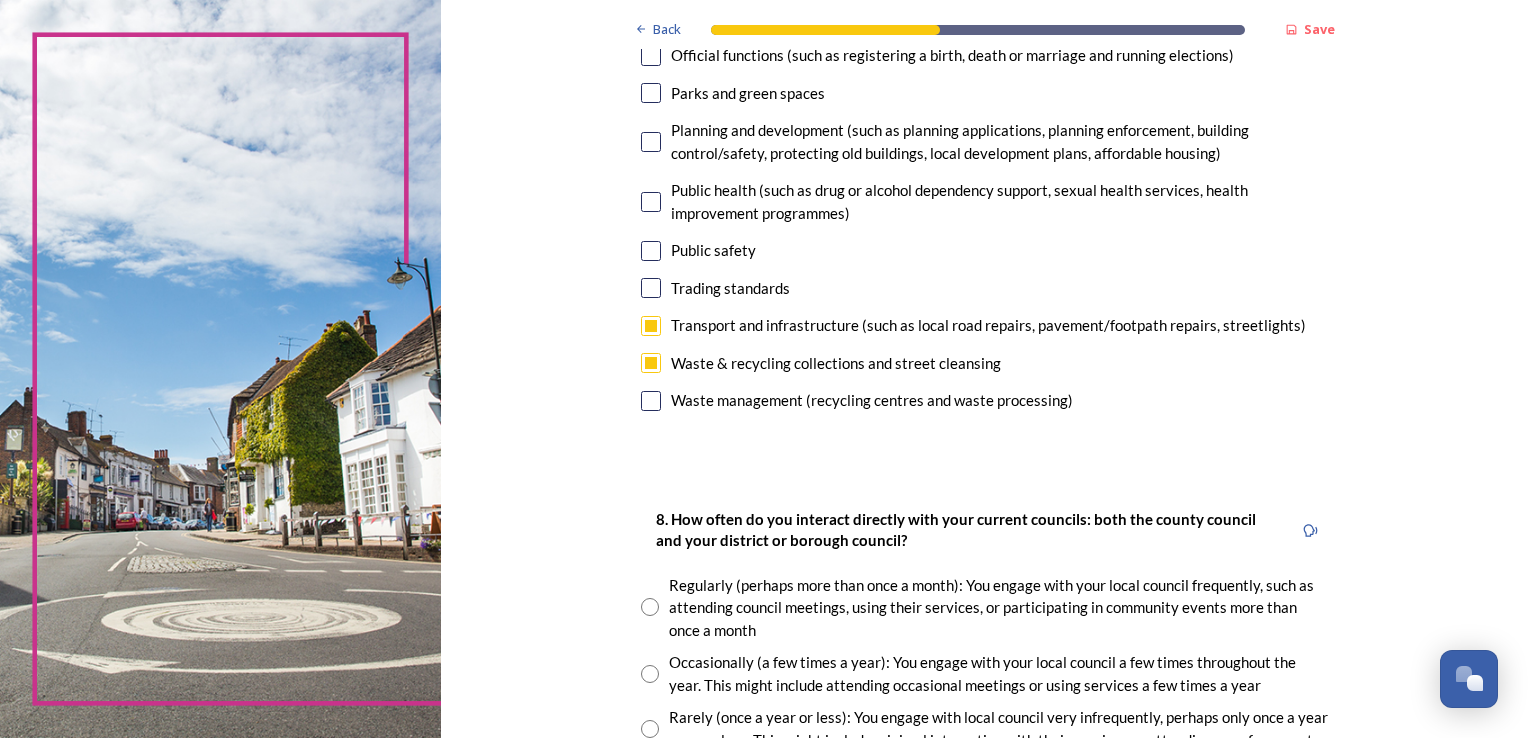 scroll, scrollTop: 672, scrollLeft: 0, axis: vertical 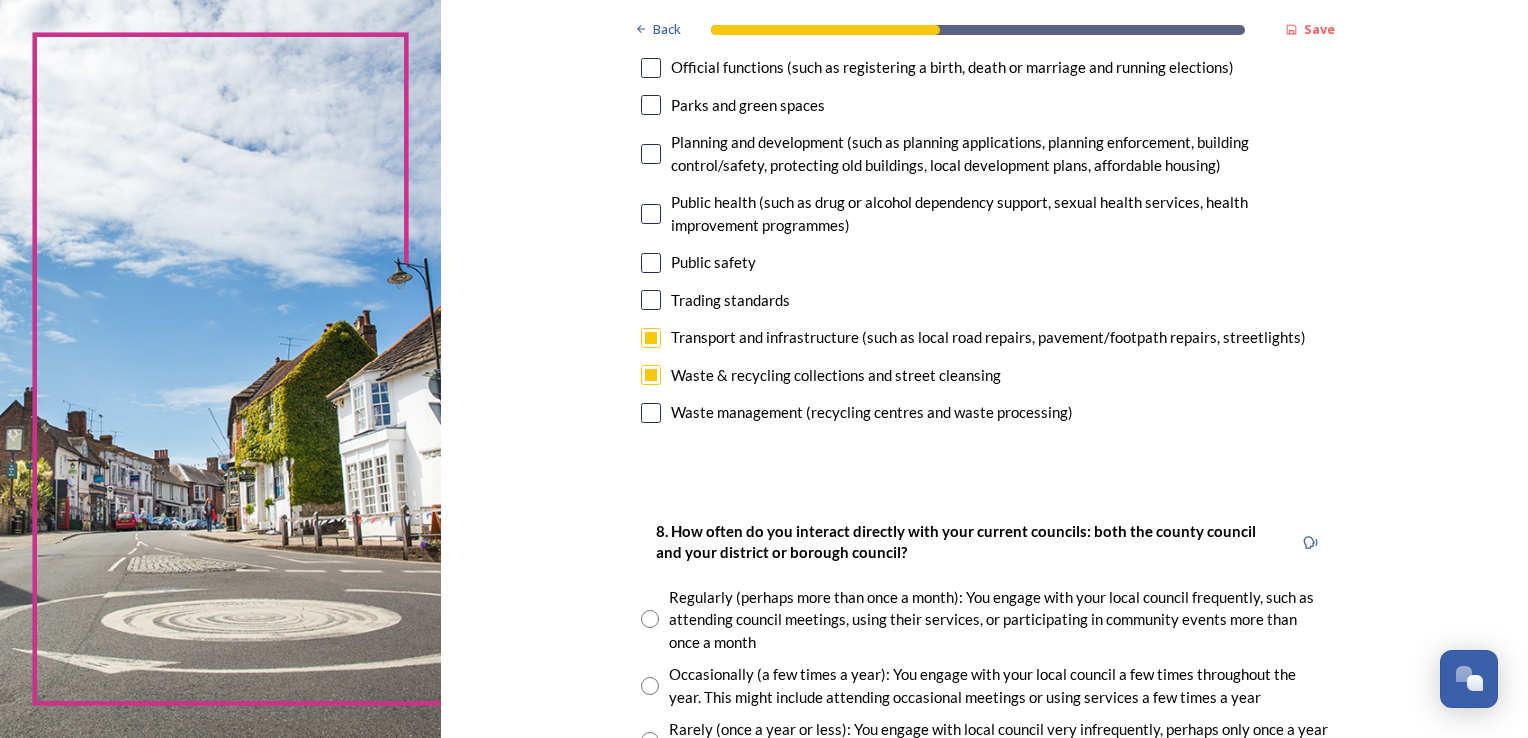 click at bounding box center [651, 154] 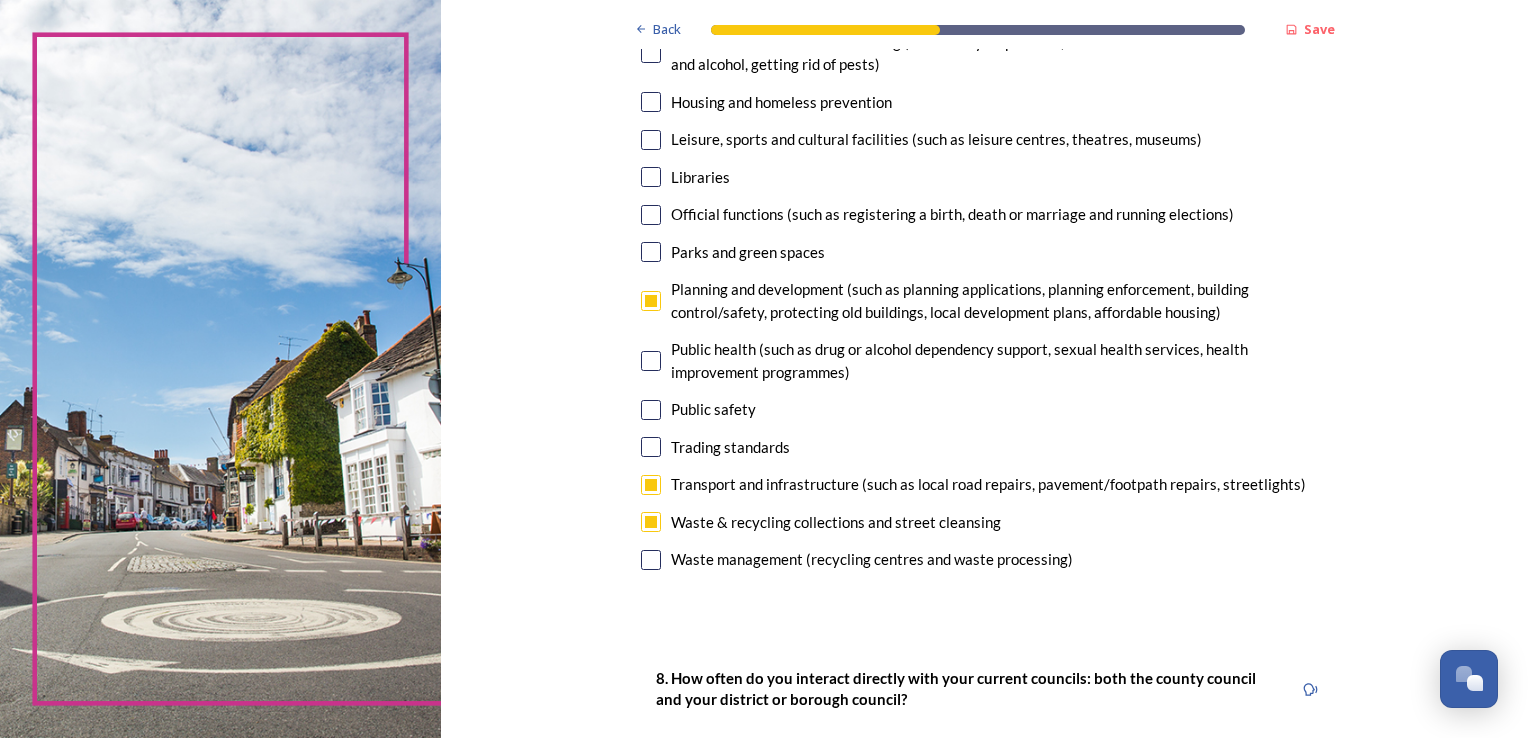 scroll, scrollTop: 508, scrollLeft: 0, axis: vertical 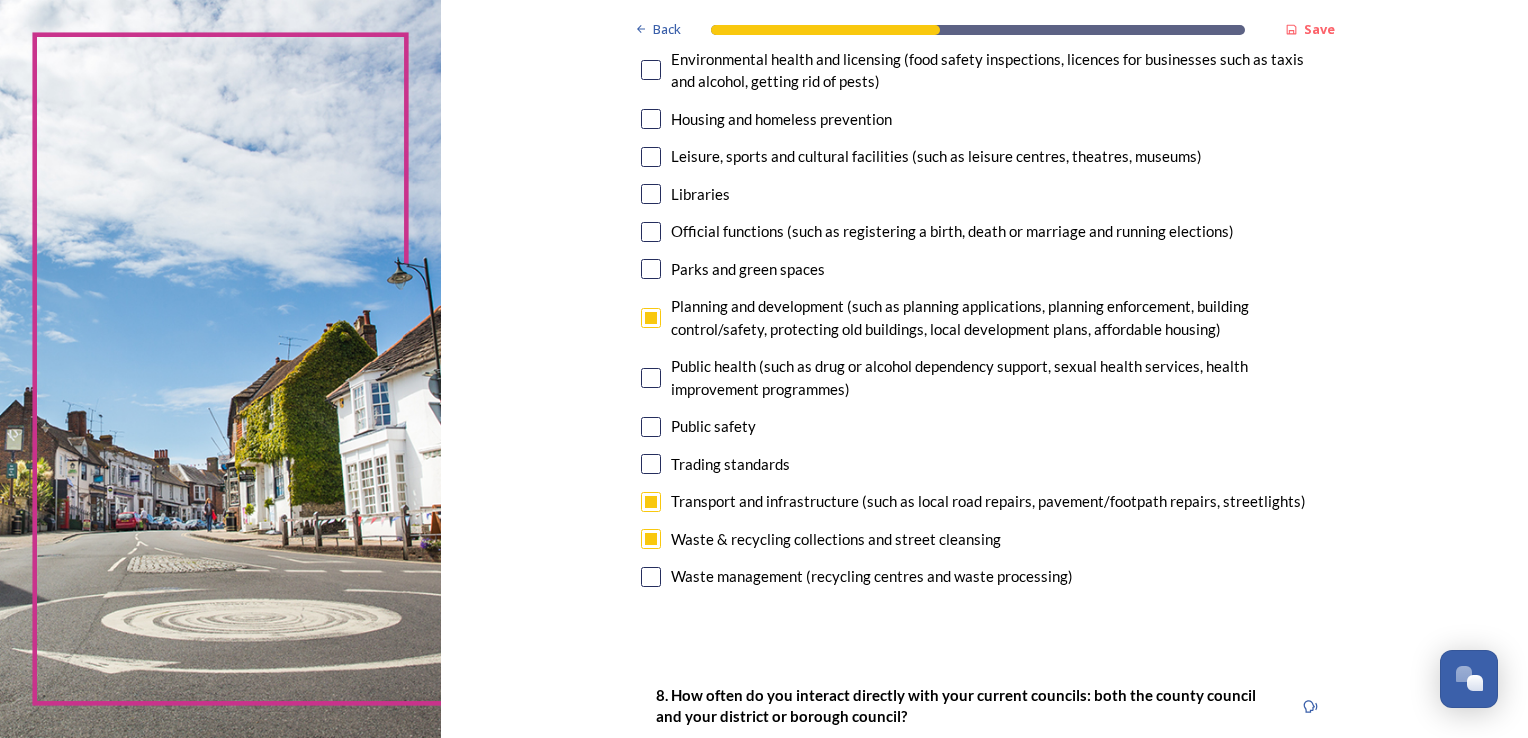 click at bounding box center [651, 157] 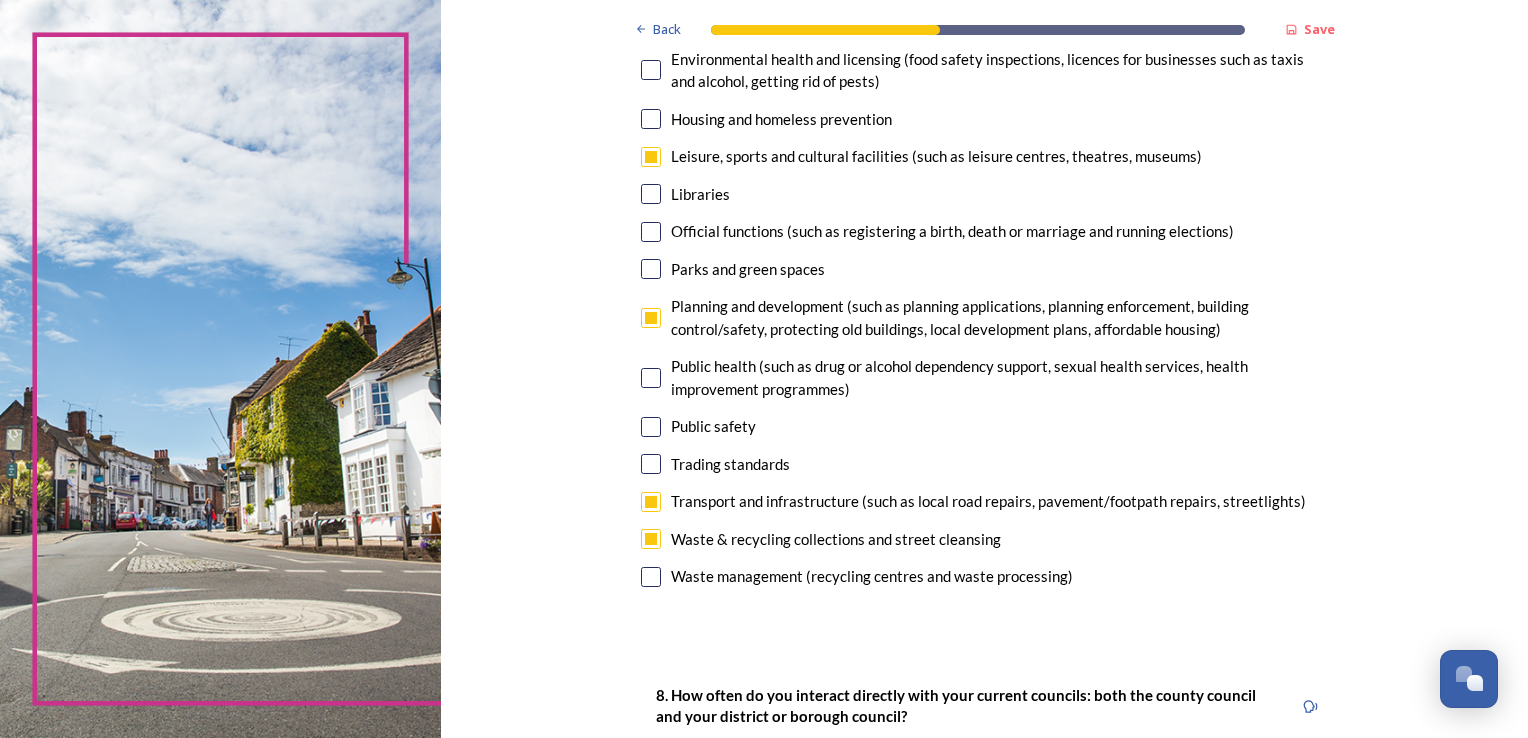 click at bounding box center [651, 119] 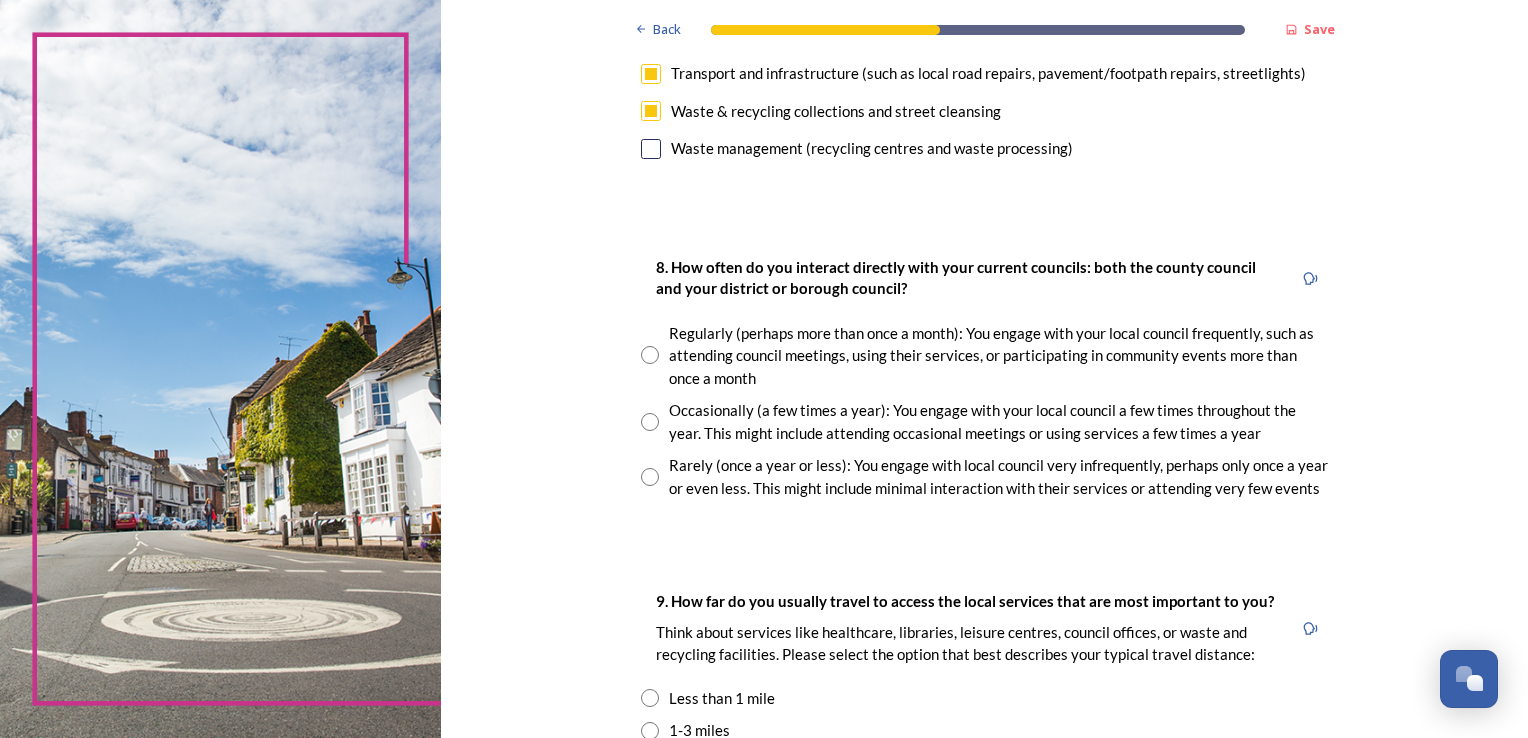 scroll, scrollTop: 1003, scrollLeft: 0, axis: vertical 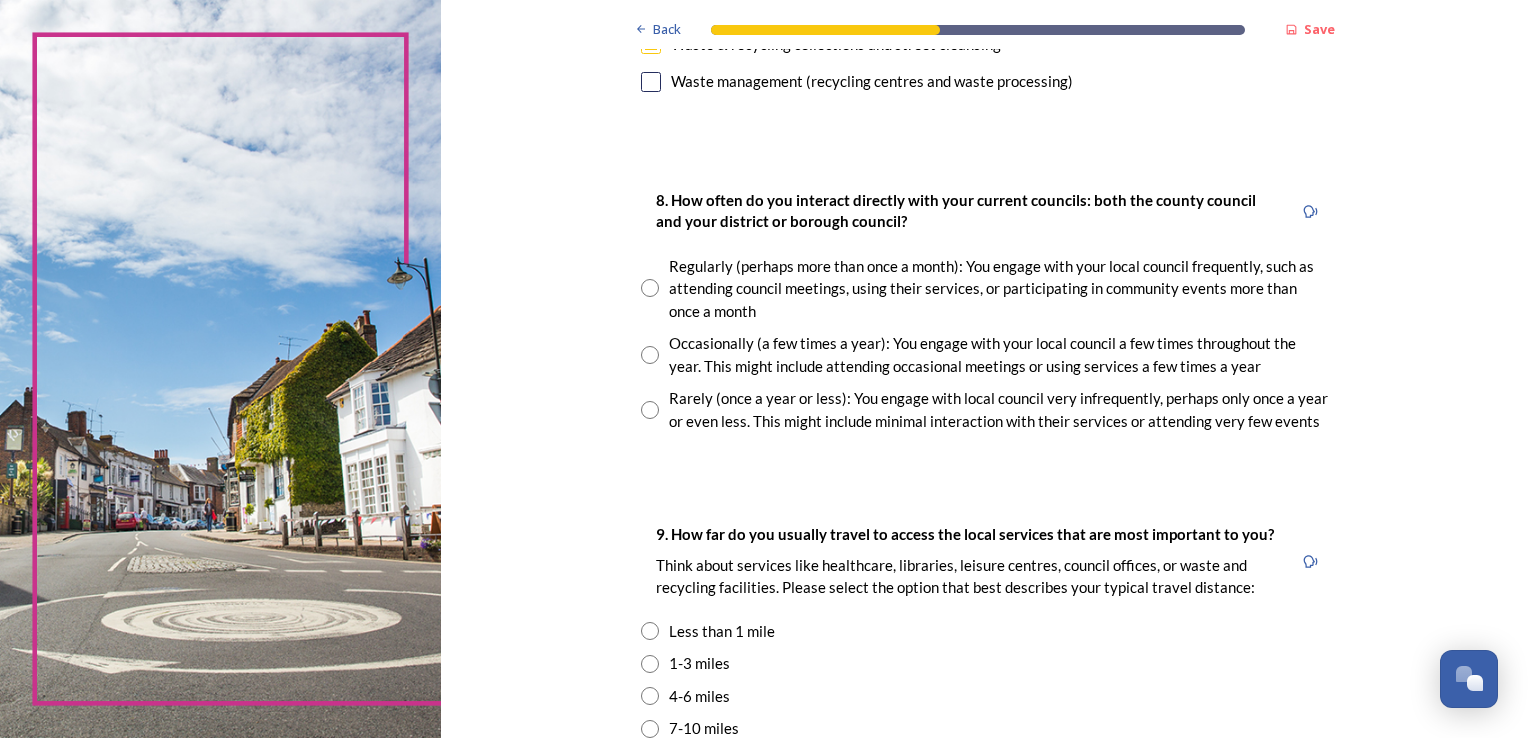 click at bounding box center [650, 288] 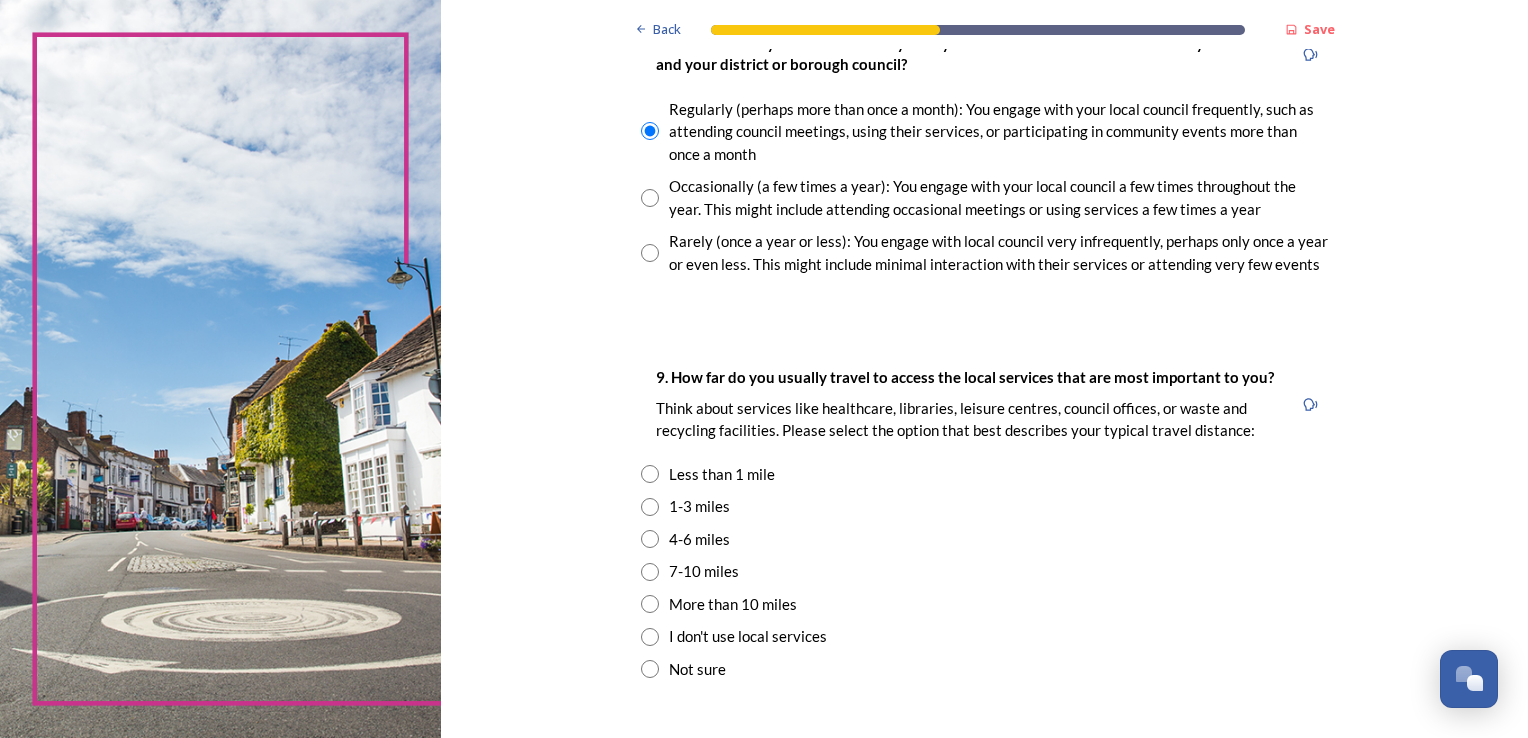 scroll, scrollTop: 1265, scrollLeft: 0, axis: vertical 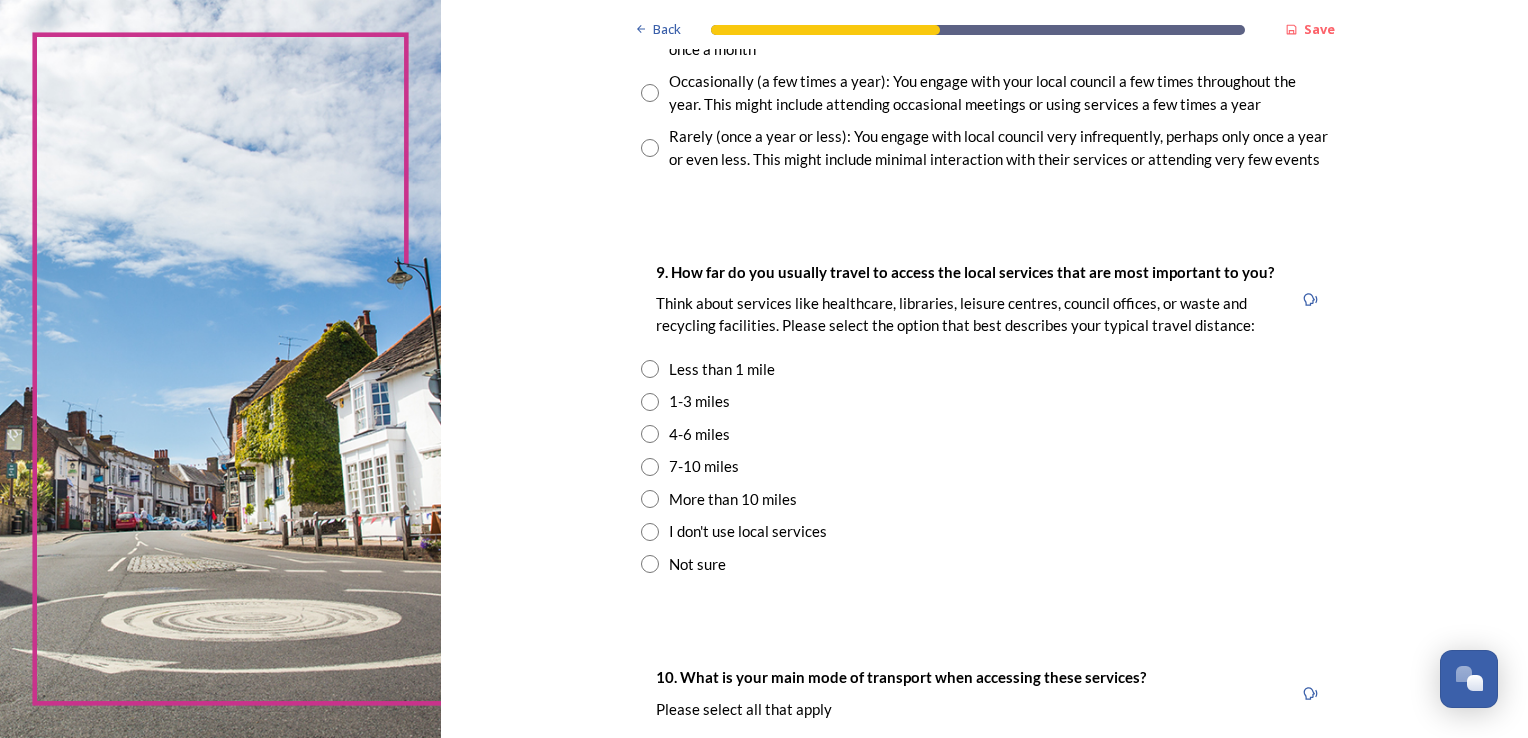 click at bounding box center (650, 434) 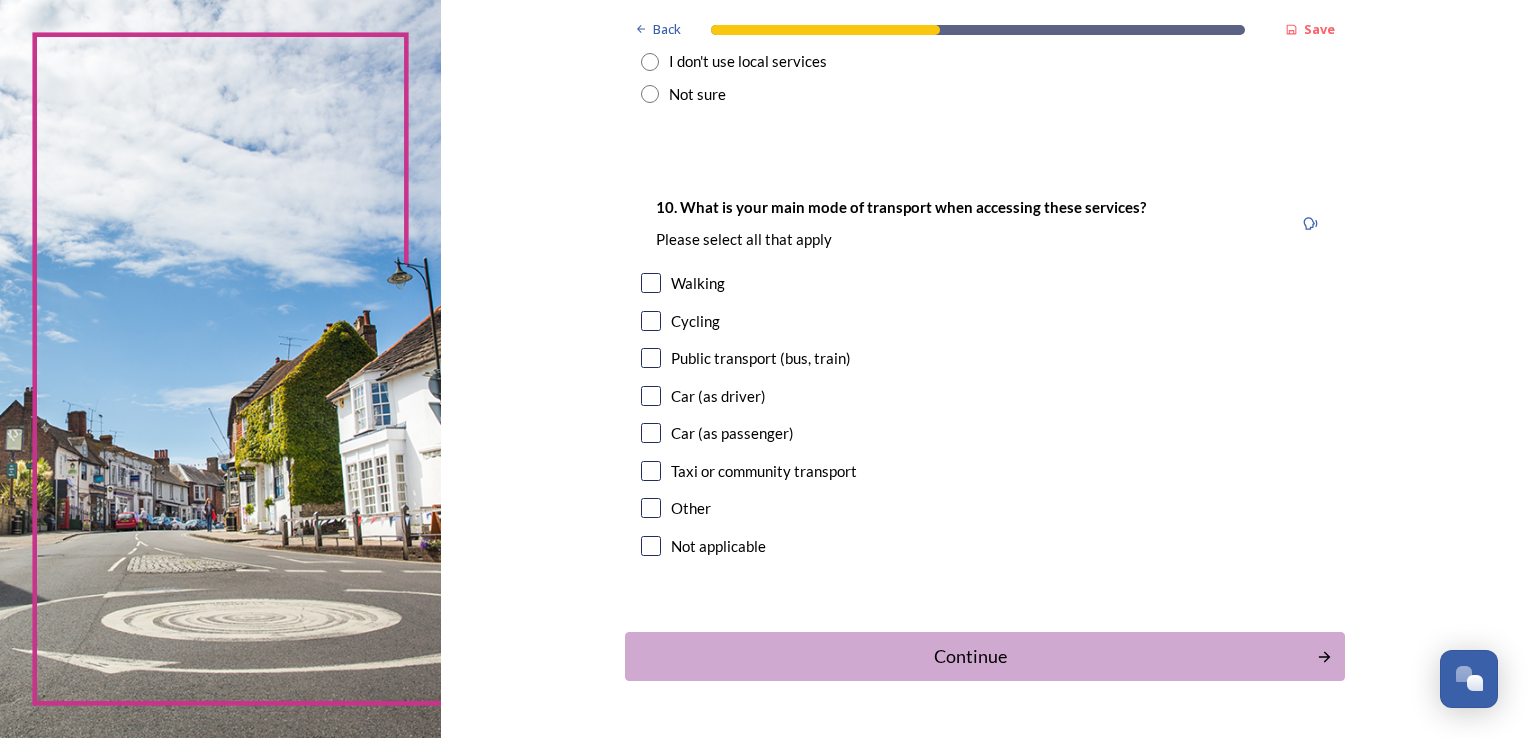 scroll, scrollTop: 1752, scrollLeft: 0, axis: vertical 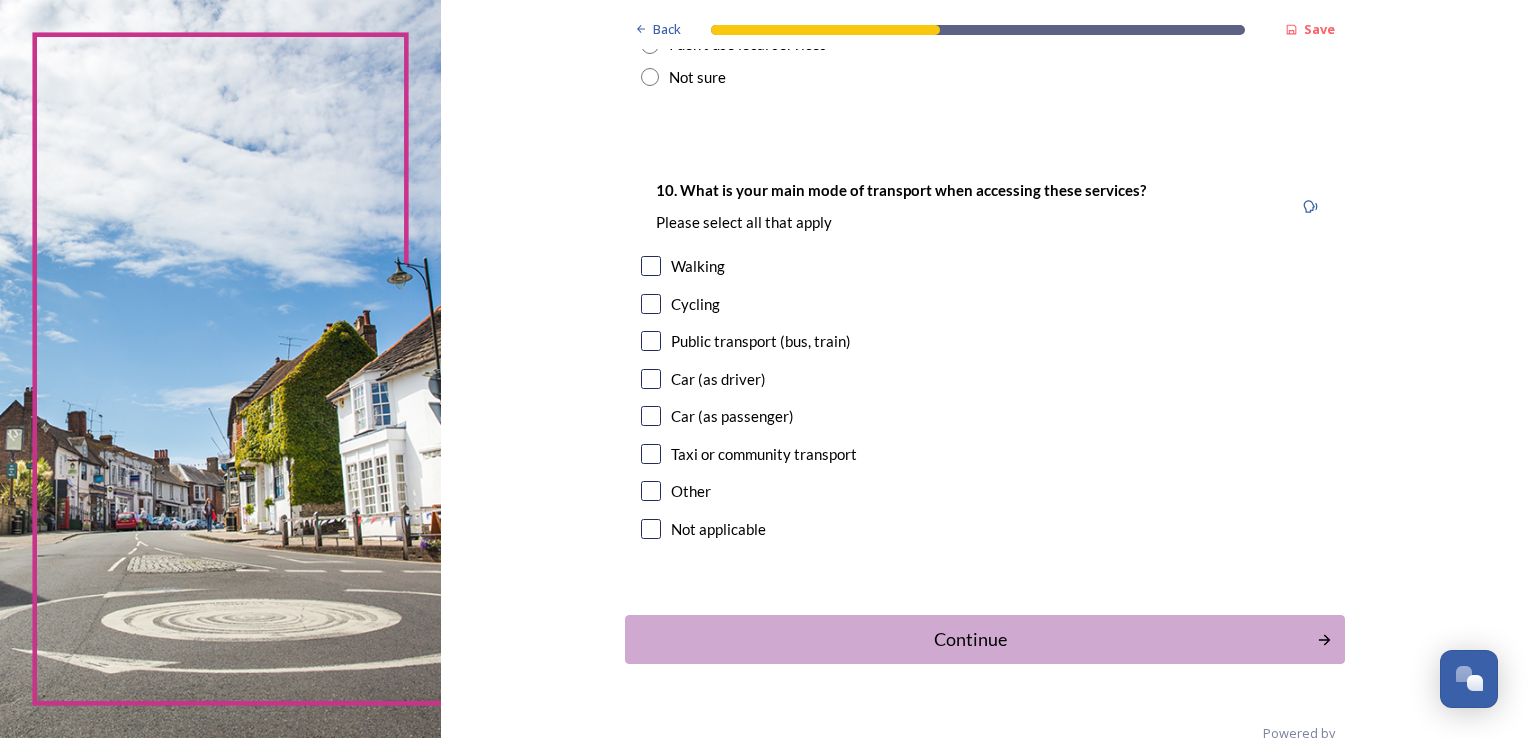 click at bounding box center (651, 379) 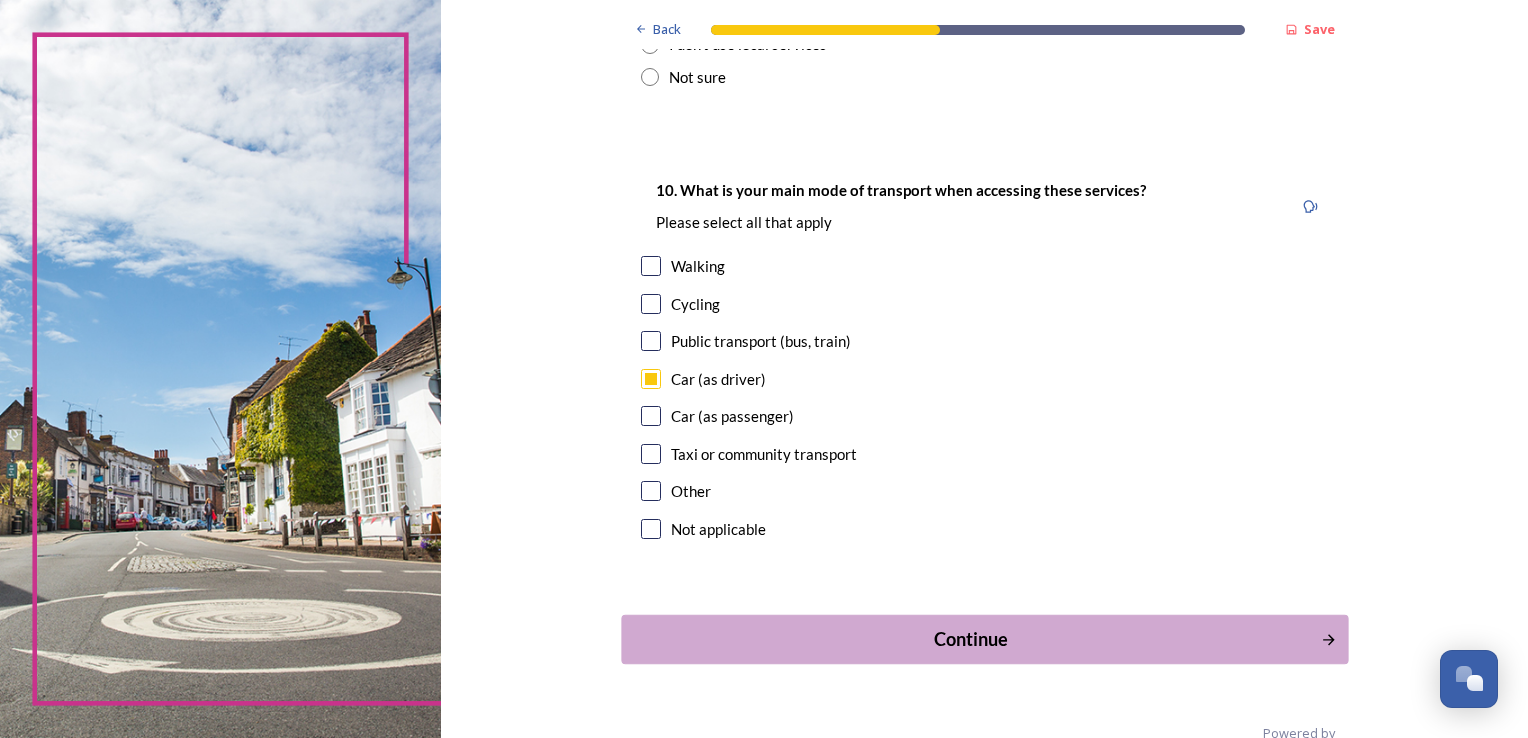click on "Continue" at bounding box center [970, 639] 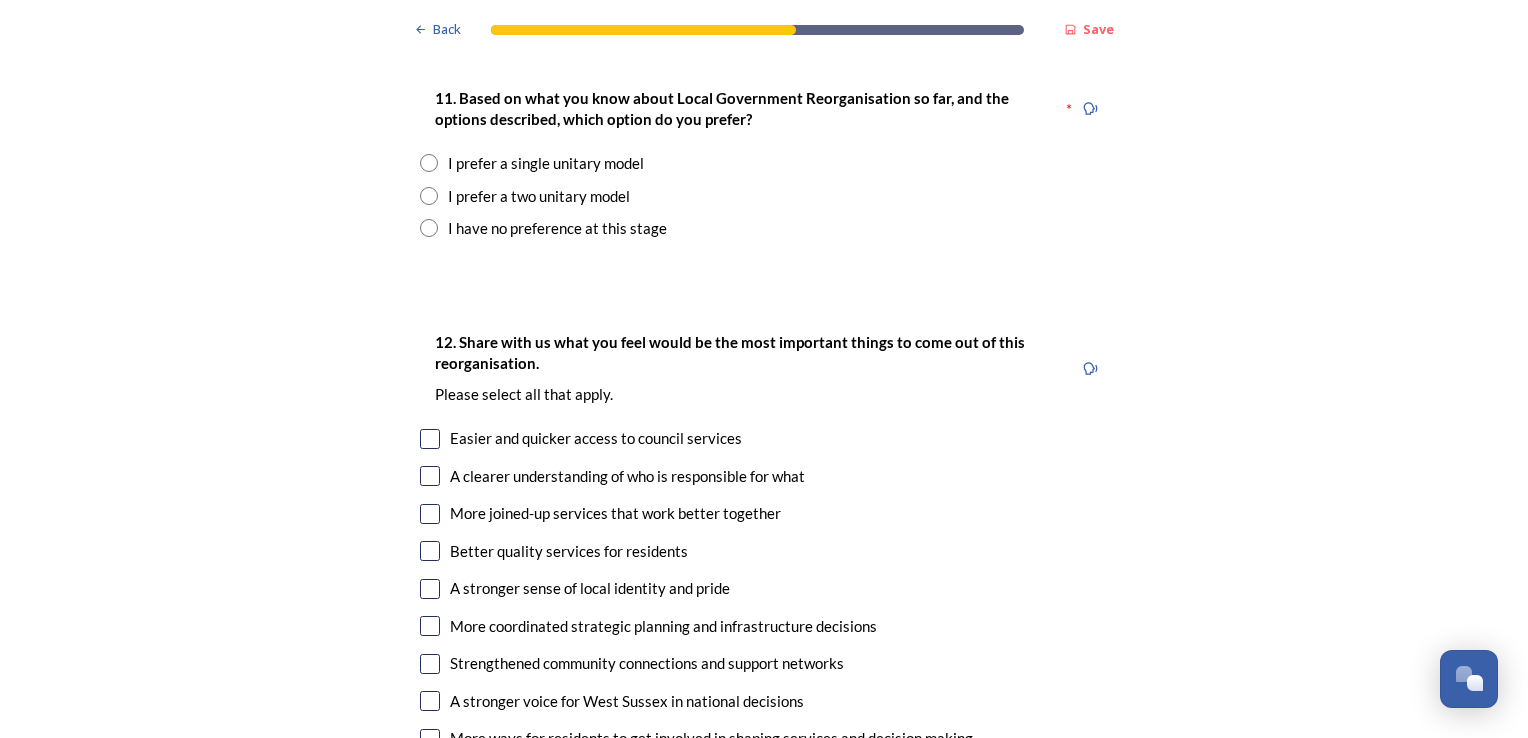 scroll, scrollTop: 2519, scrollLeft: 0, axis: vertical 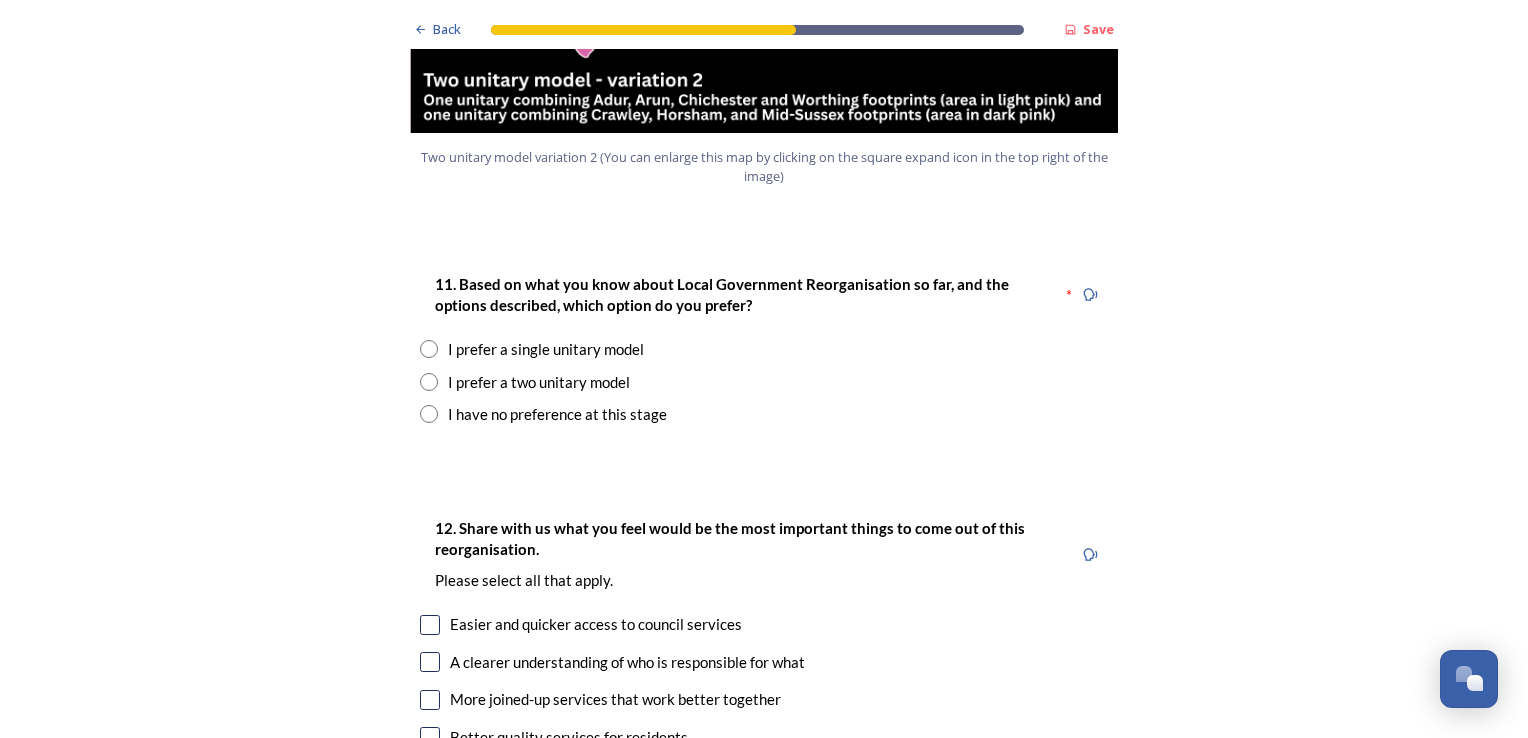 click at bounding box center [429, 349] 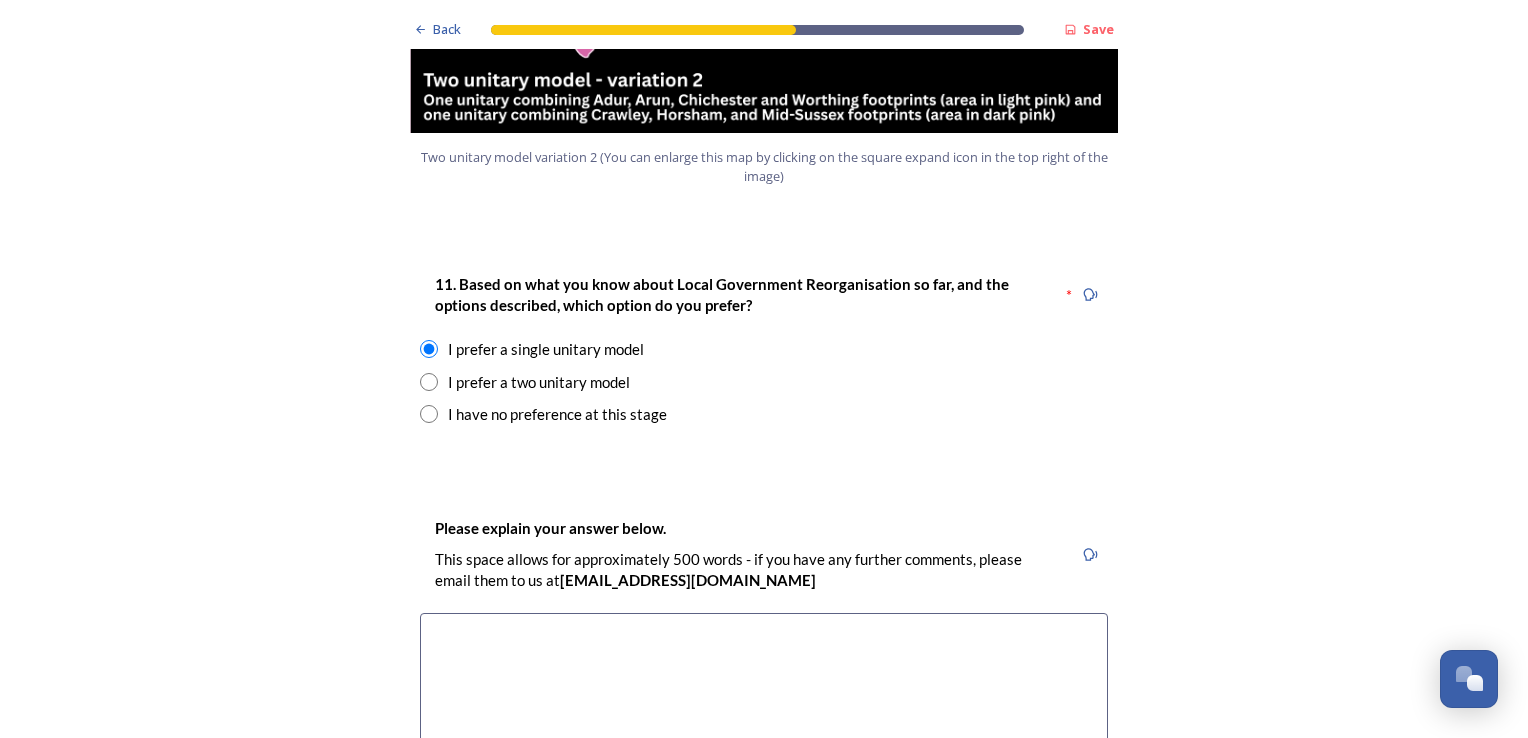click at bounding box center (764, 725) 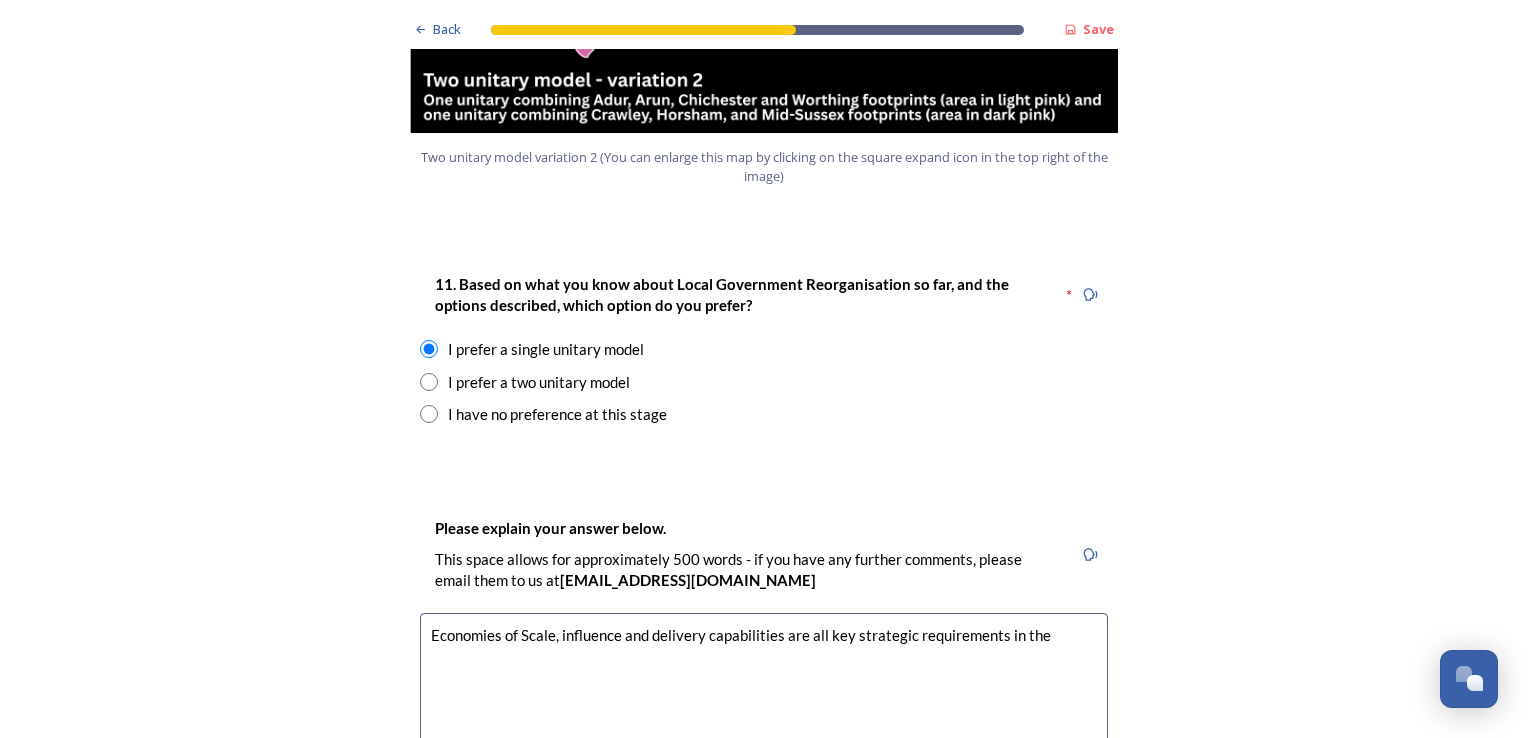 click on "Economies of Scale, influence and delivery capabilities are all key strategic requirements in the" at bounding box center [764, 725] 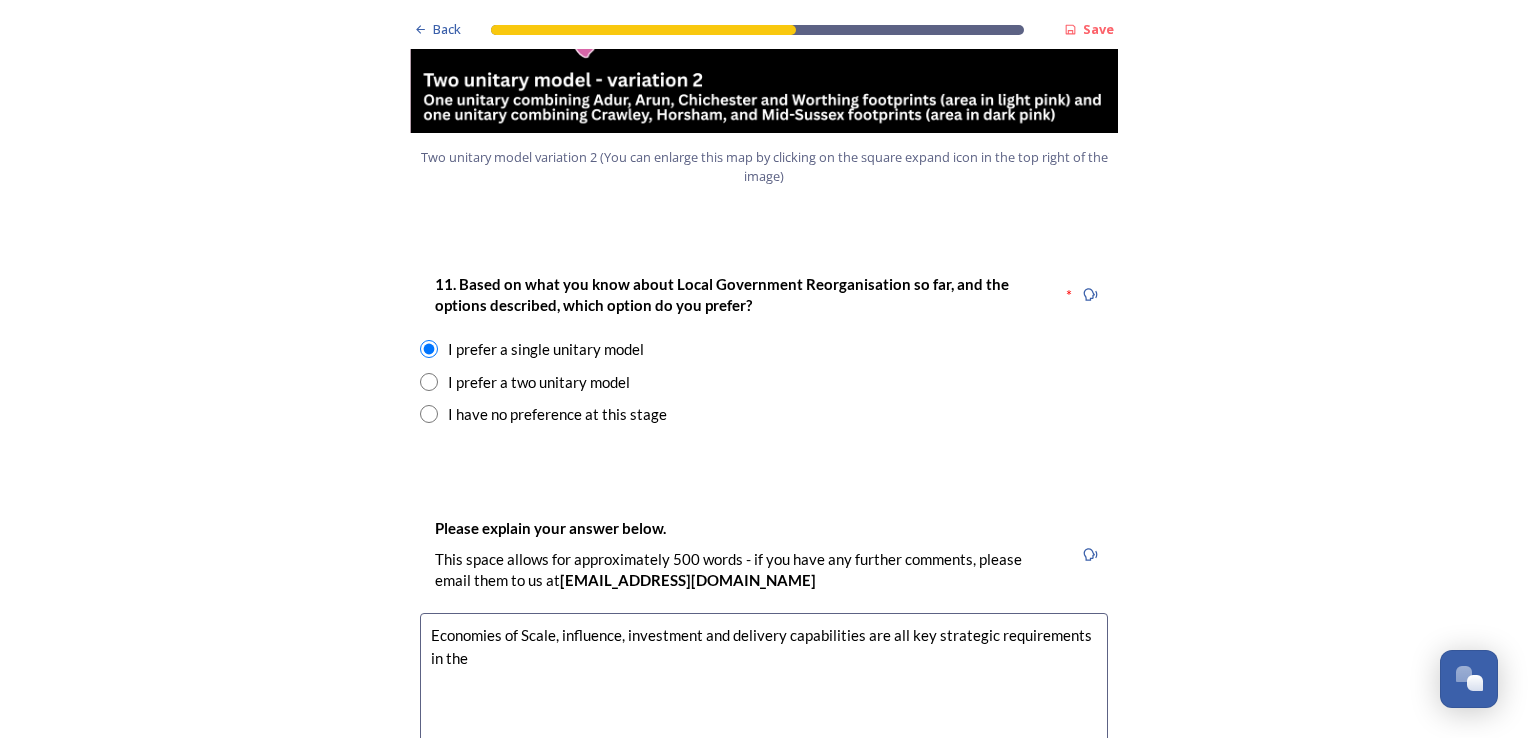 click on "Economies of Scale, influence, investment and delivery capabilities are all key strategic requirements in the" at bounding box center (764, 725) 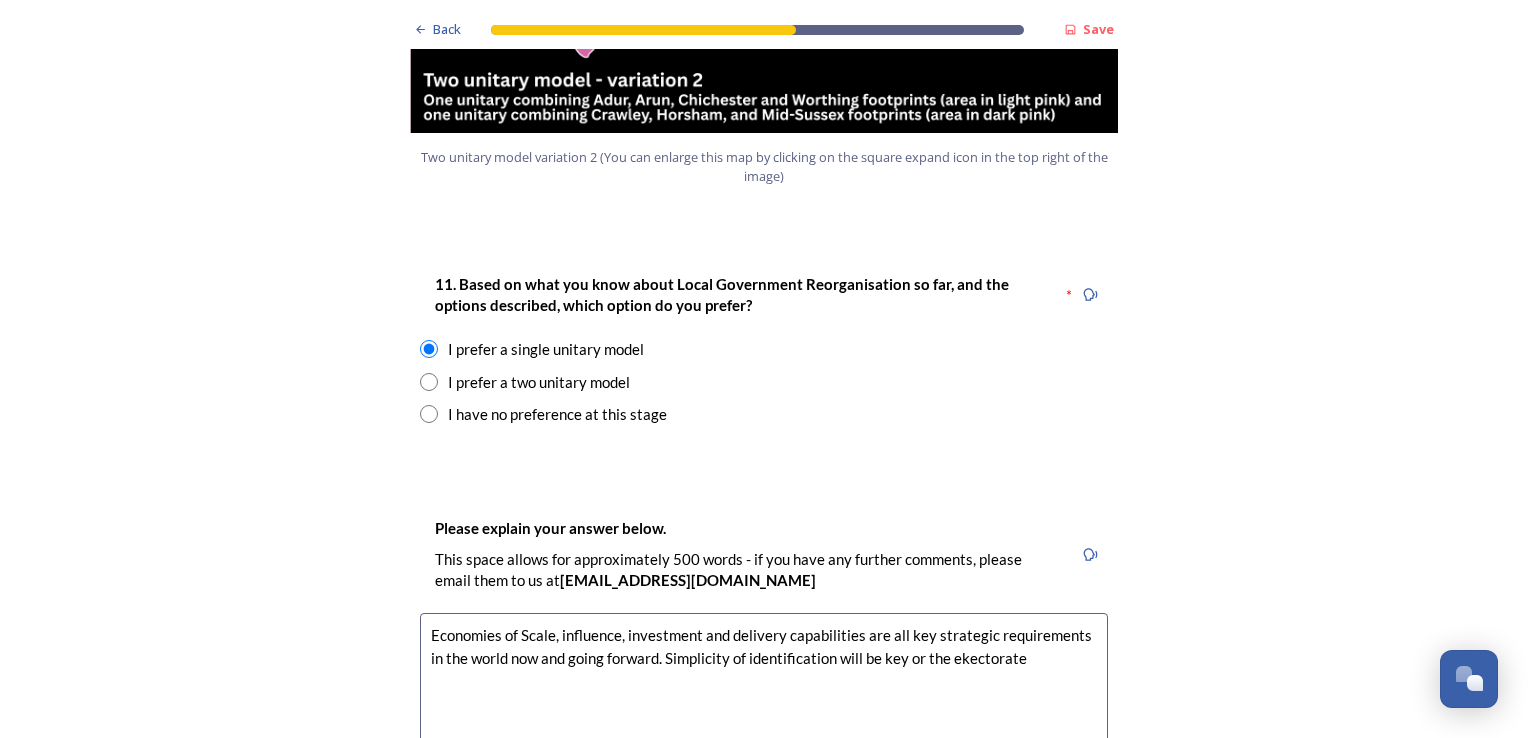 click on "Economies of Scale, influence, investment and delivery capabilities are all key strategic requirements in the world now and going forward. Simplicity of identification will be key or the ekectorate" at bounding box center [764, 725] 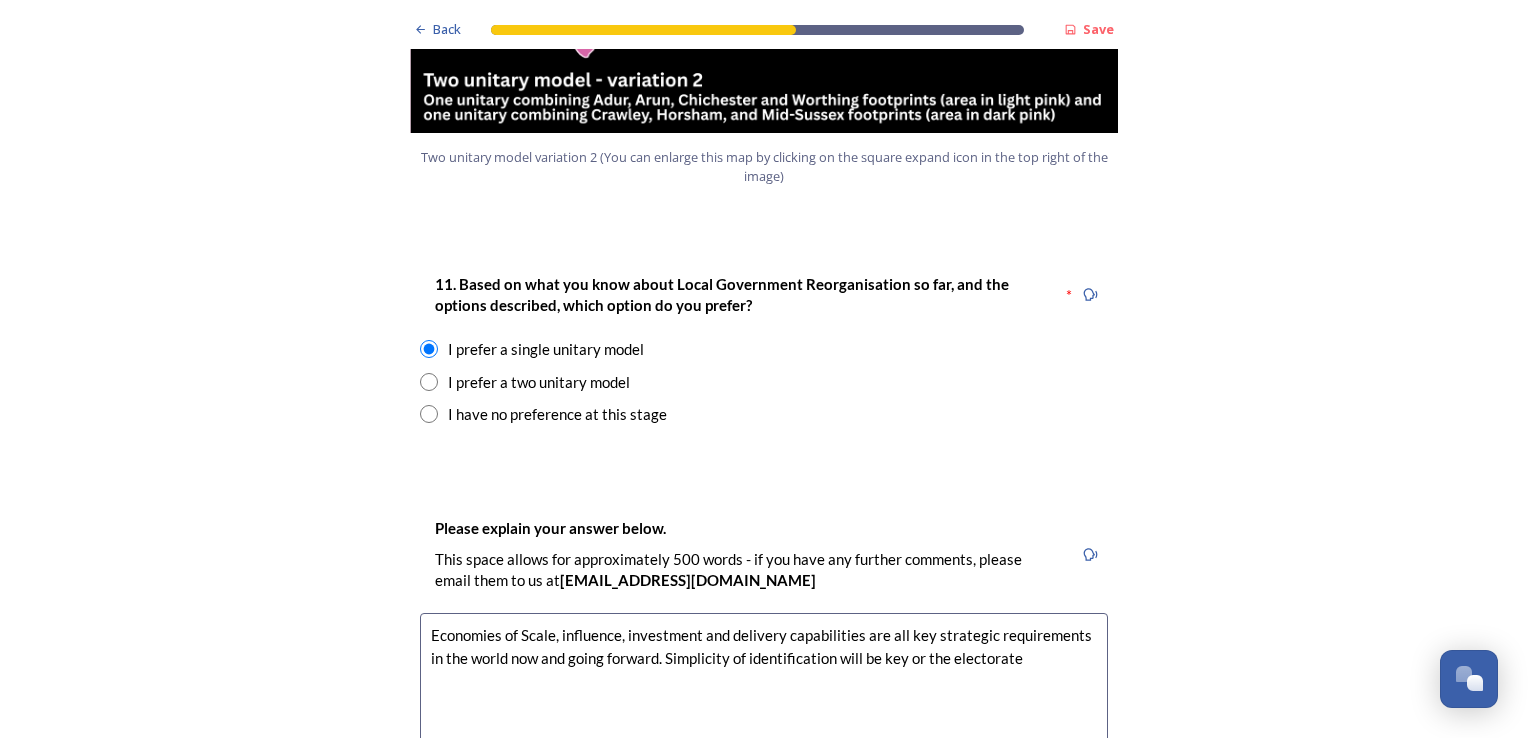 click on "Economies of Scale, influence, investment and delivery capabilities are all key strategic requirements in the world now and going forward. Simplicity of identification will be key or the electorate" at bounding box center [764, 725] 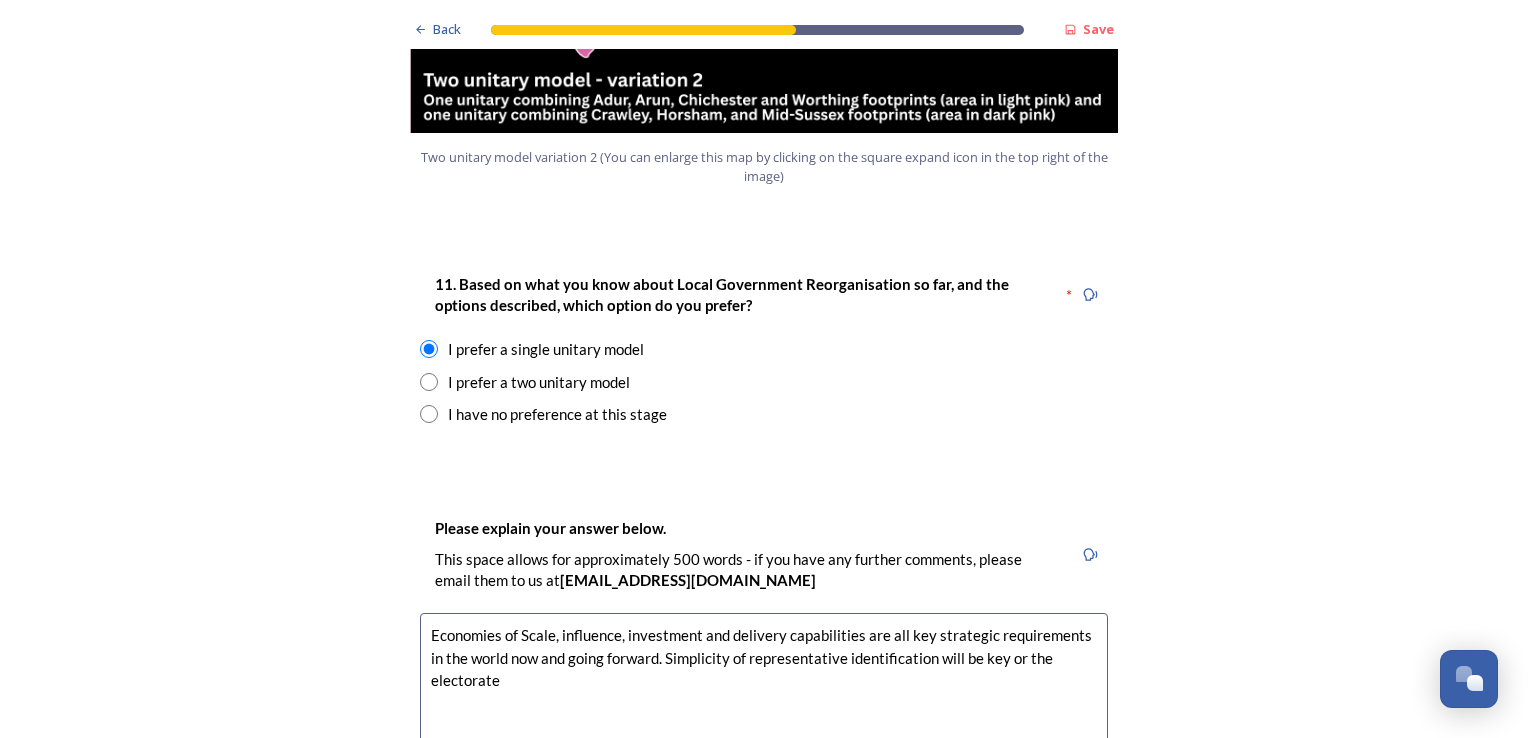click on "Economies of Scale, influence, investment and delivery capabilities are all key strategic requirements in the world now and going forward. Simplicity of representative identification will be key or the electorate" at bounding box center (764, 725) 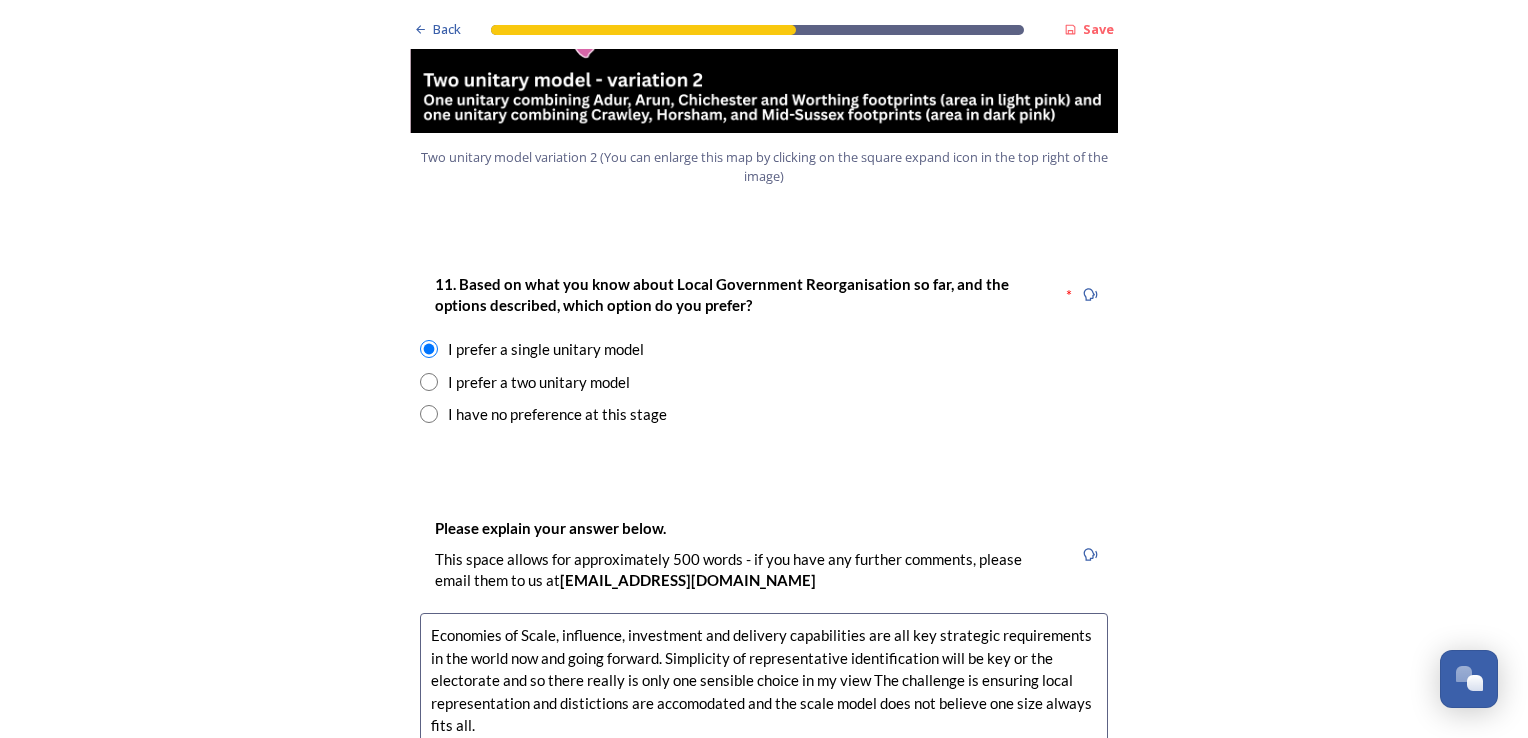 click on "Economies of Scale, influence, investment and delivery capabilities are all key strategic requirements in the world now and going forward. Simplicity of representative identification will be key or the electorate and so there really is only one sensible choice in my view The challenge is ensuring local representation and distictions are accomodated and the scale model does not believe one size always fits all." at bounding box center [764, 725] 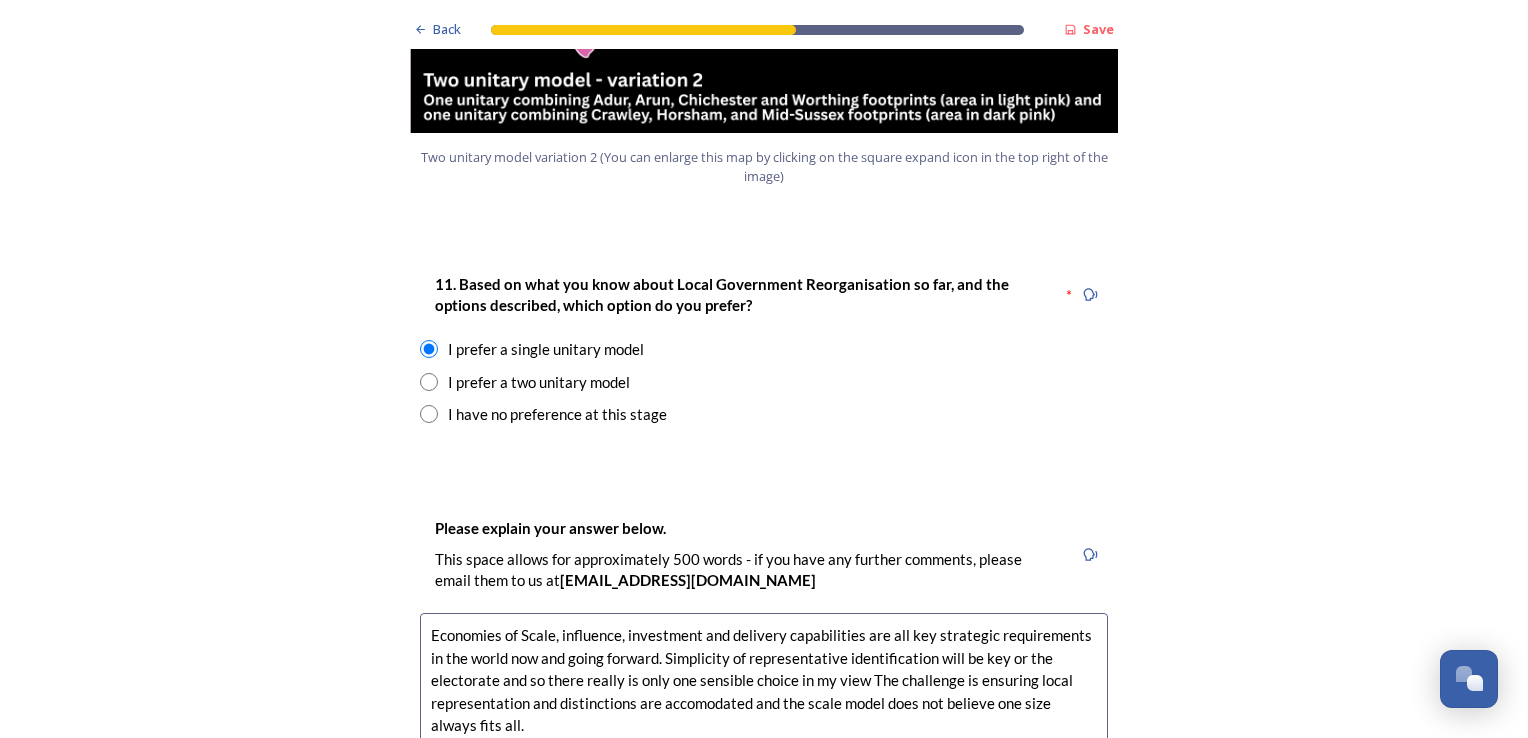 click on "Economies of Scale, influence, investment and delivery capabilities are all key strategic requirements in the world now and going forward. Simplicity of representative identification will be key or the electorate and so there really is only one sensible choice in my view The challenge is ensuring local representation and distinctions are accomodated and the scale model does not believe one size always fits all." at bounding box center (764, 725) 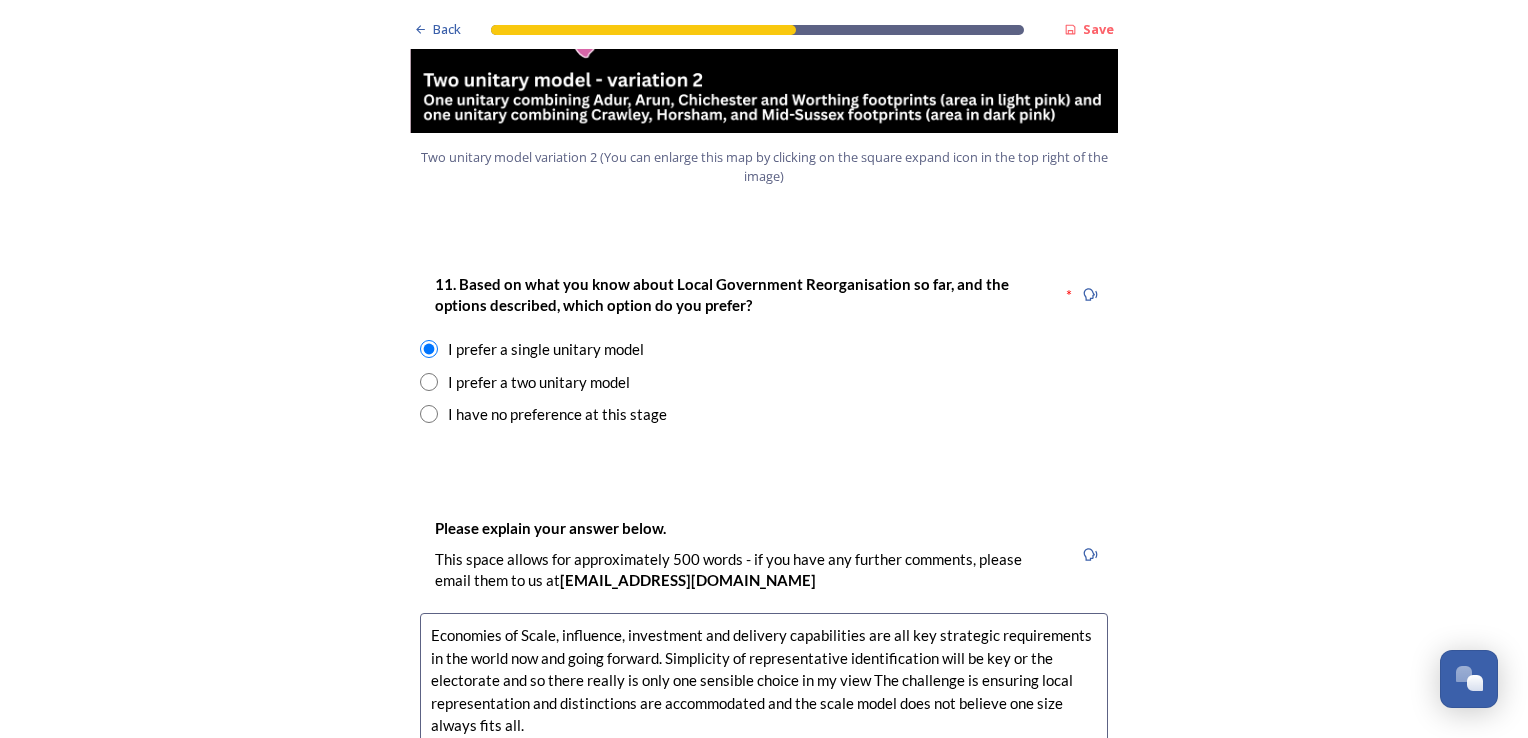 click on "Economies of Scale, influence, investment and delivery capabilities are all key strategic requirements in the world now and going forward. Simplicity of representative identification will be key or the electorate and so there really is only one sensible choice in my view The challenge is ensuring local representation and distinctions are accommodated and the scale model does not believe one size always fits all." at bounding box center [764, 725] 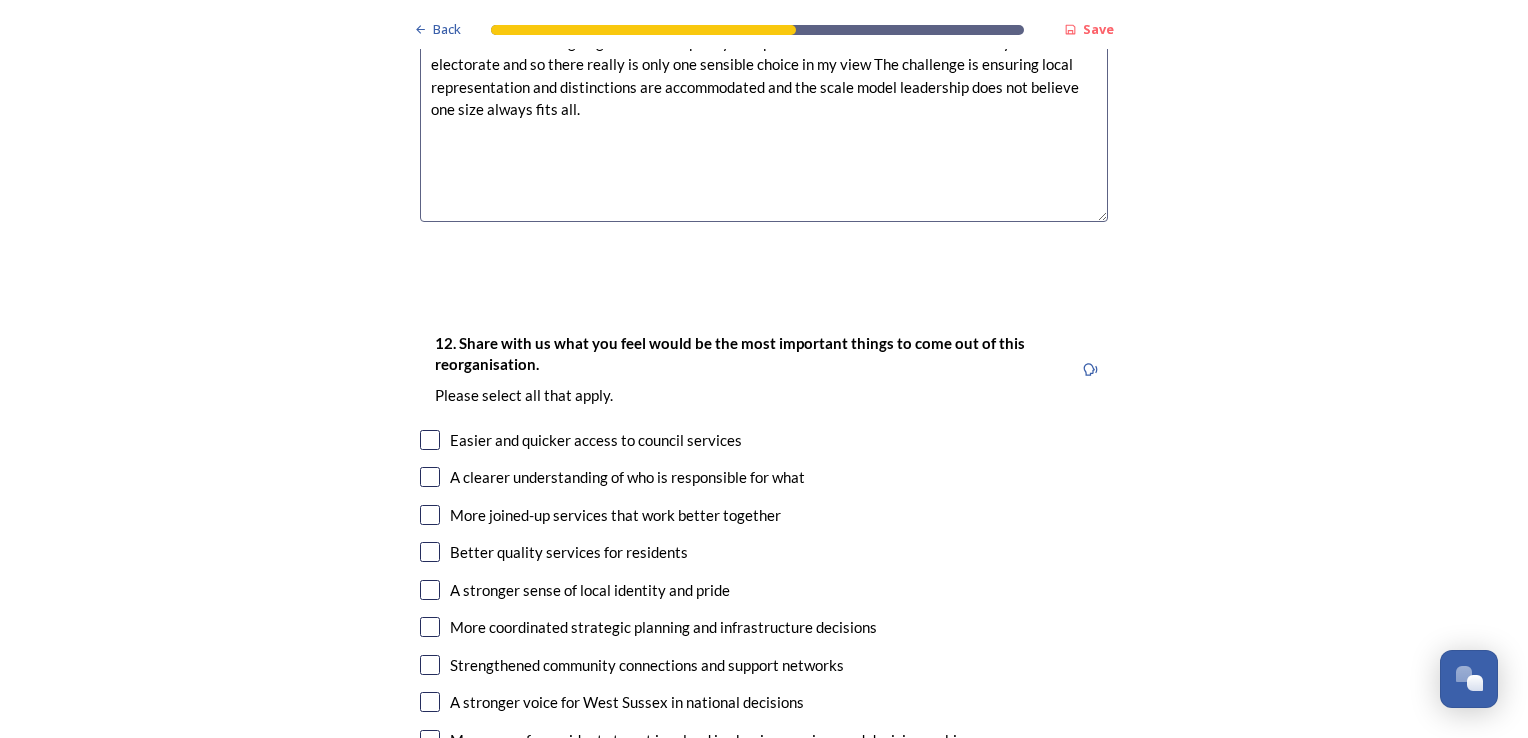 scroll, scrollTop: 3288, scrollLeft: 0, axis: vertical 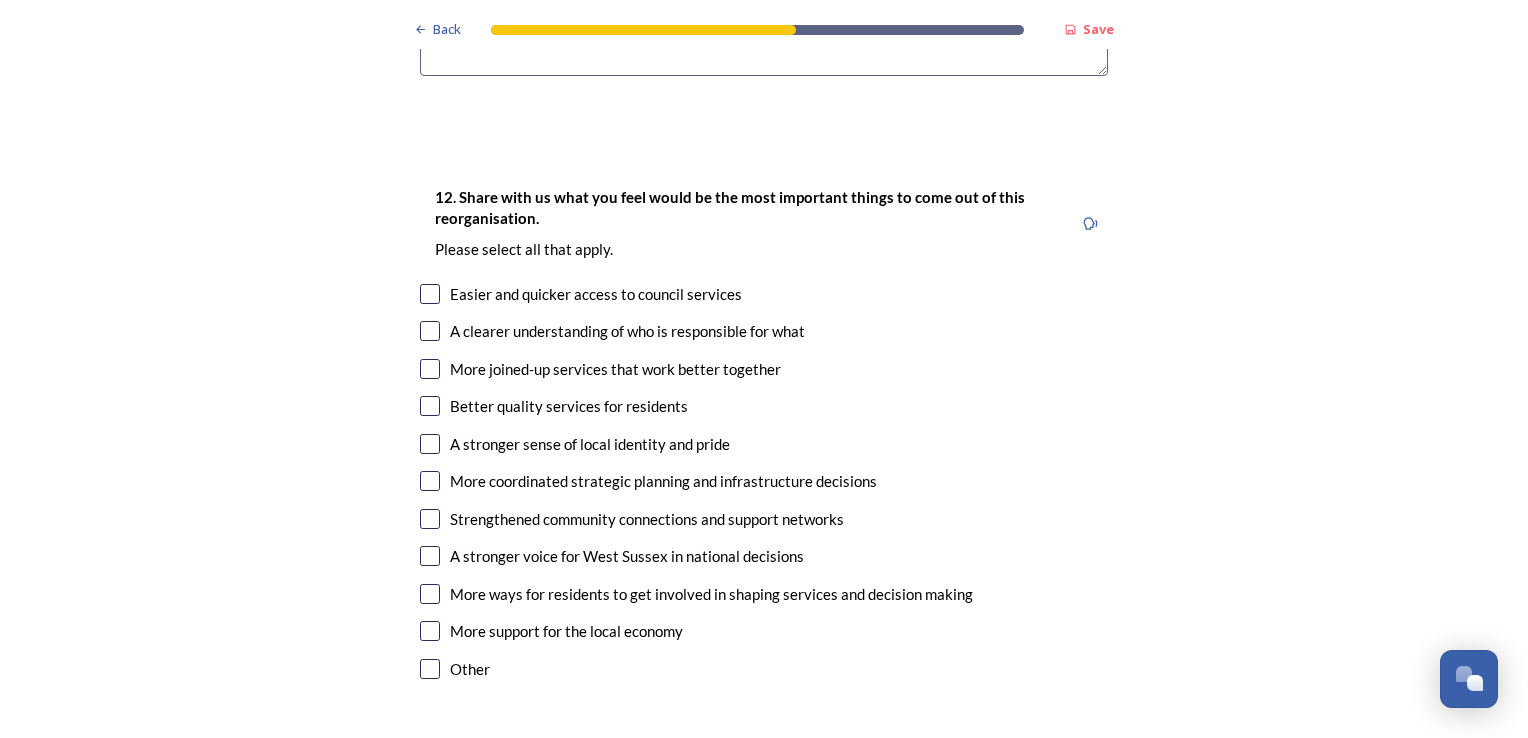 type on "Economies of Scale, influence, investment and delivery capabilities are all key strategic requirements in the world now and going forward. Simplicity of representative identification will be key or the electorate and so there really is only one sensible choice in my view The challenge is ensuring local representation and distinctions are accommodated and the scale model leadership does not believe one size always fits all." 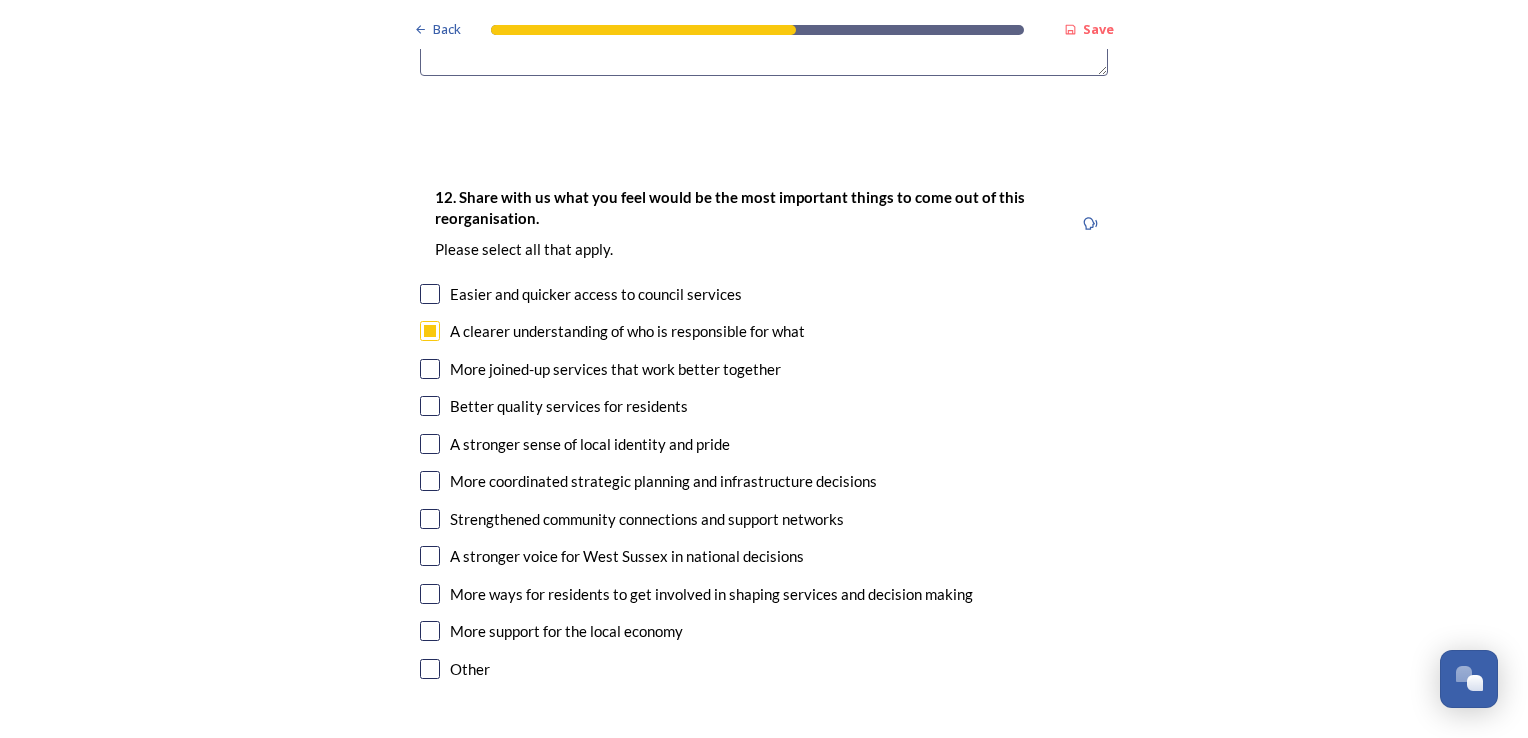 click at bounding box center [430, 369] 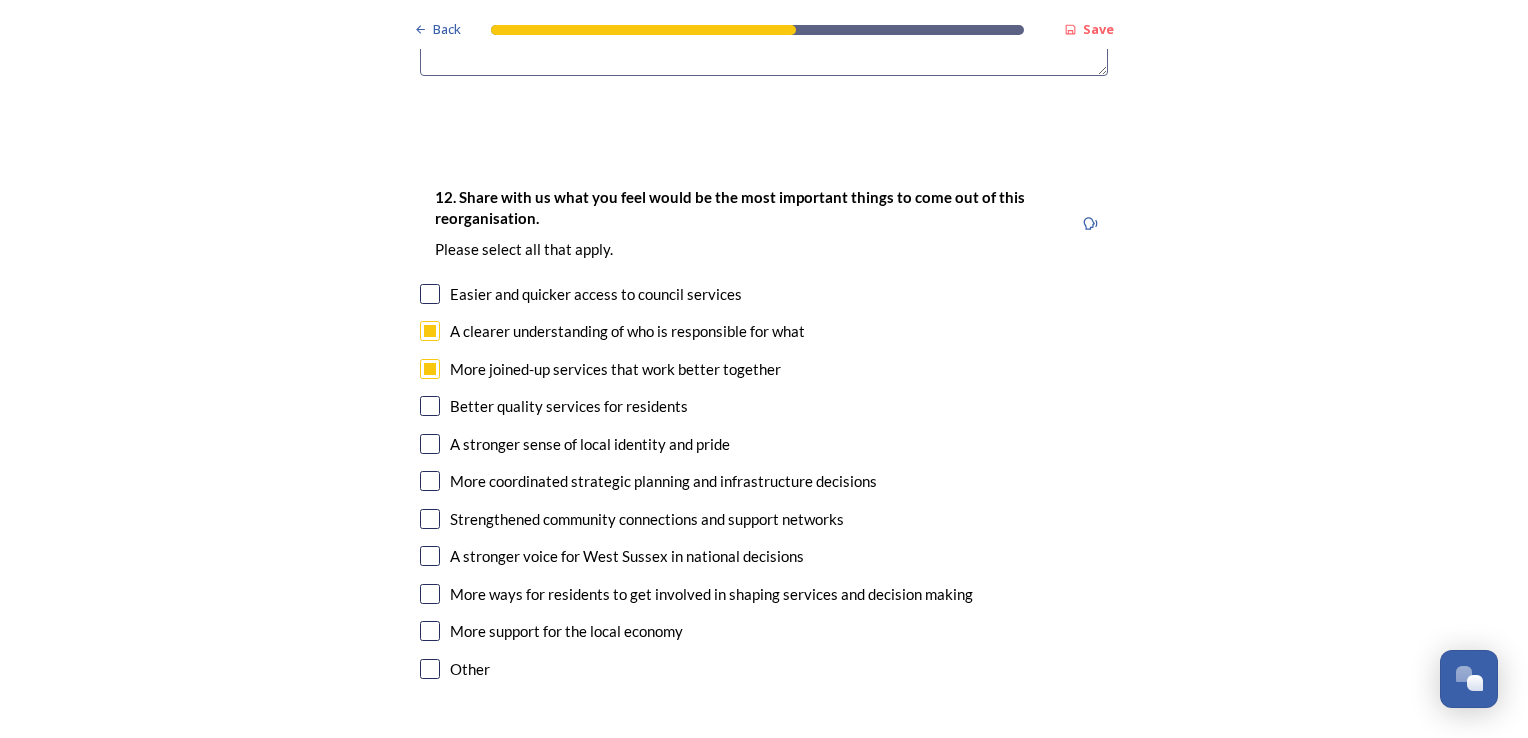 click at bounding box center [430, 406] 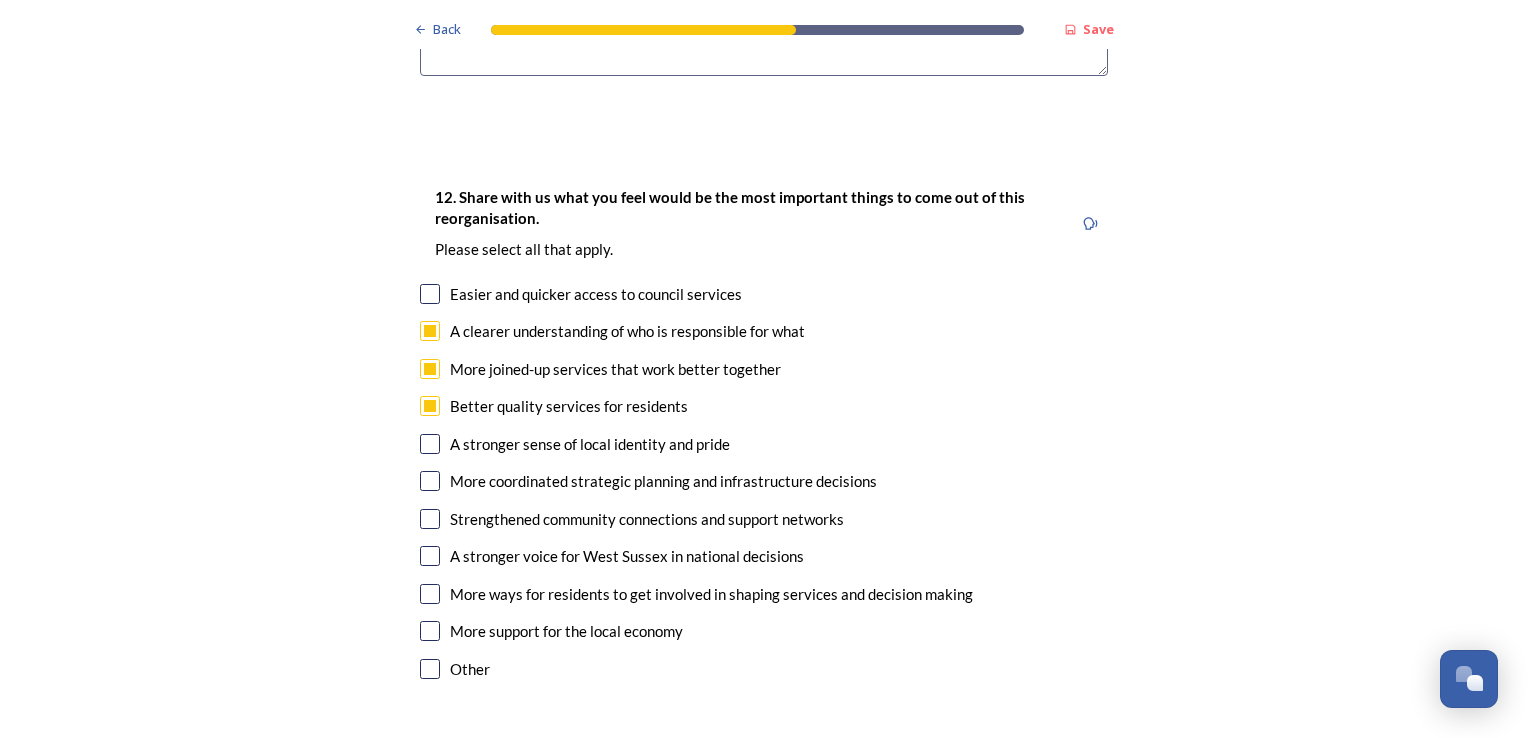 click at bounding box center [430, 444] 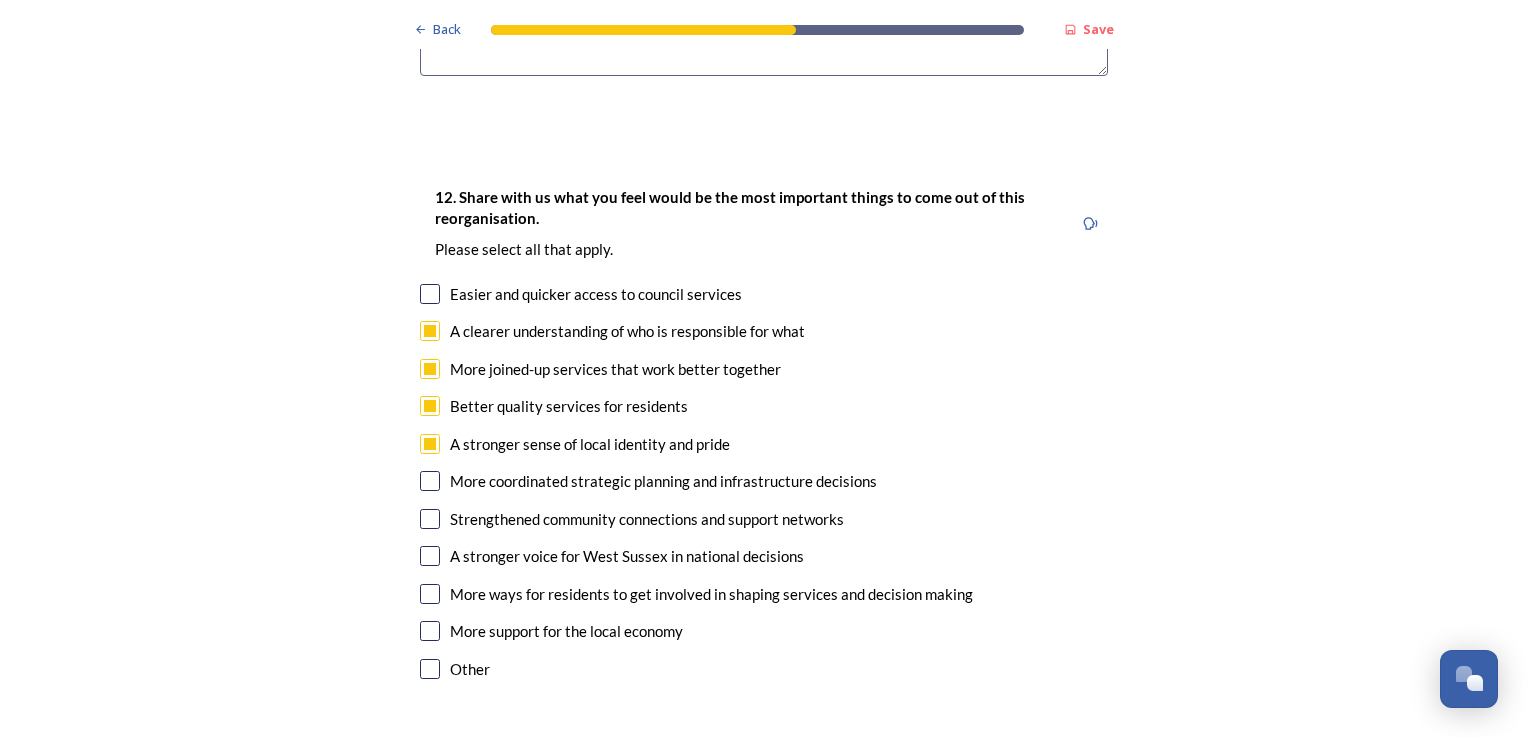 click at bounding box center [430, 481] 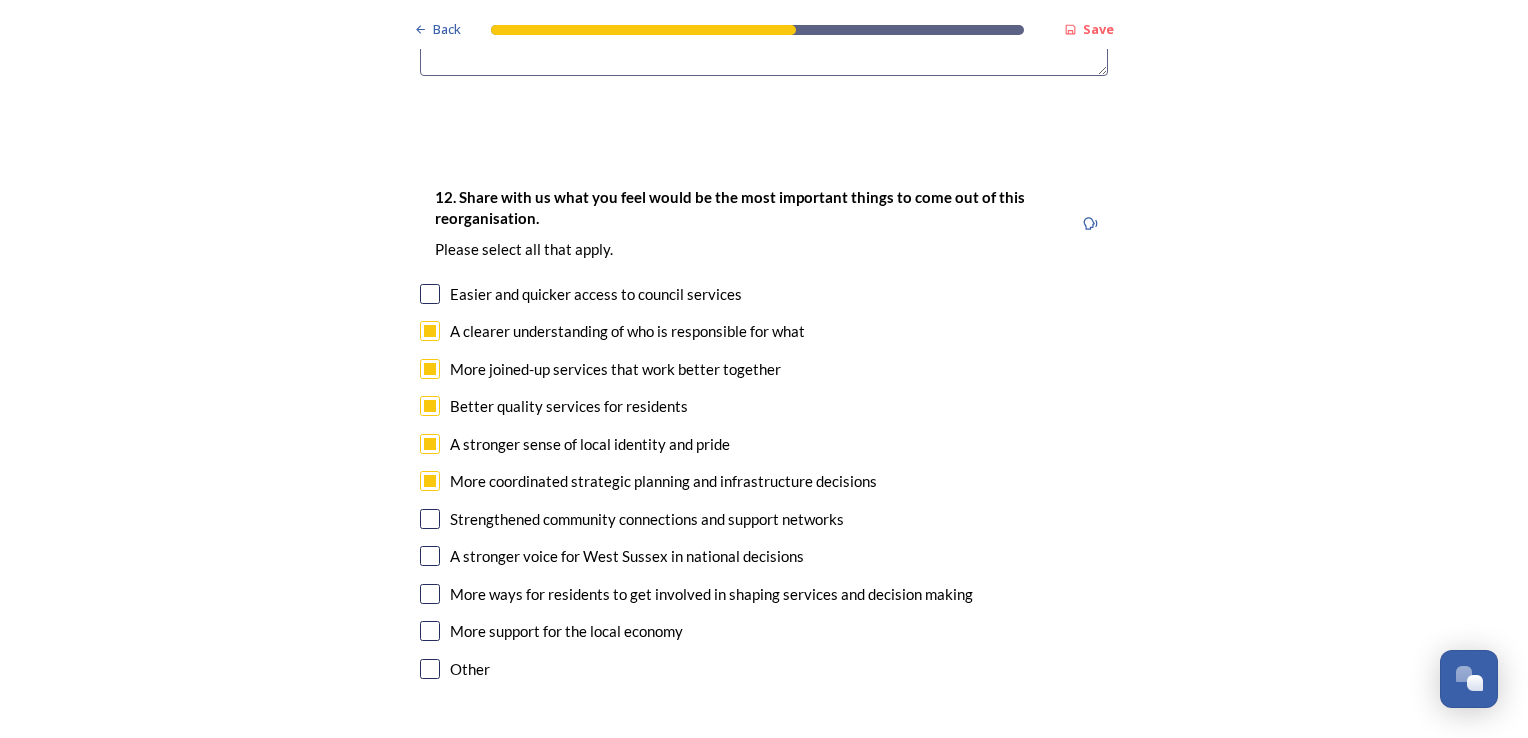 click at bounding box center (430, 556) 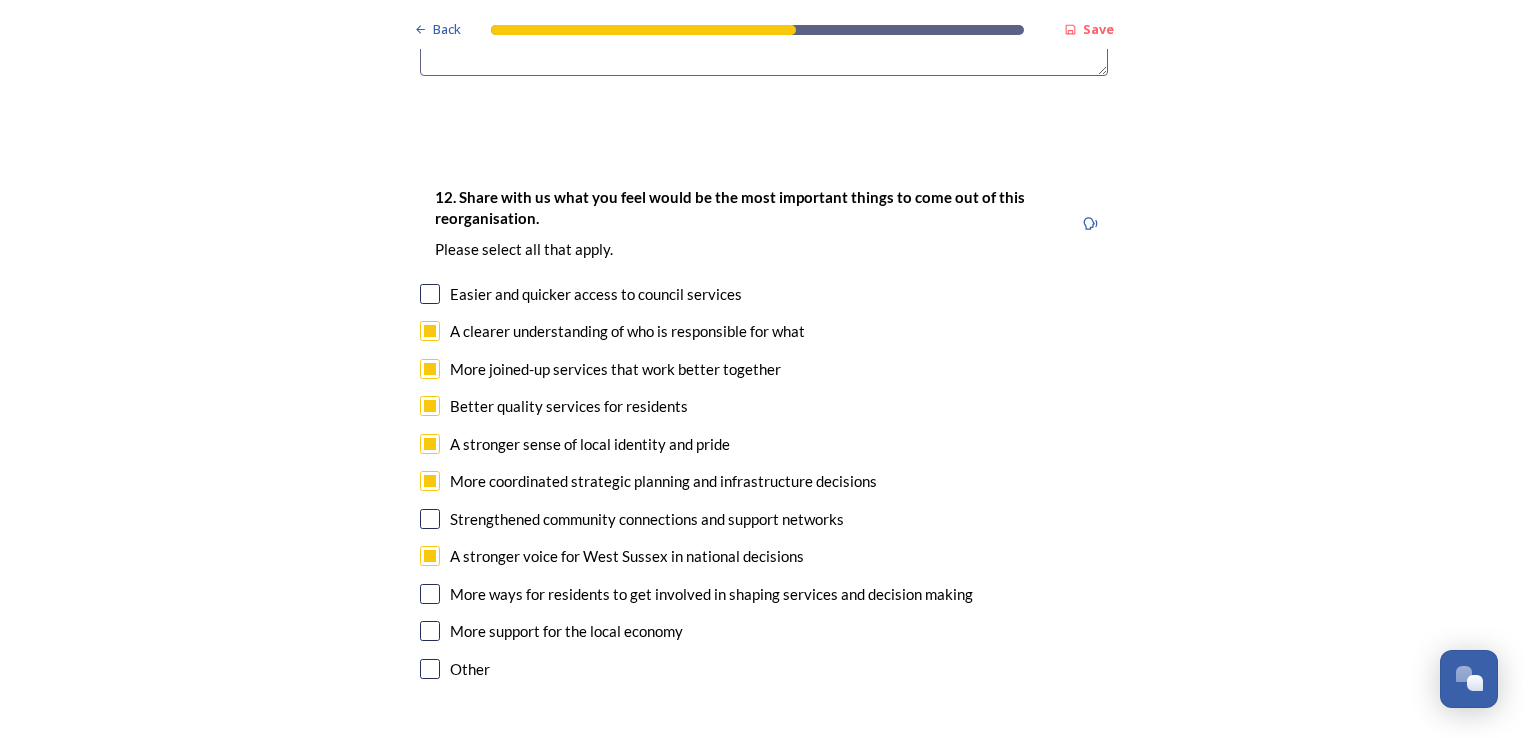 click at bounding box center [430, 294] 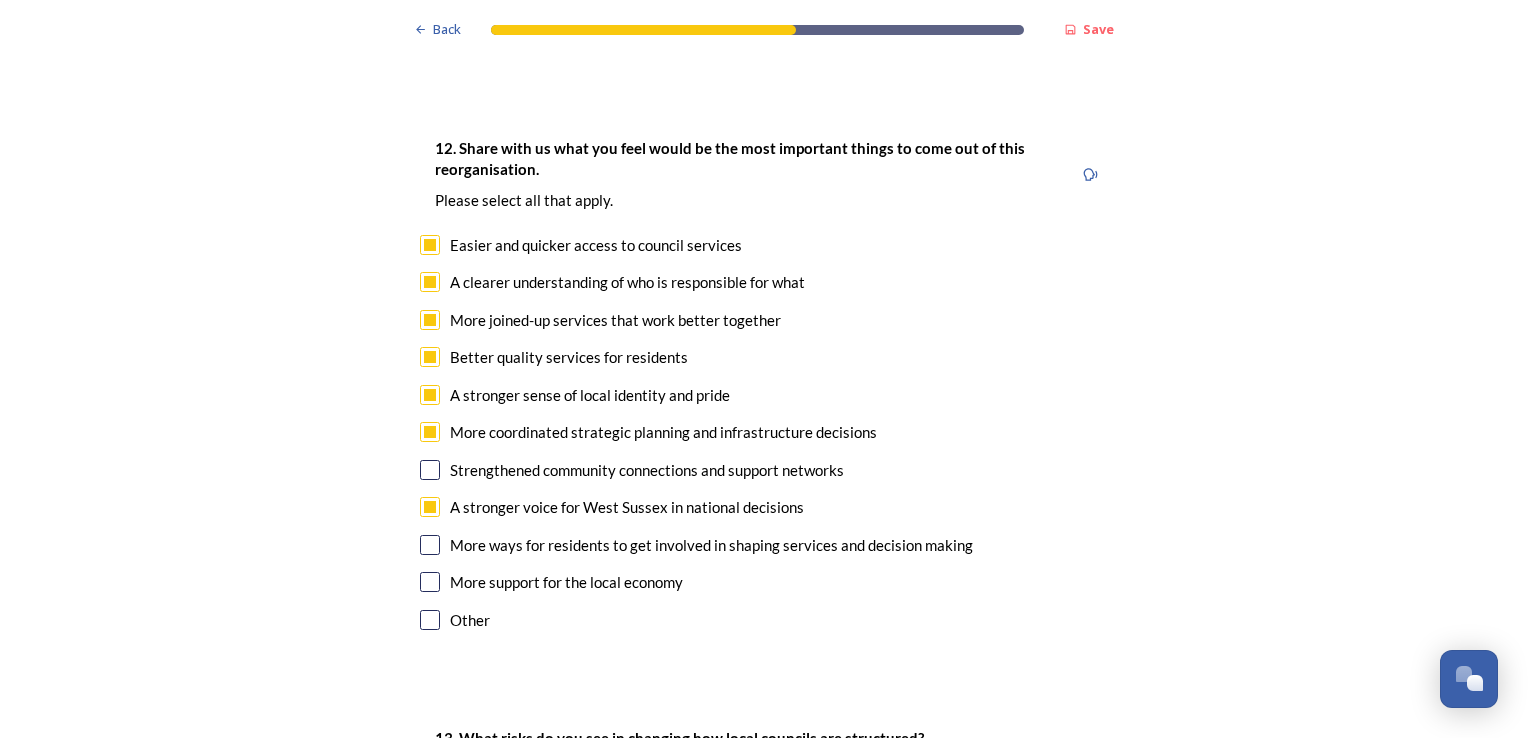 scroll, scrollTop: 3352, scrollLeft: 0, axis: vertical 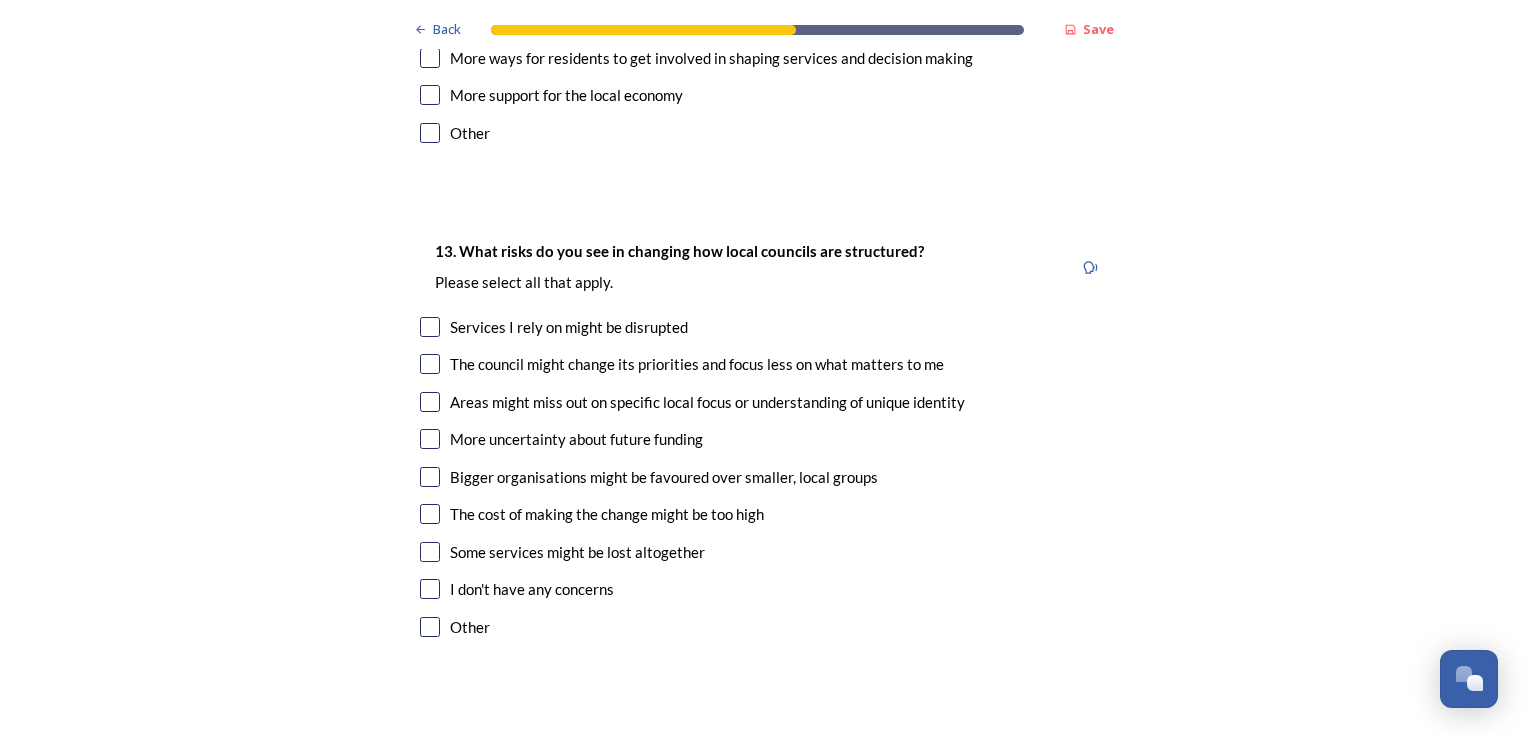 click at bounding box center (430, 327) 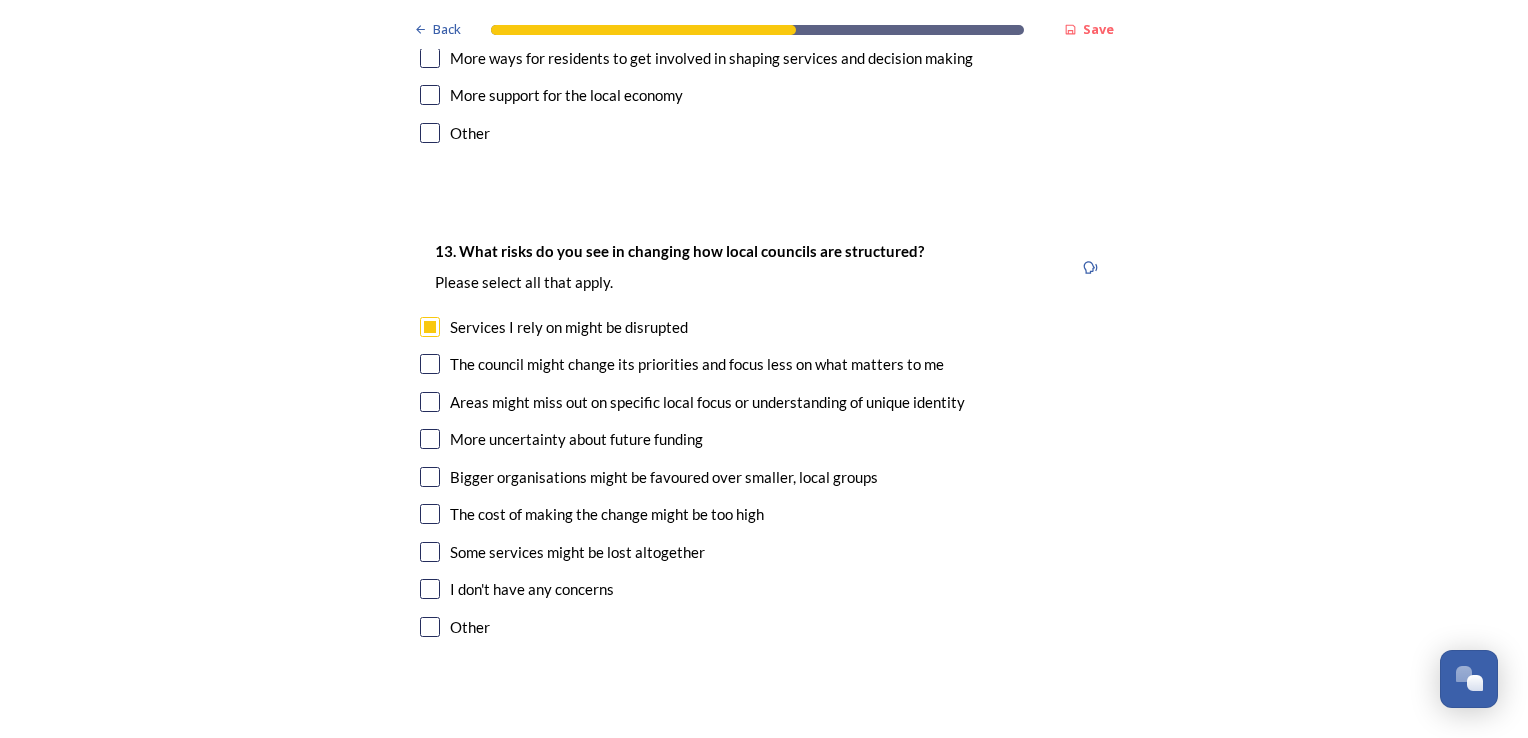 click at bounding box center (430, 364) 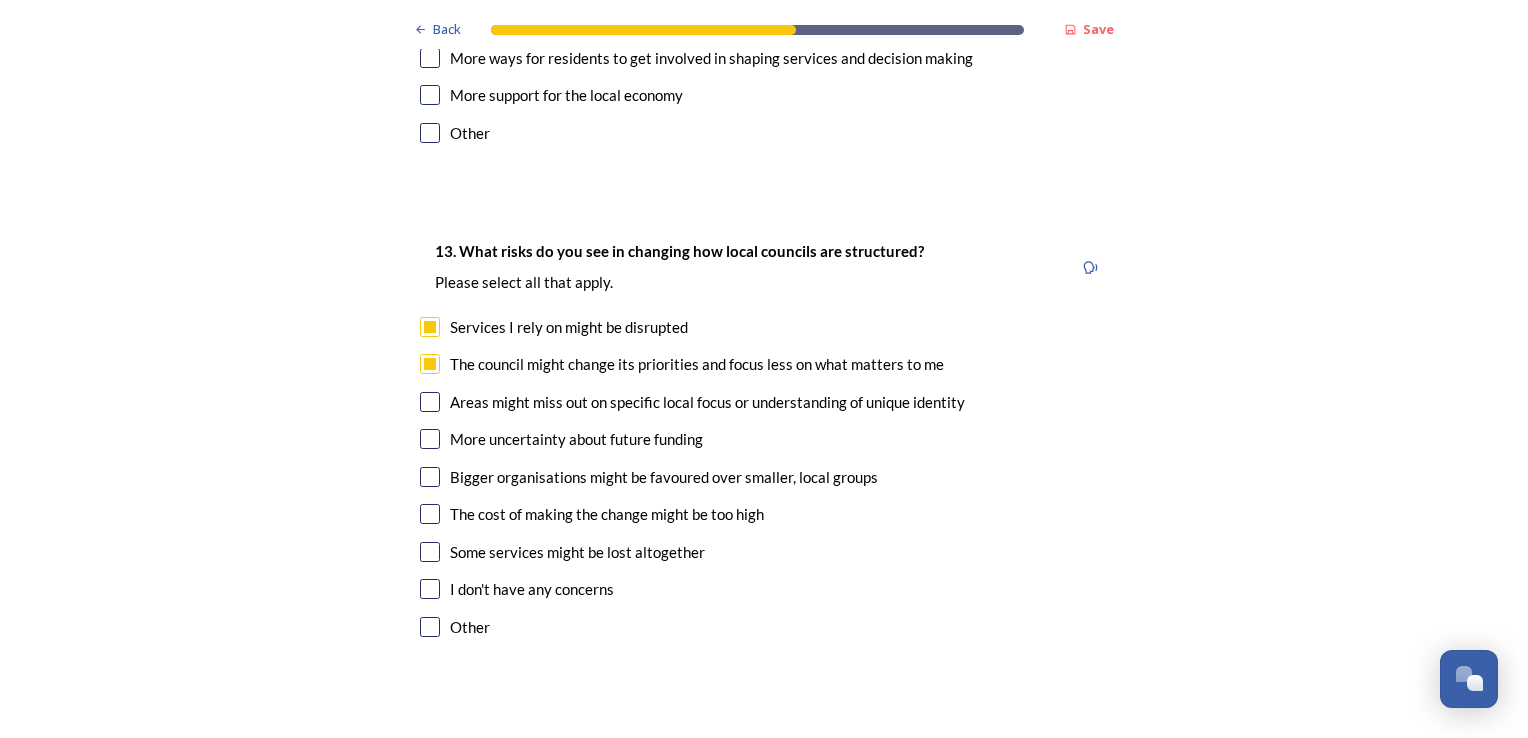 click at bounding box center (430, 402) 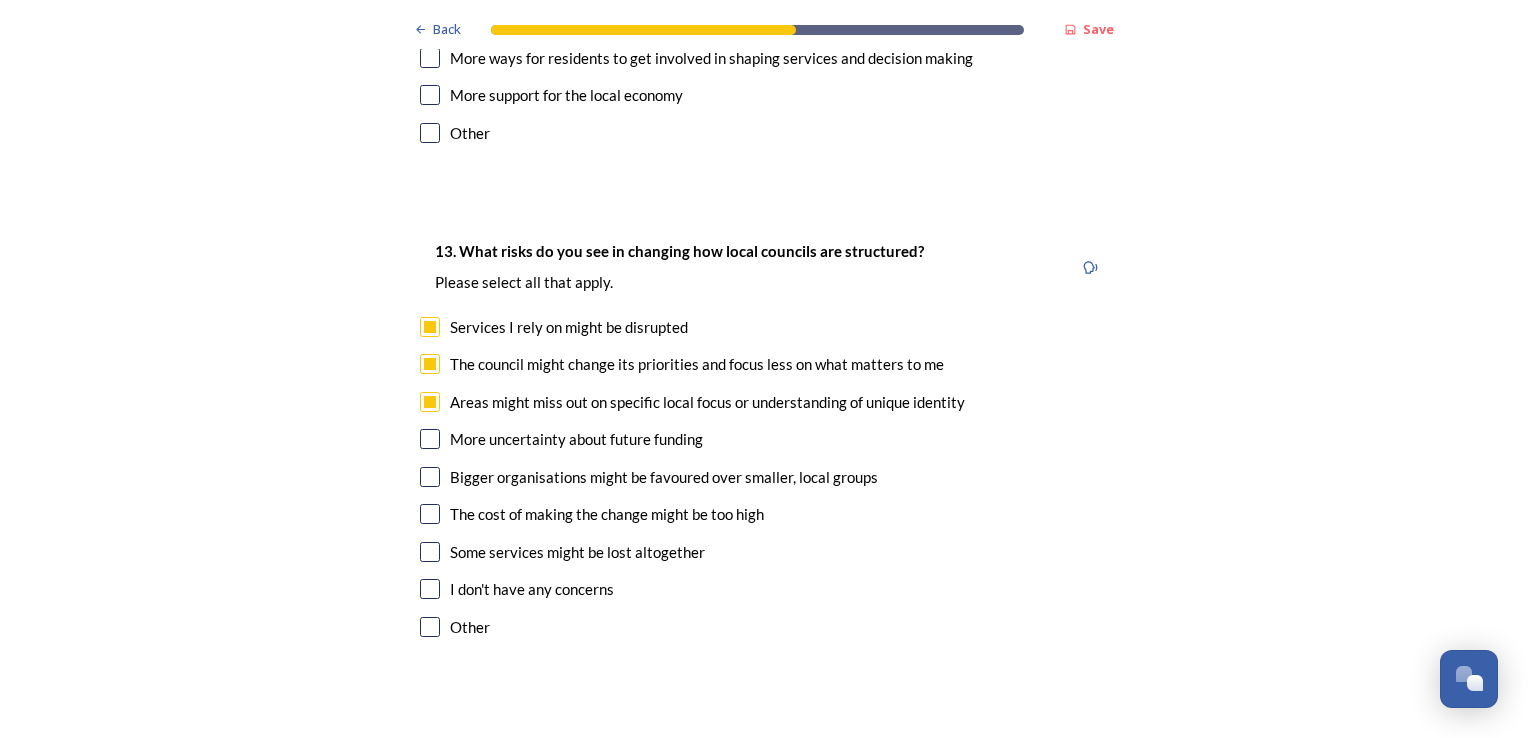 click at bounding box center (430, 477) 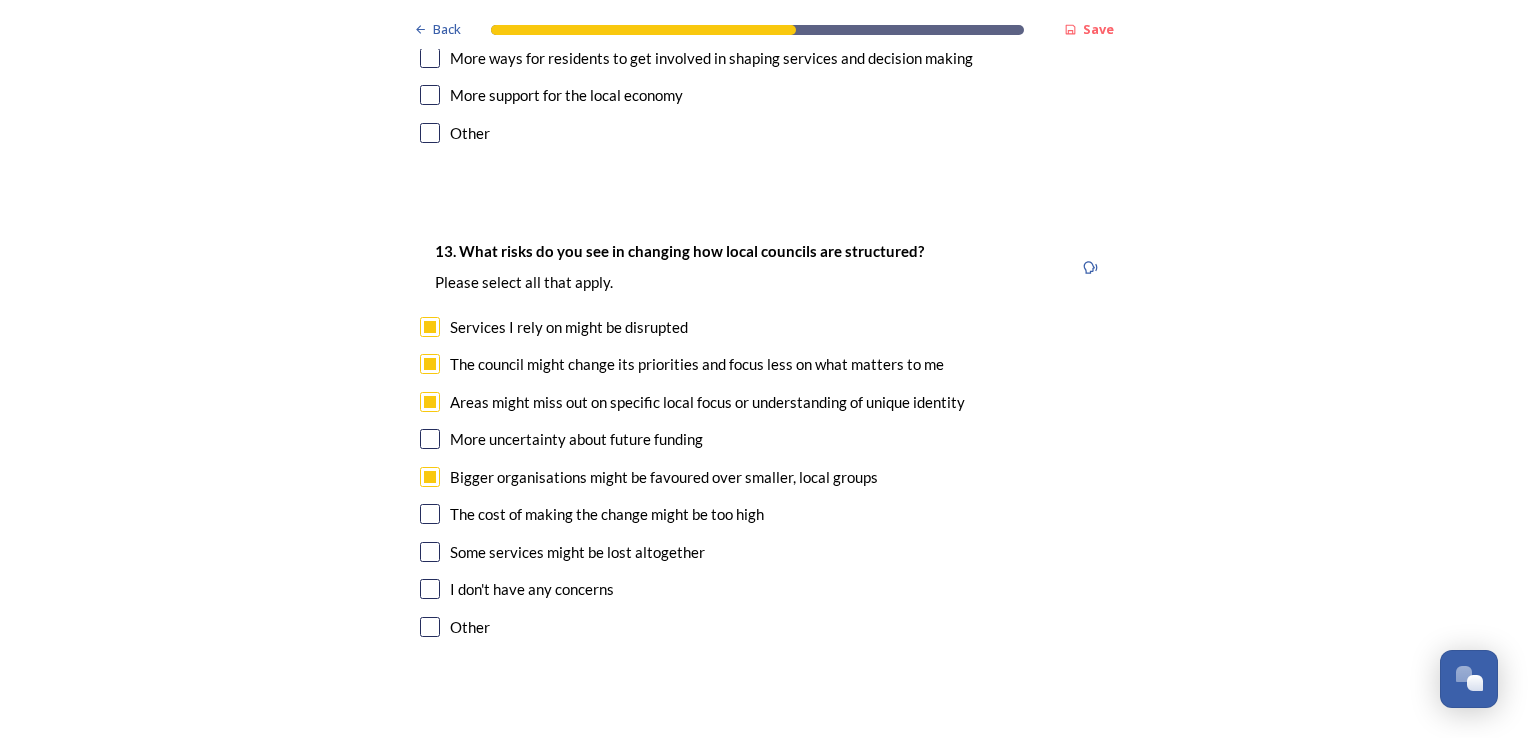 click at bounding box center [430, 552] 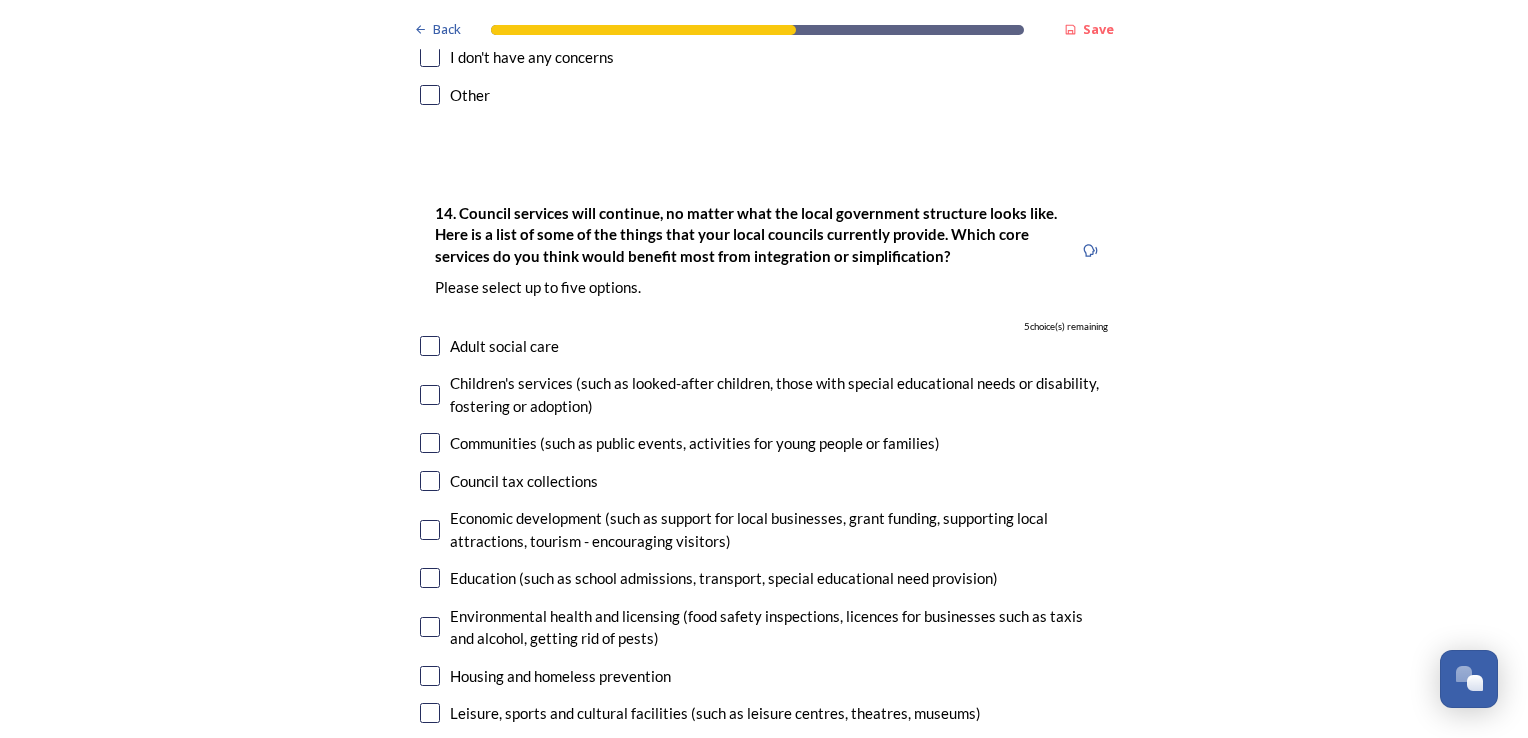 scroll, scrollTop: 4455, scrollLeft: 0, axis: vertical 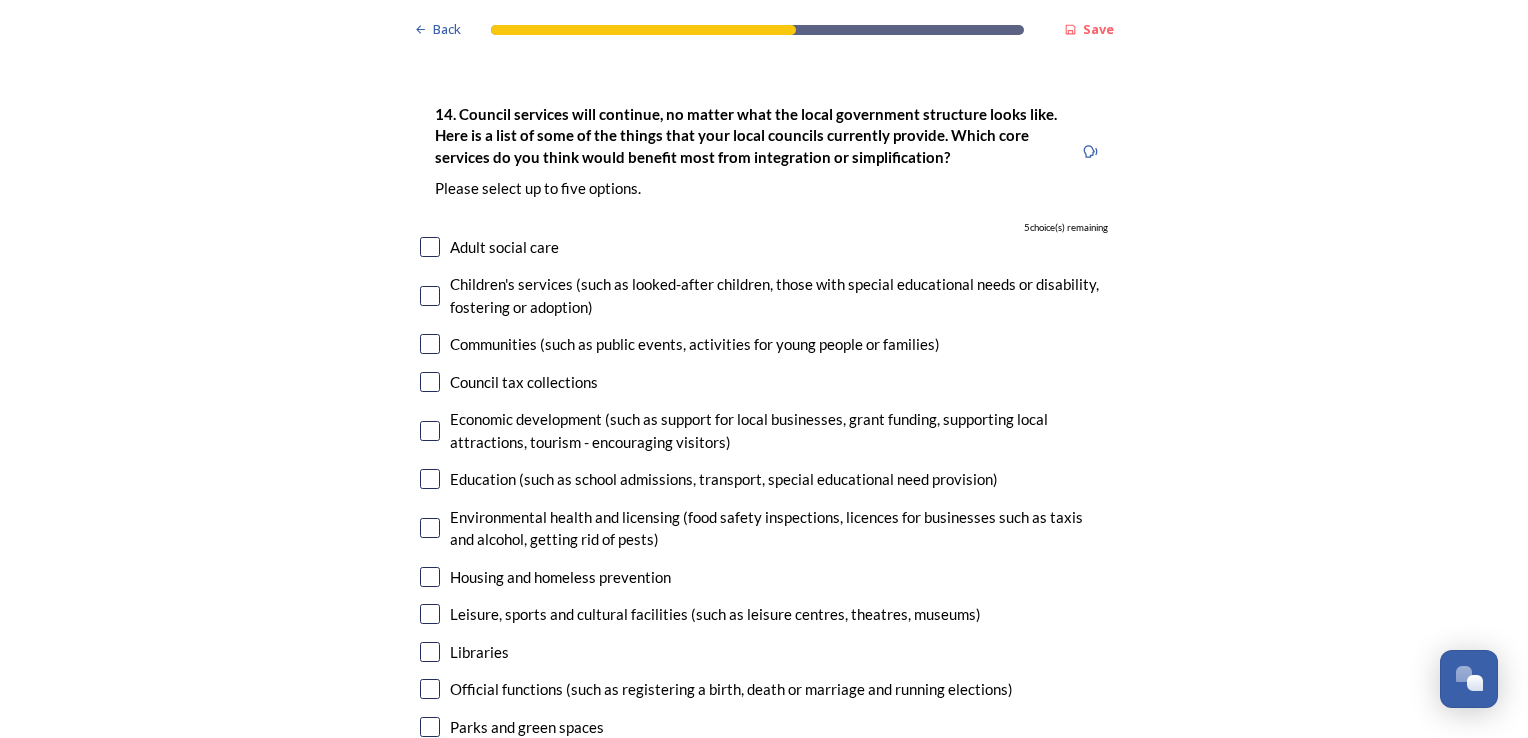 click at bounding box center [430, 247] 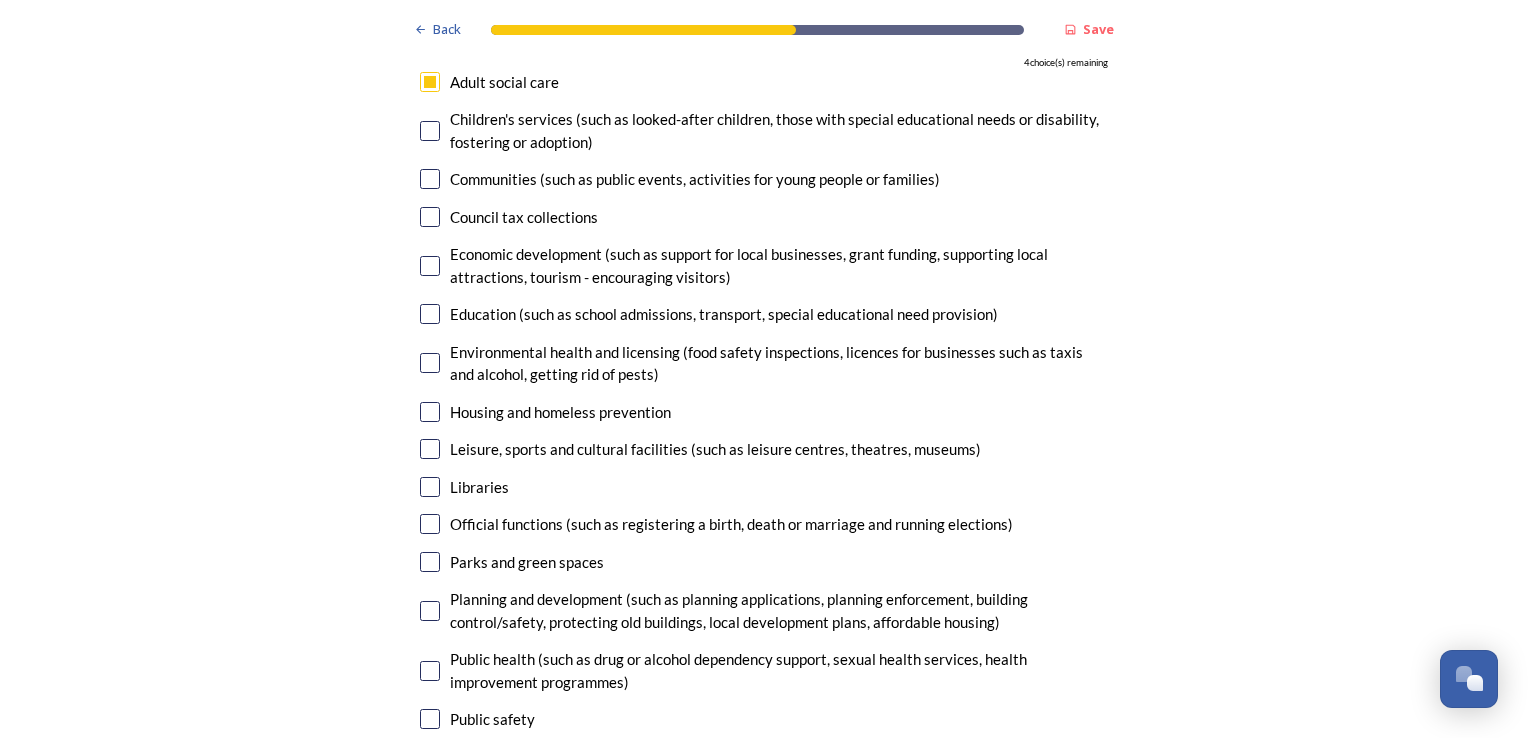 scroll, scrollTop: 4627, scrollLeft: 0, axis: vertical 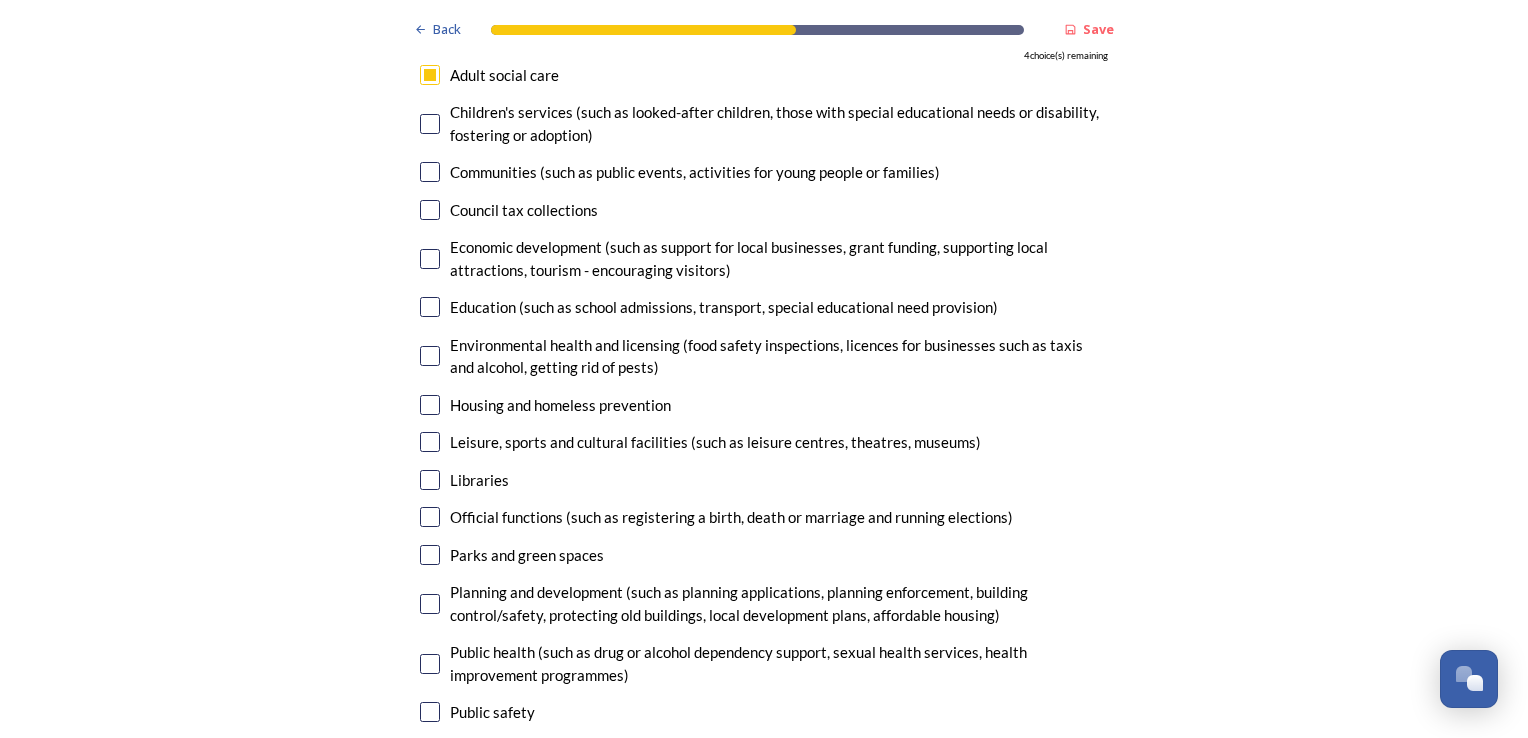 click at bounding box center (430, 604) 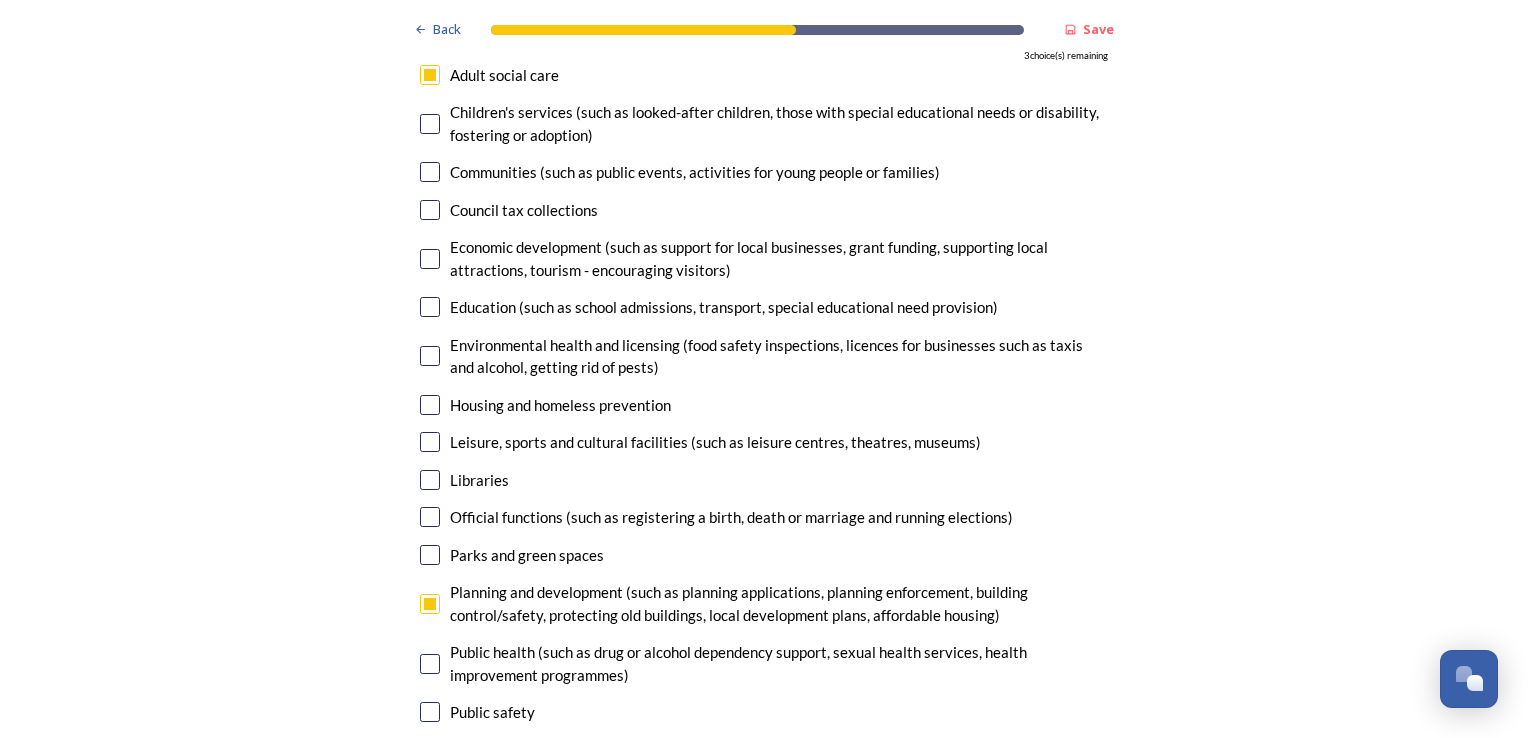 click at bounding box center (430, 750) 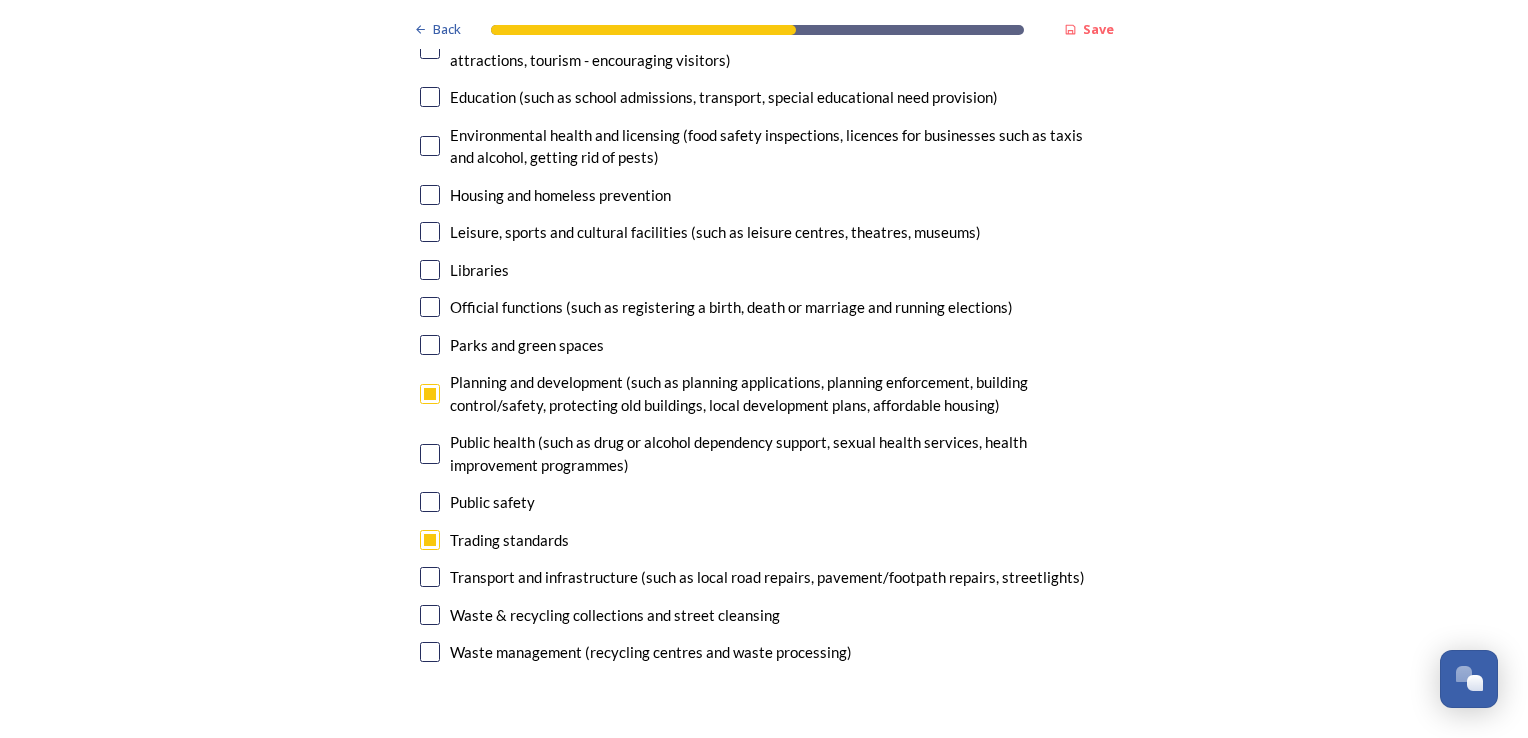 scroll, scrollTop: 4845, scrollLeft: 0, axis: vertical 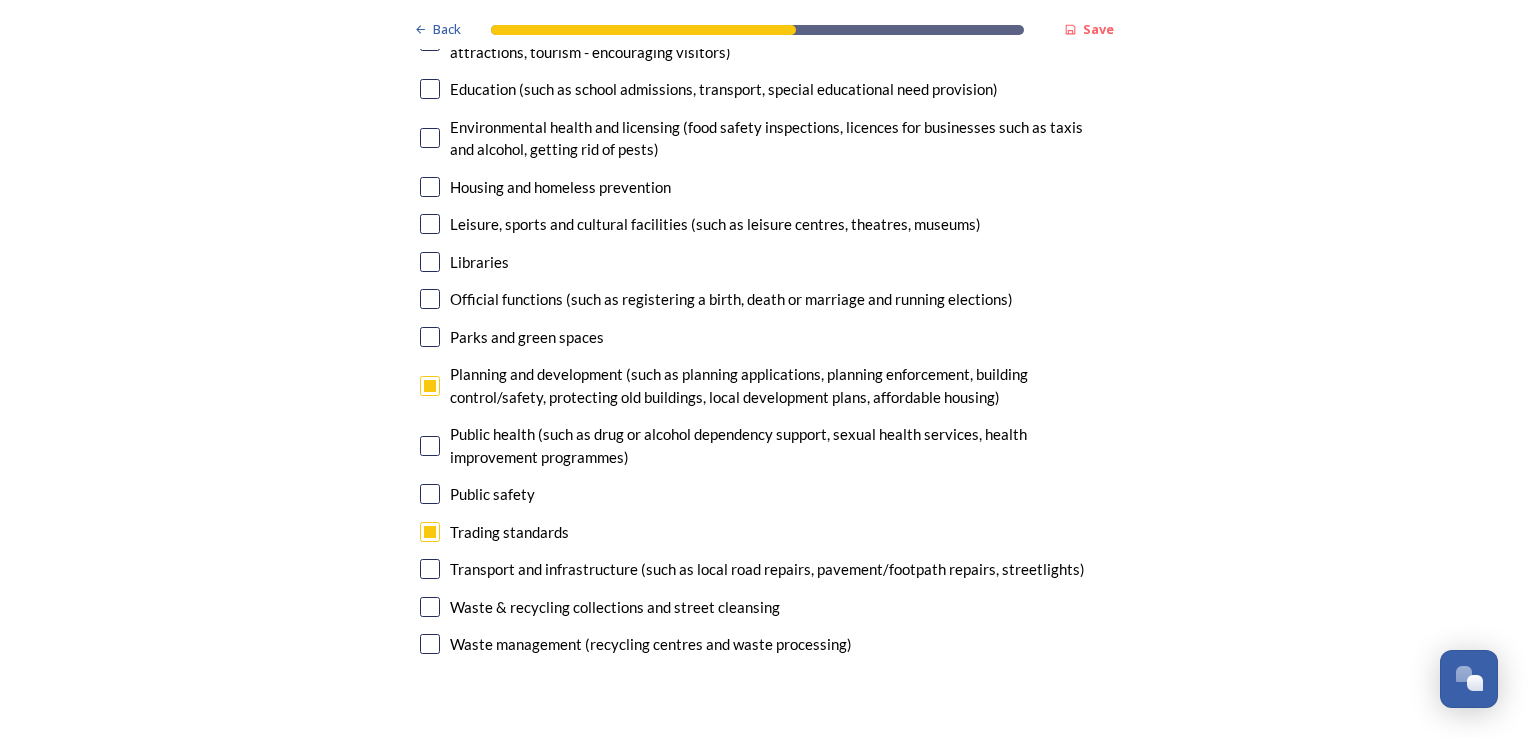 click at bounding box center [430, 569] 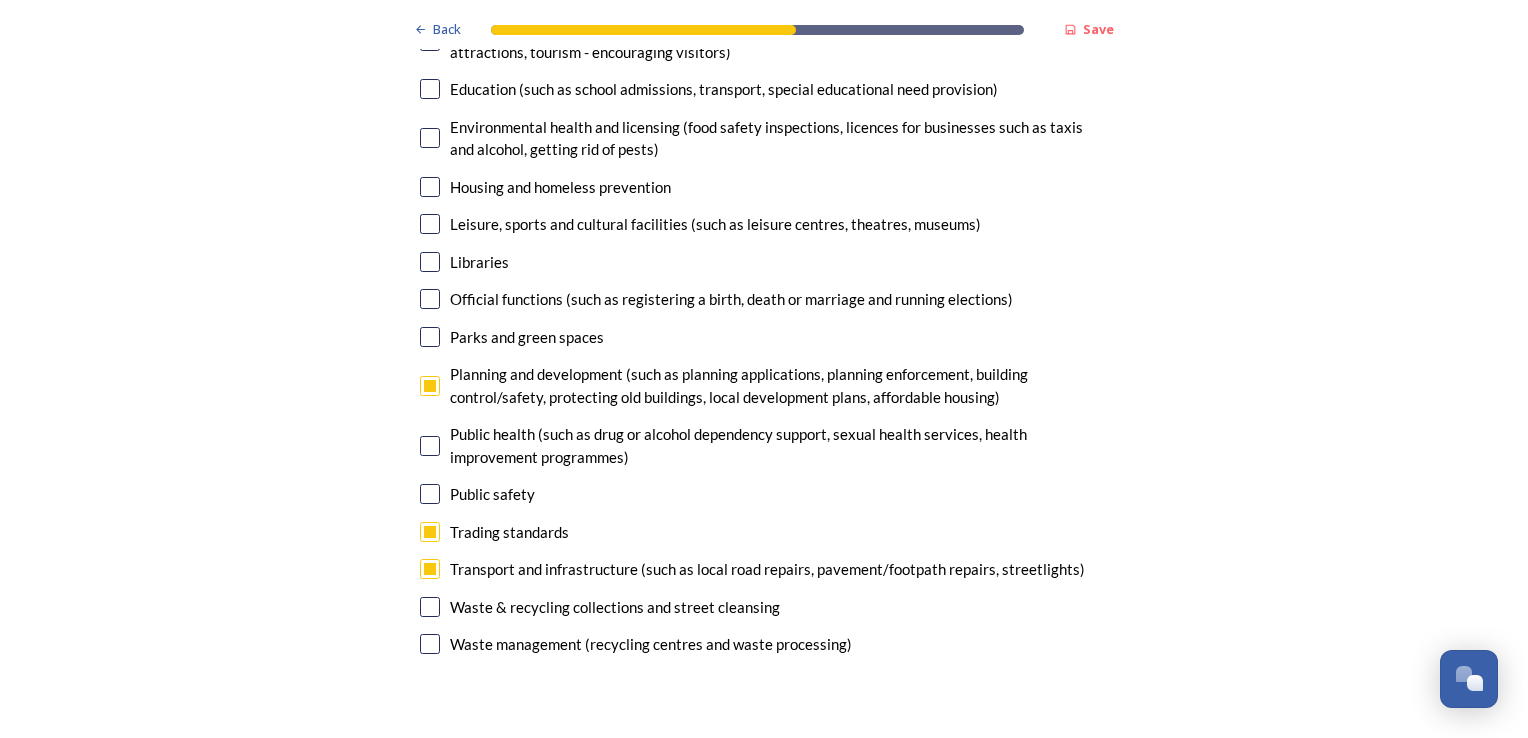 click at bounding box center [430, 607] 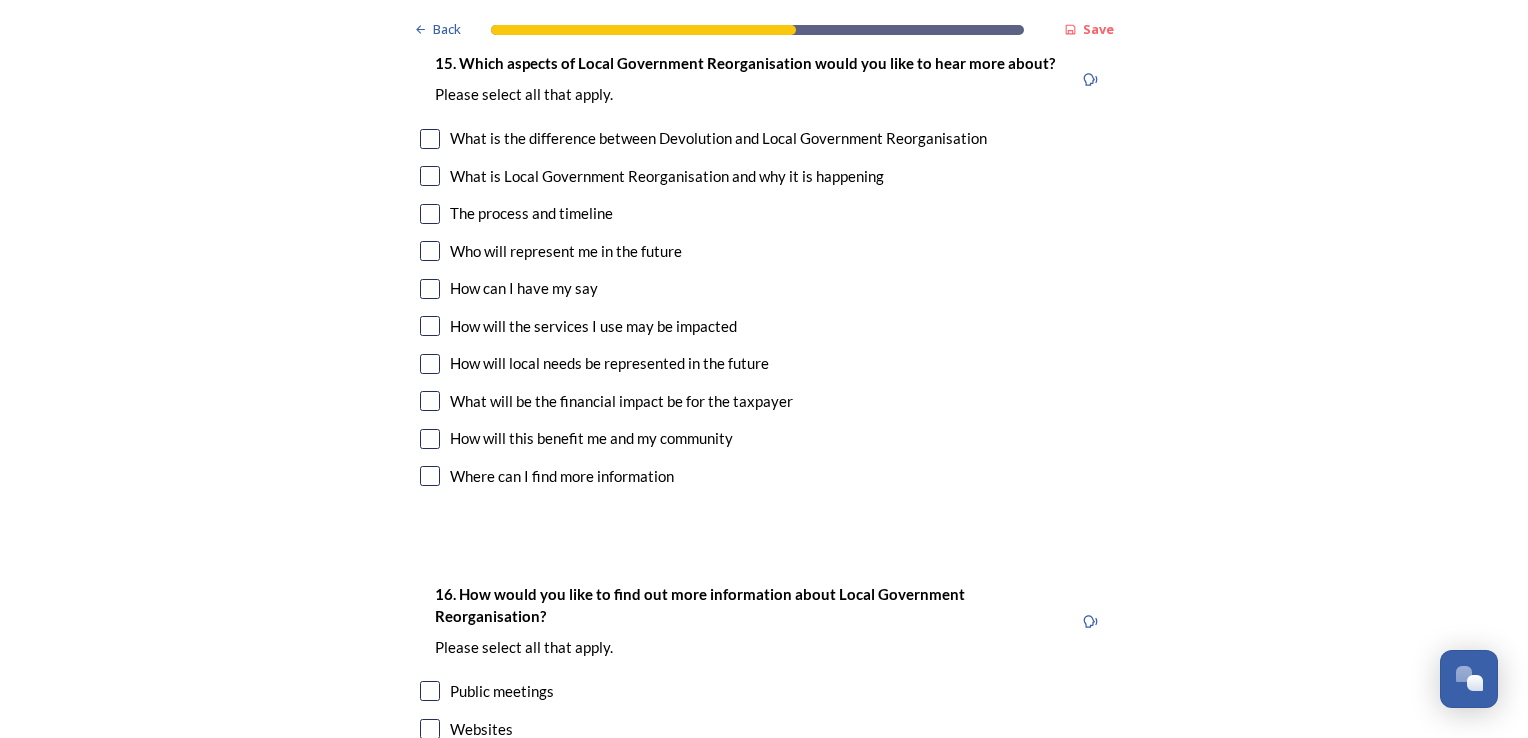 scroll, scrollTop: 5384, scrollLeft: 0, axis: vertical 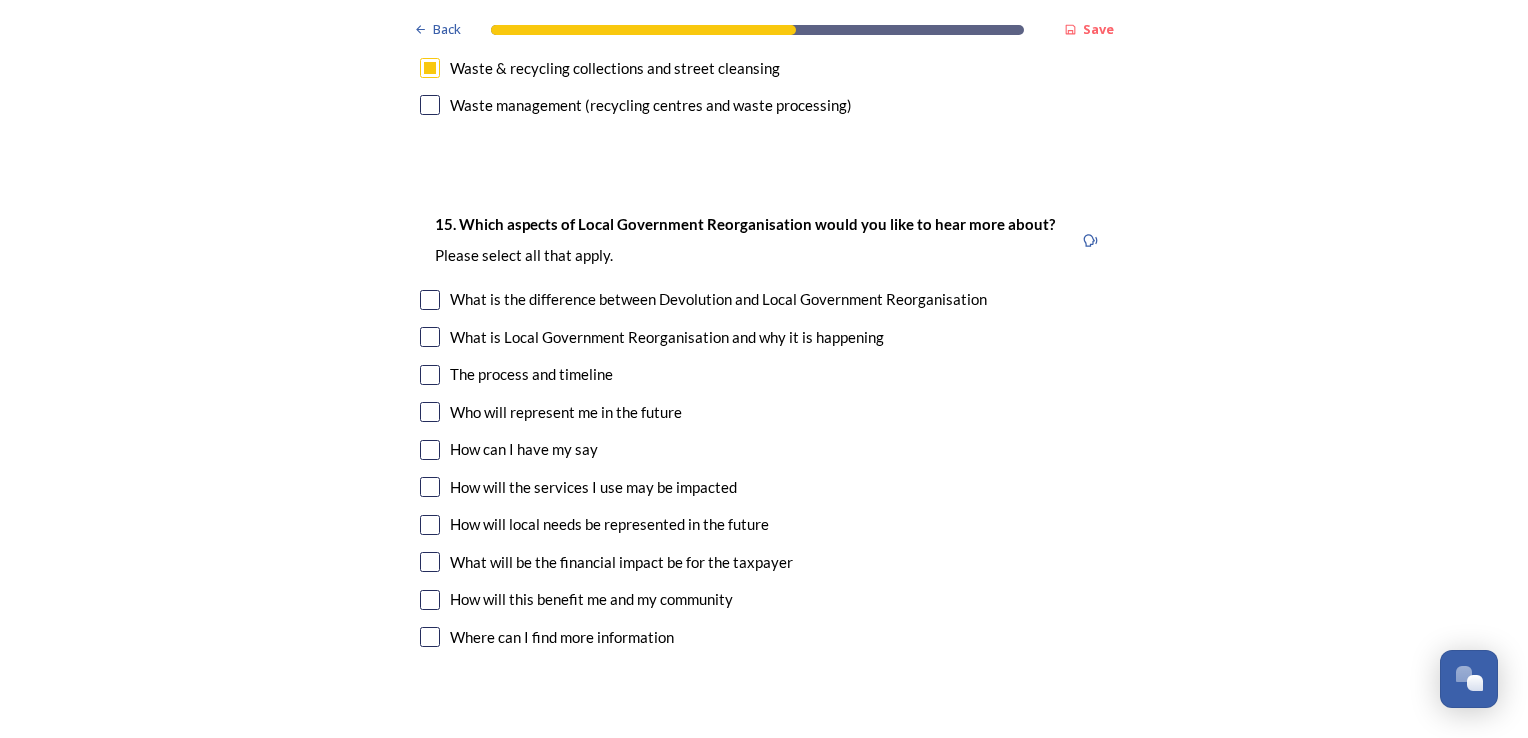 click at bounding box center [430, 412] 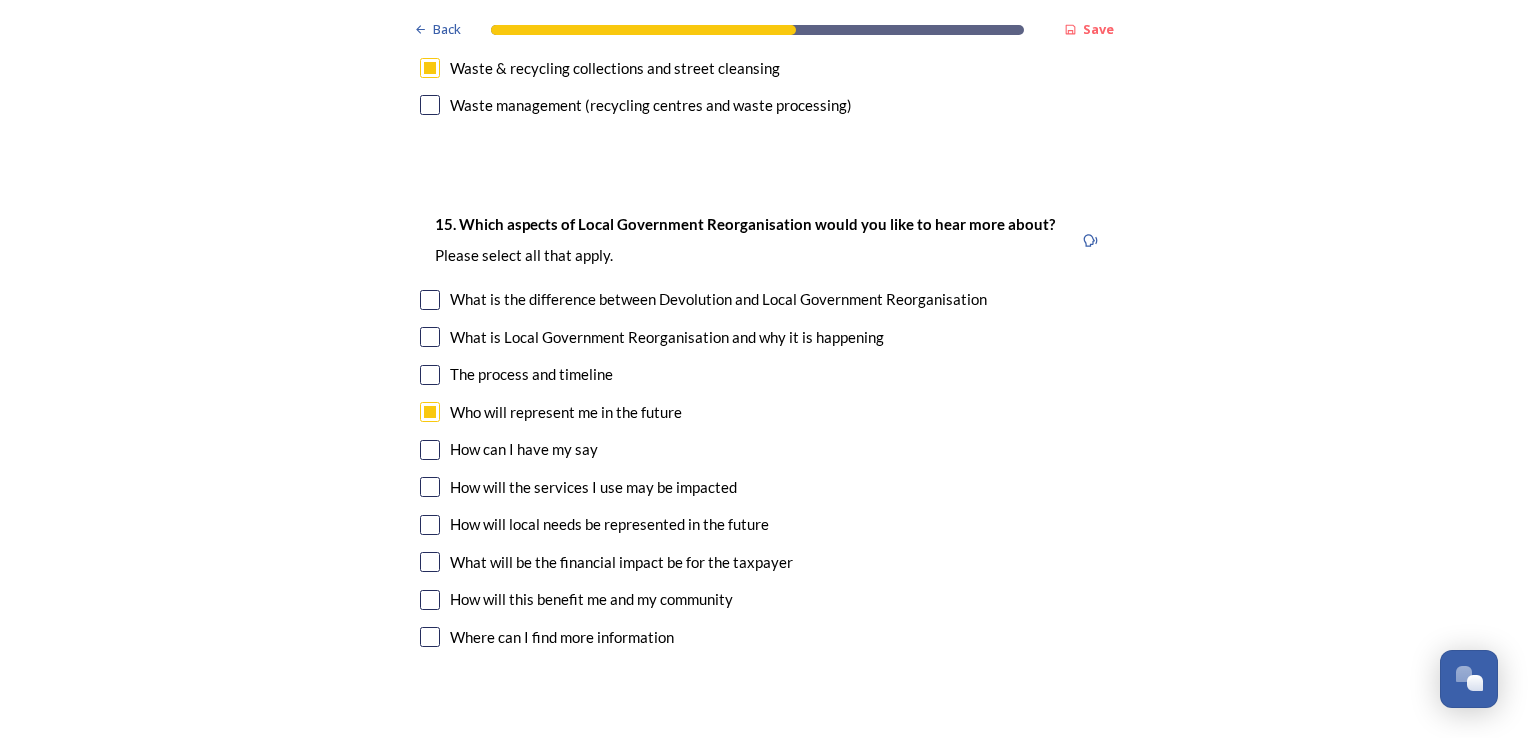 click at bounding box center [430, 525] 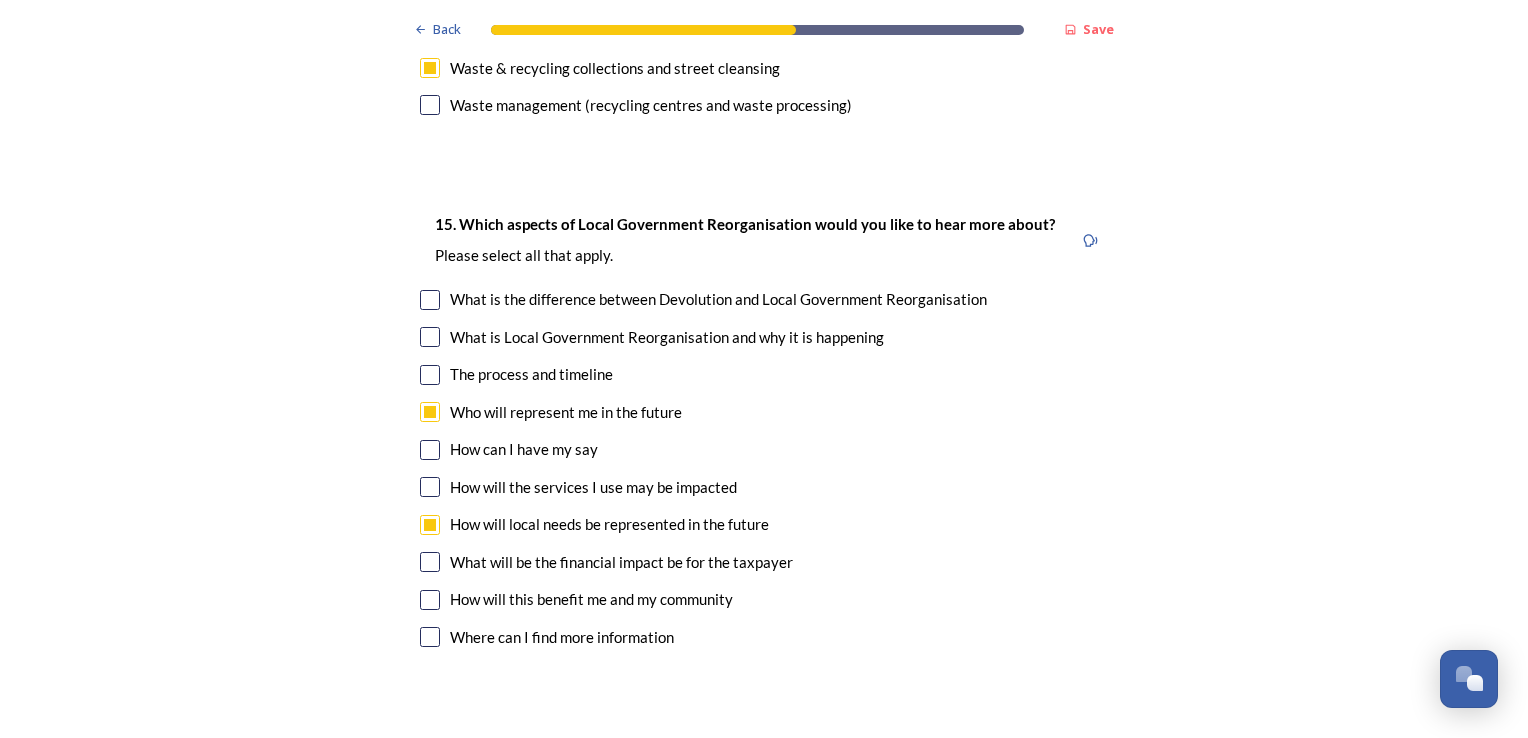 click at bounding box center [430, 562] 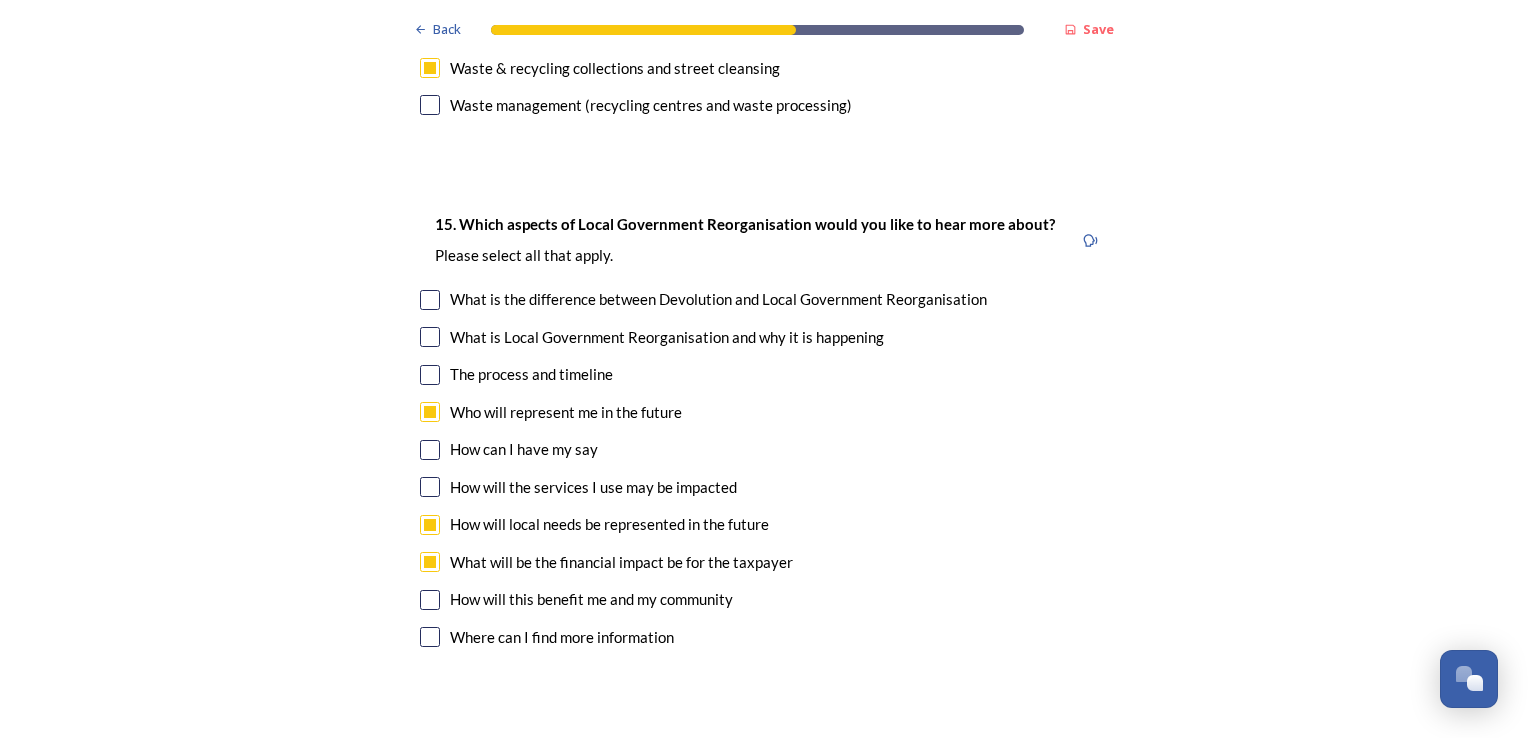click at bounding box center (430, 600) 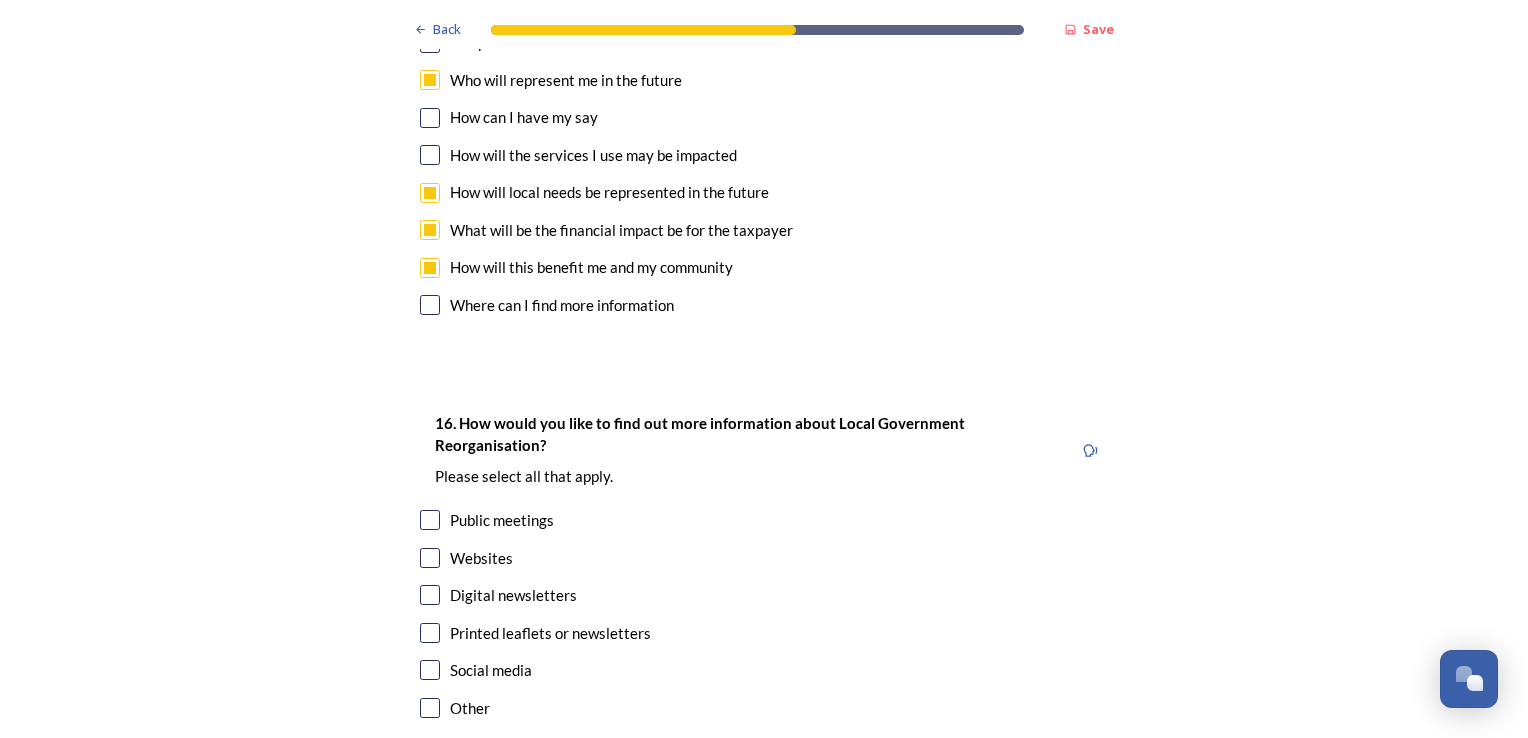 scroll, scrollTop: 5877, scrollLeft: 0, axis: vertical 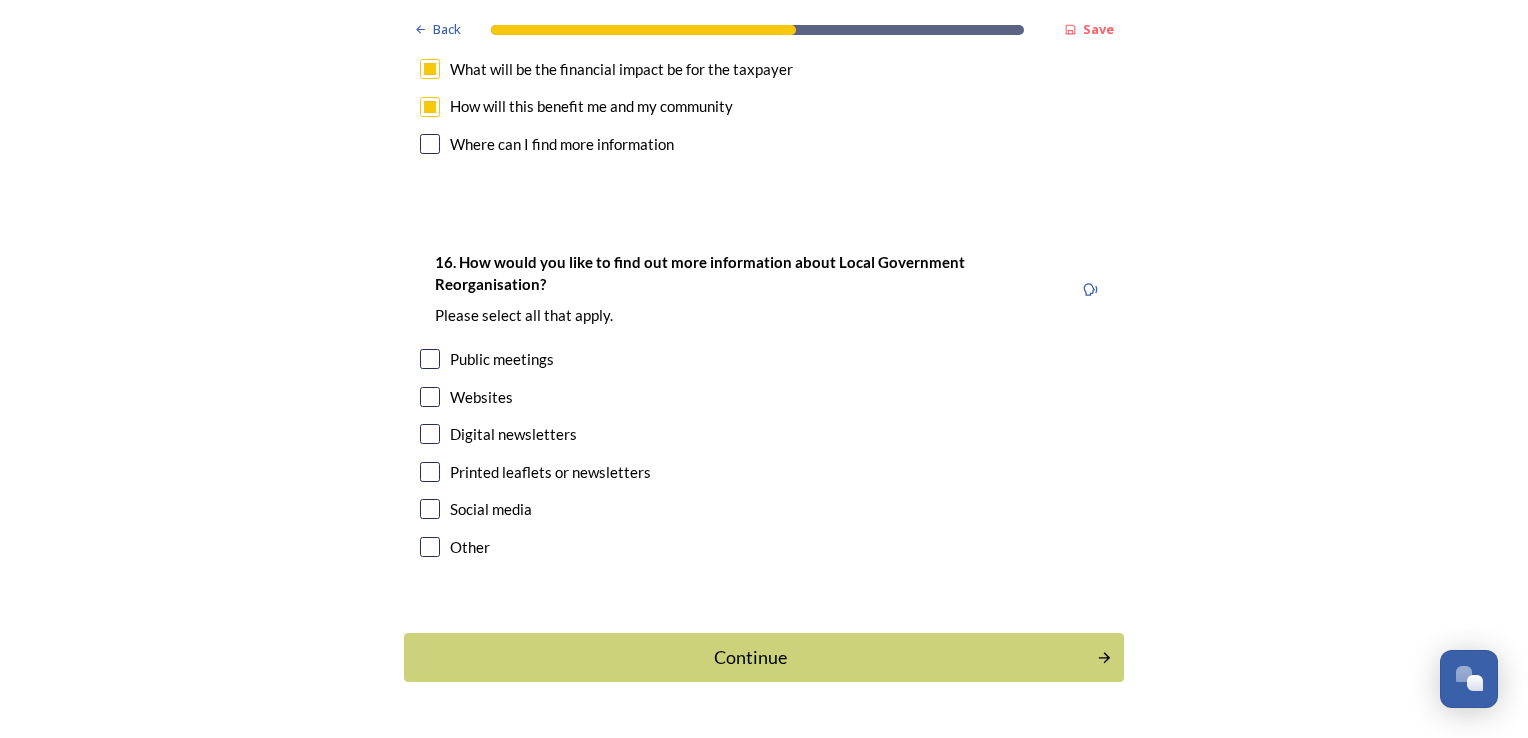 click at bounding box center (430, 359) 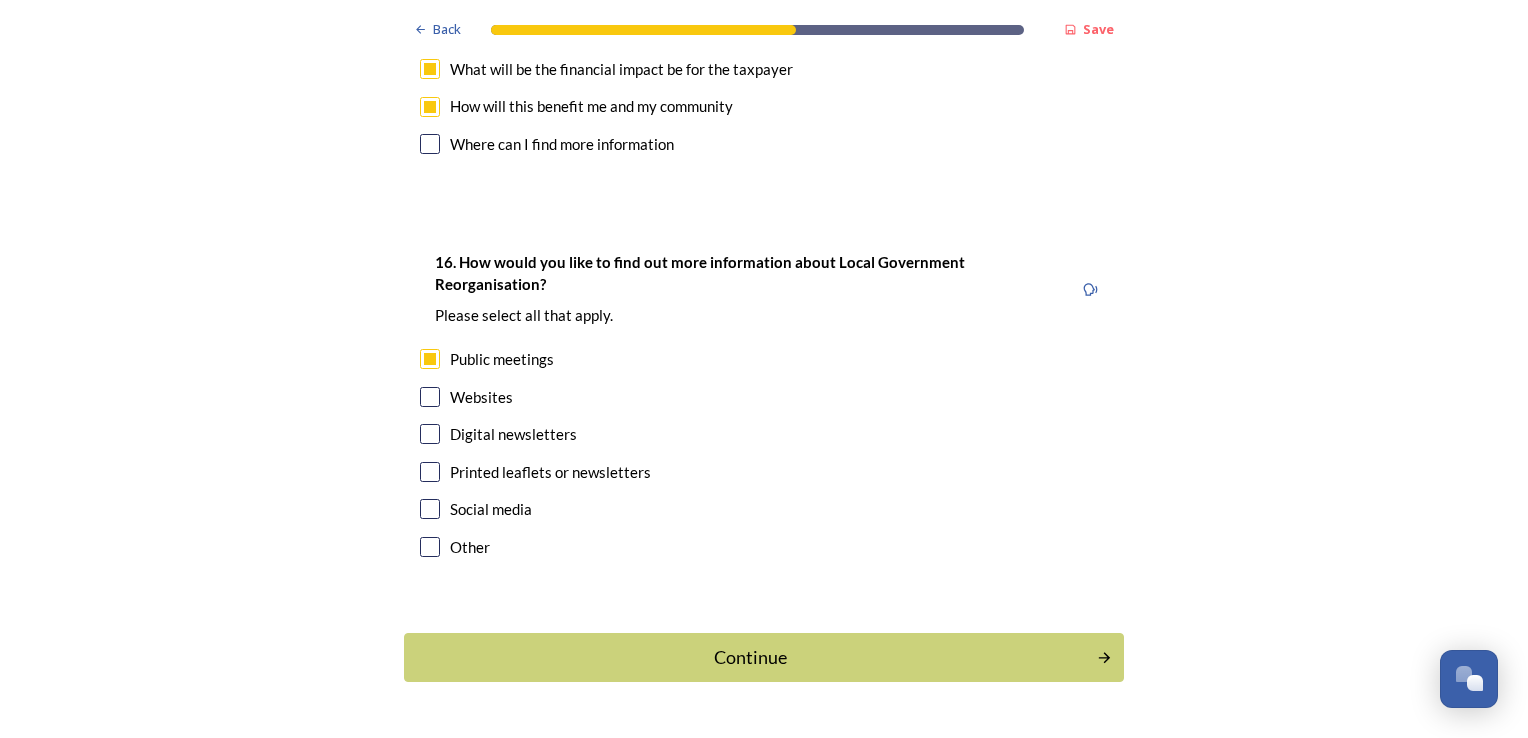 click at bounding box center [430, 397] 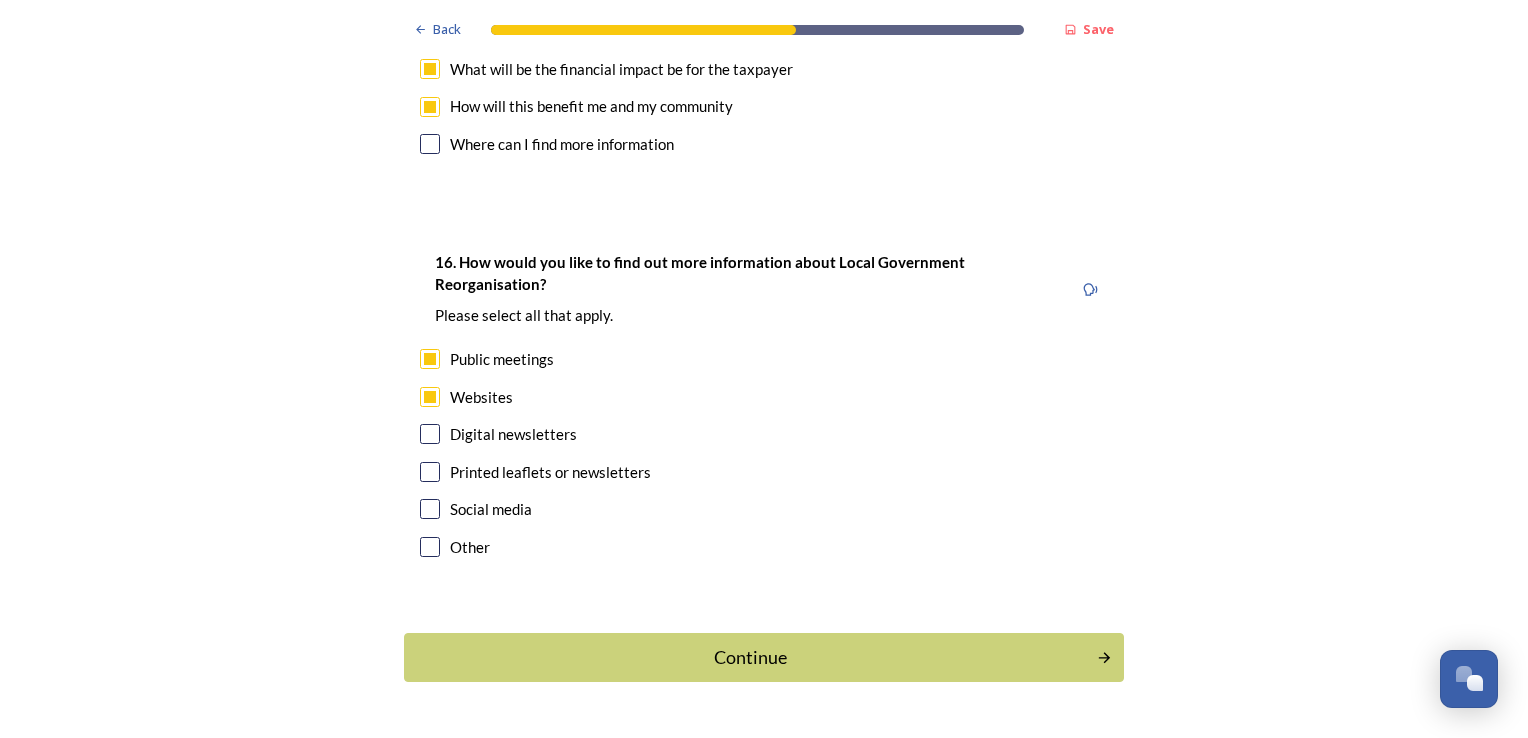 click at bounding box center [430, 434] 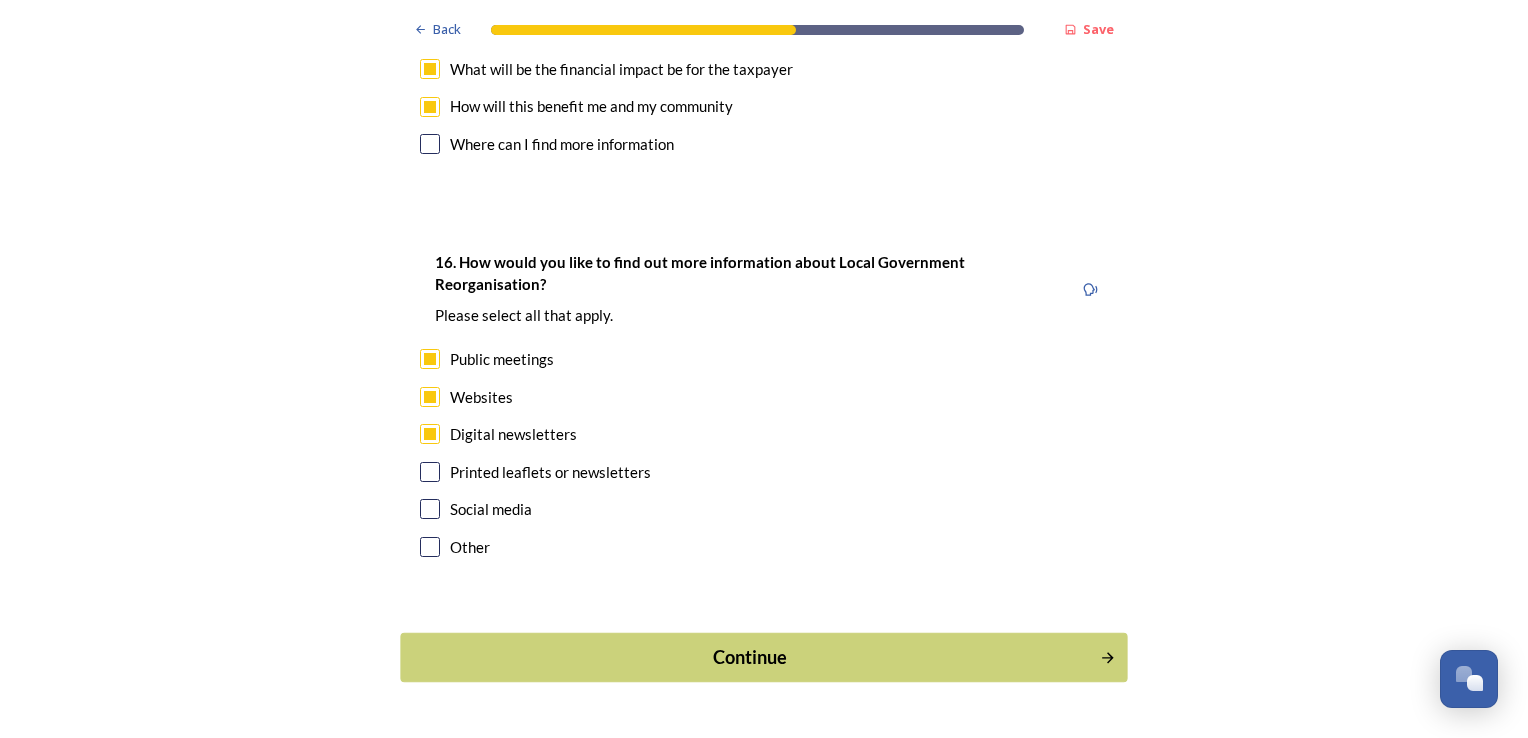 click on "Continue" at bounding box center [750, 657] 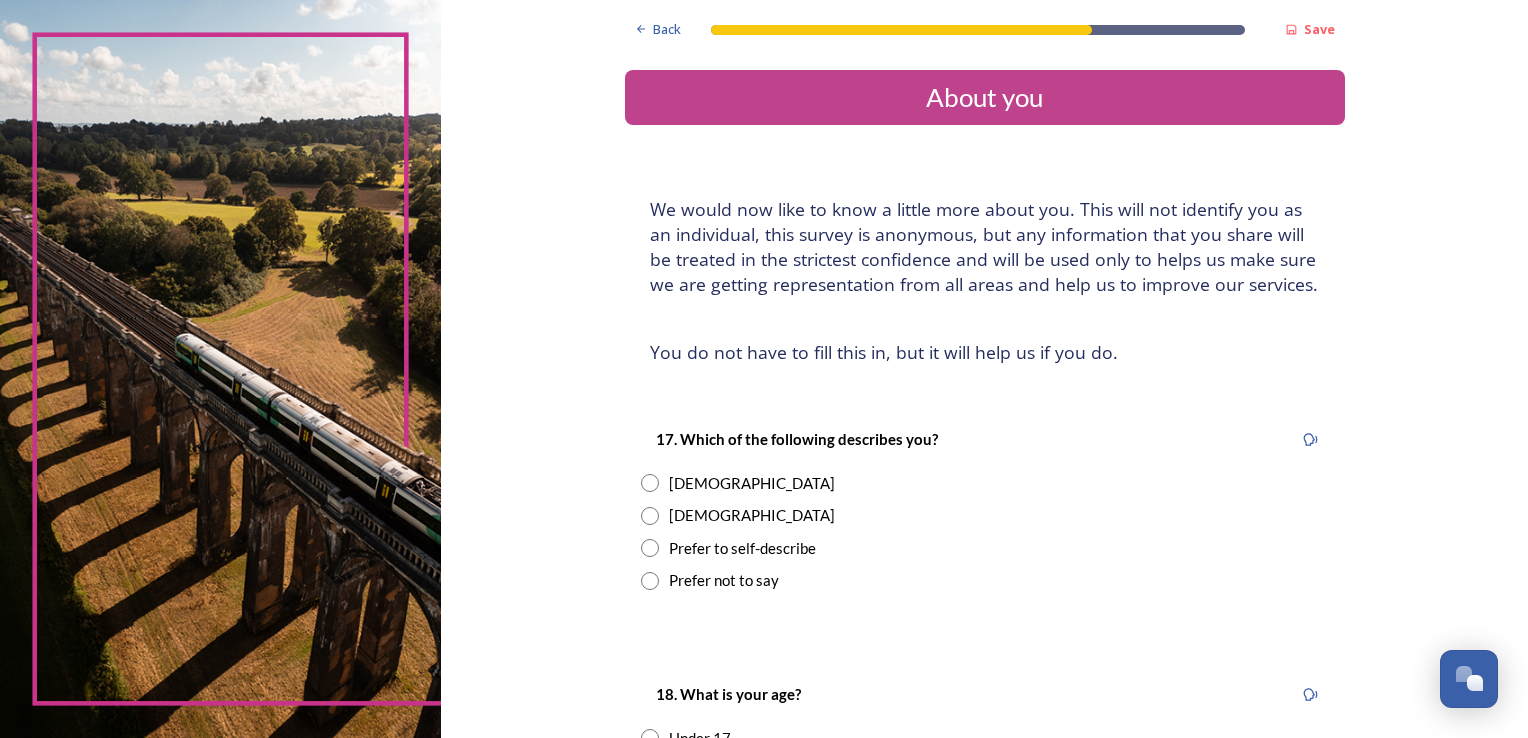 click at bounding box center (650, 516) 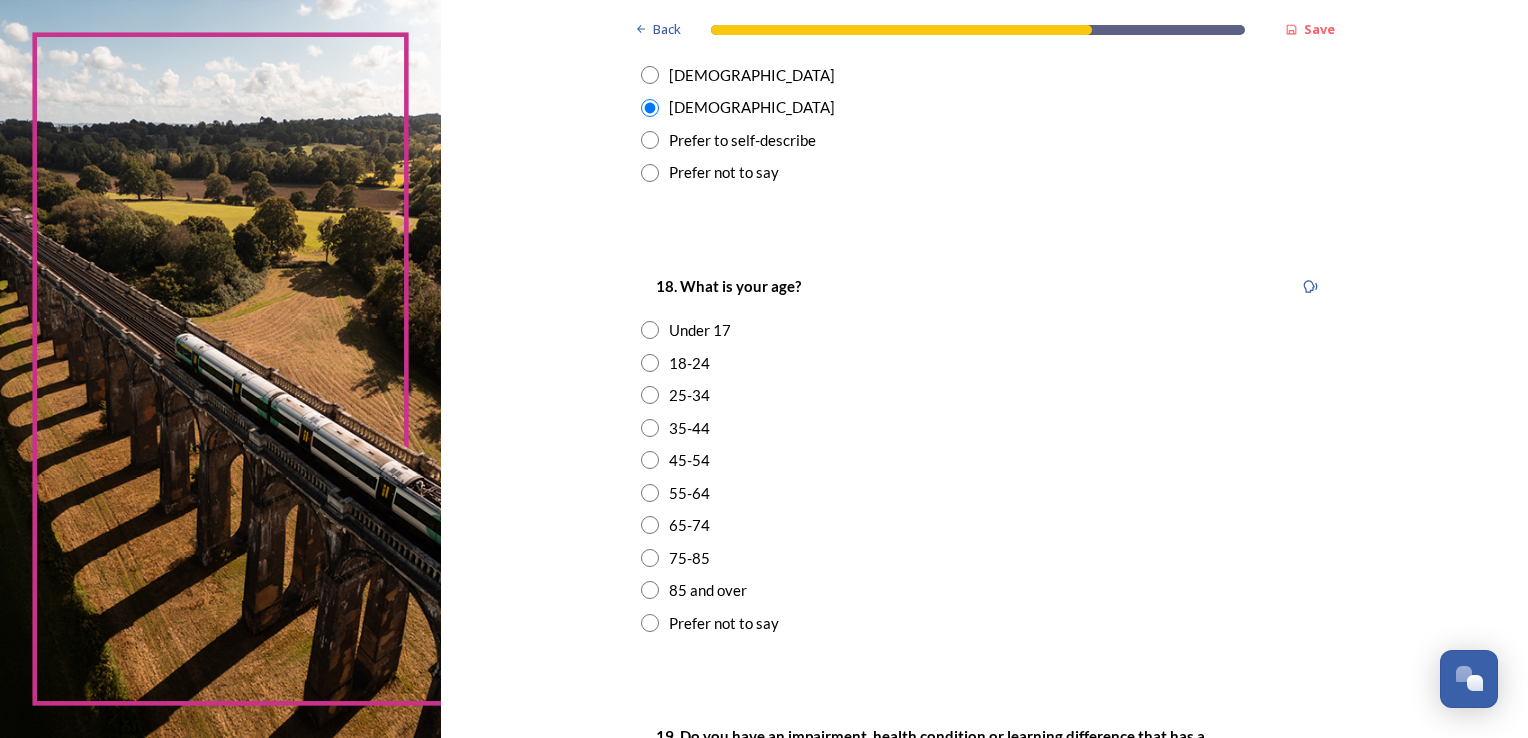 scroll, scrollTop: 410, scrollLeft: 0, axis: vertical 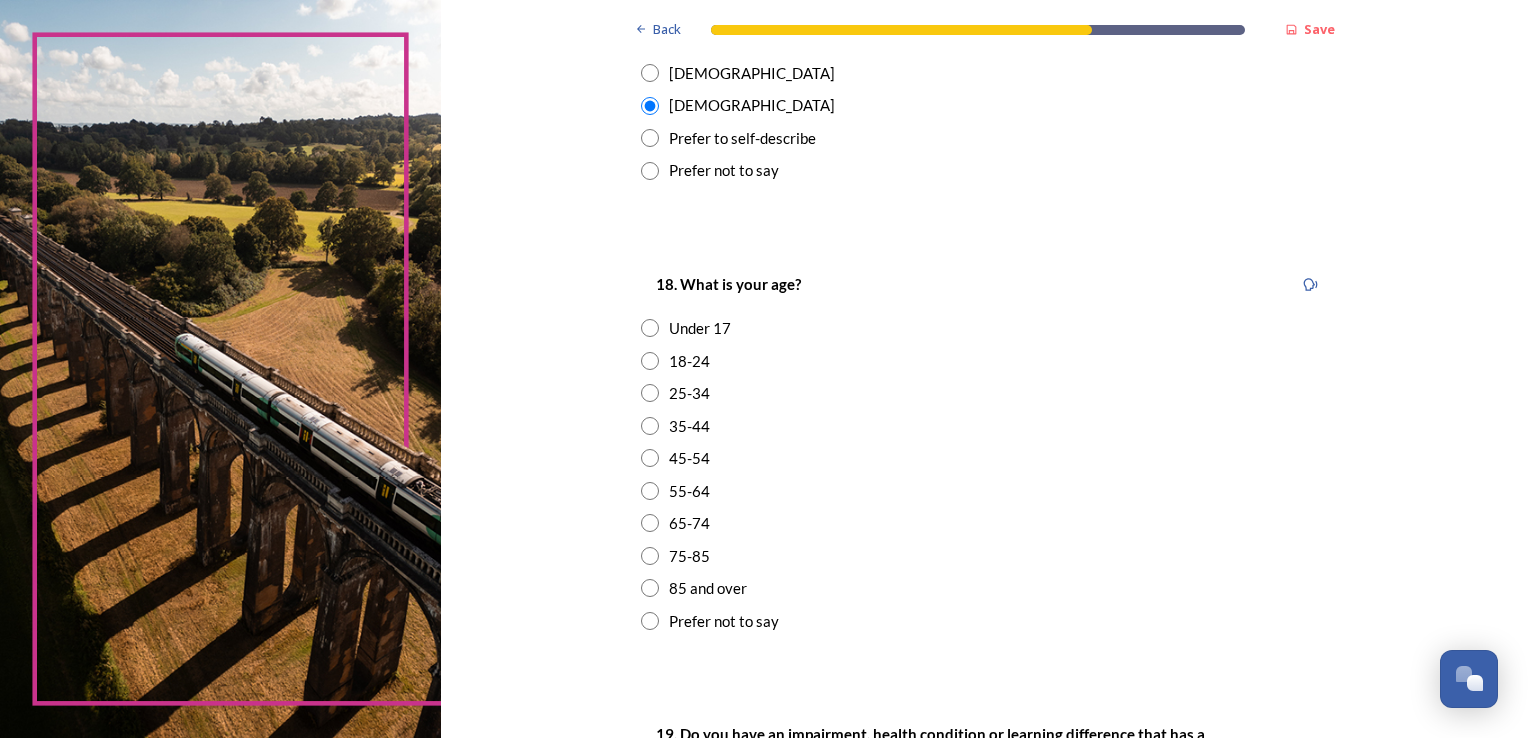 click at bounding box center [650, 523] 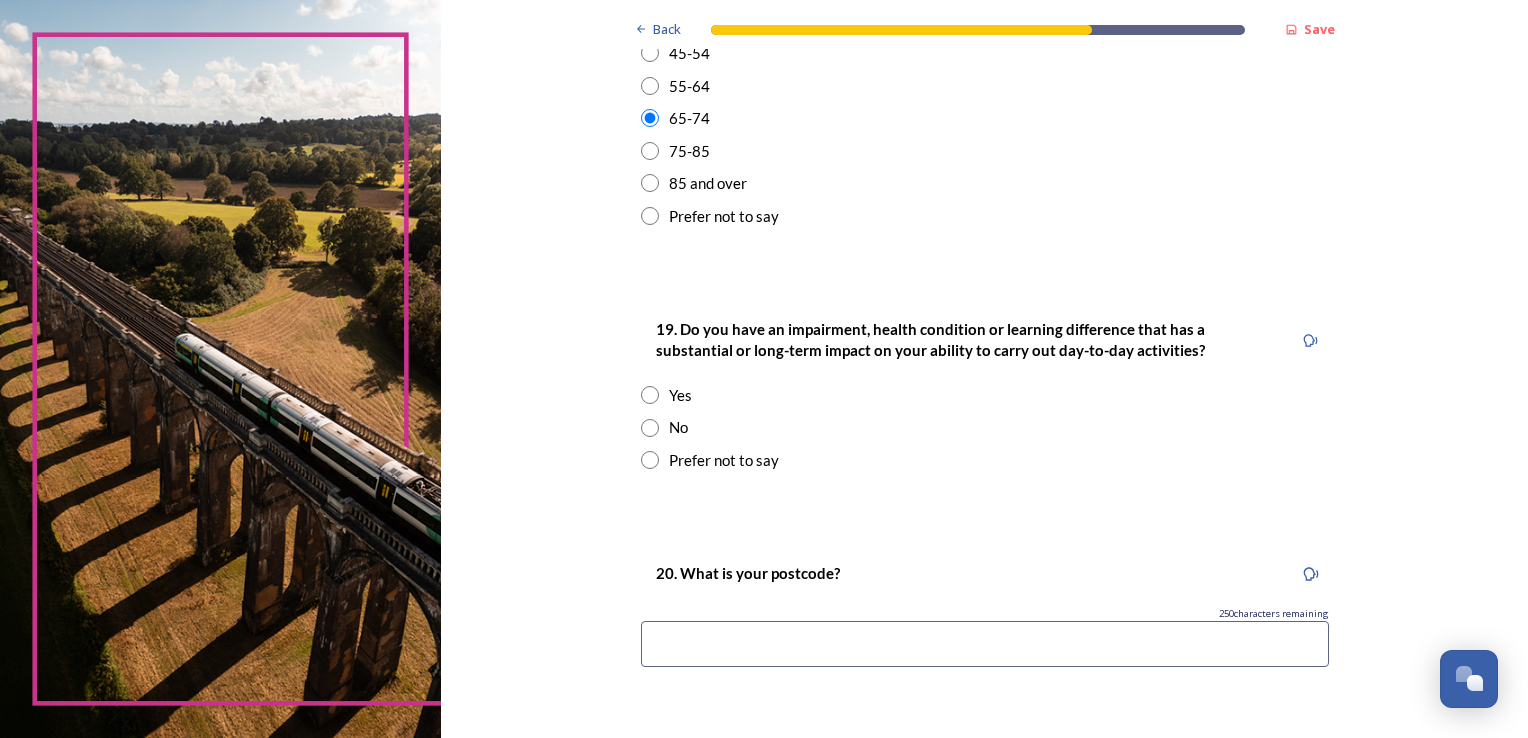 scroll, scrollTop: 817, scrollLeft: 0, axis: vertical 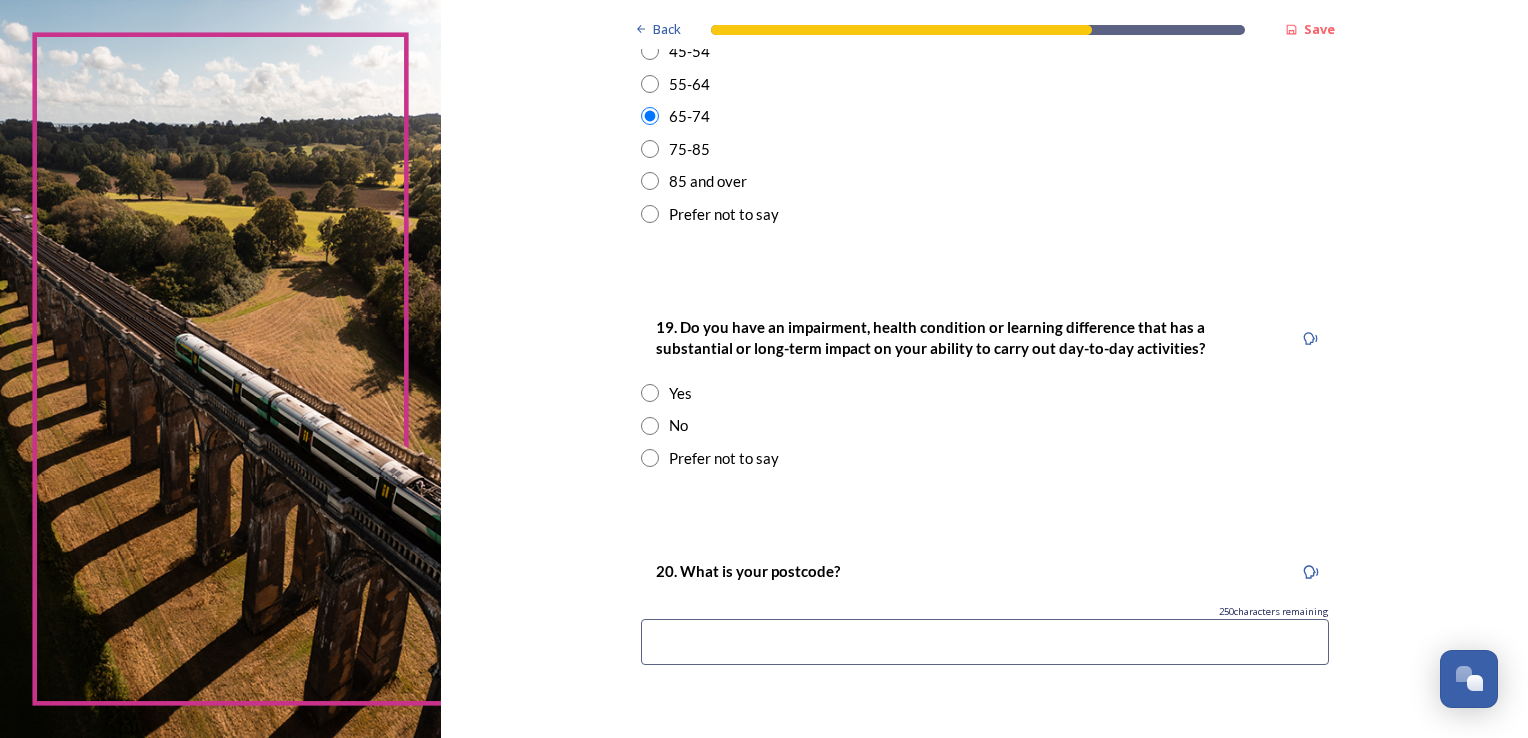click at bounding box center (650, 426) 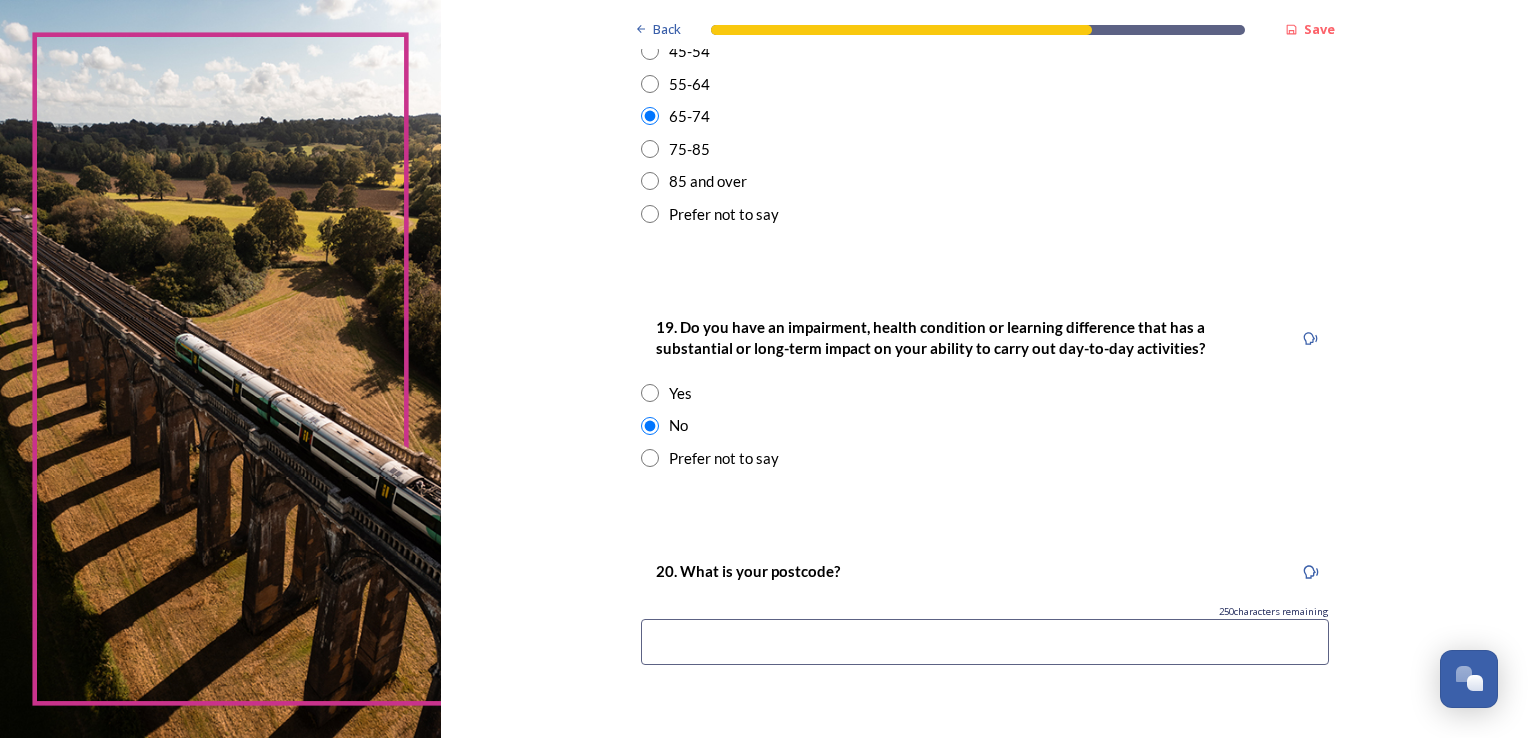 click at bounding box center [985, 642] 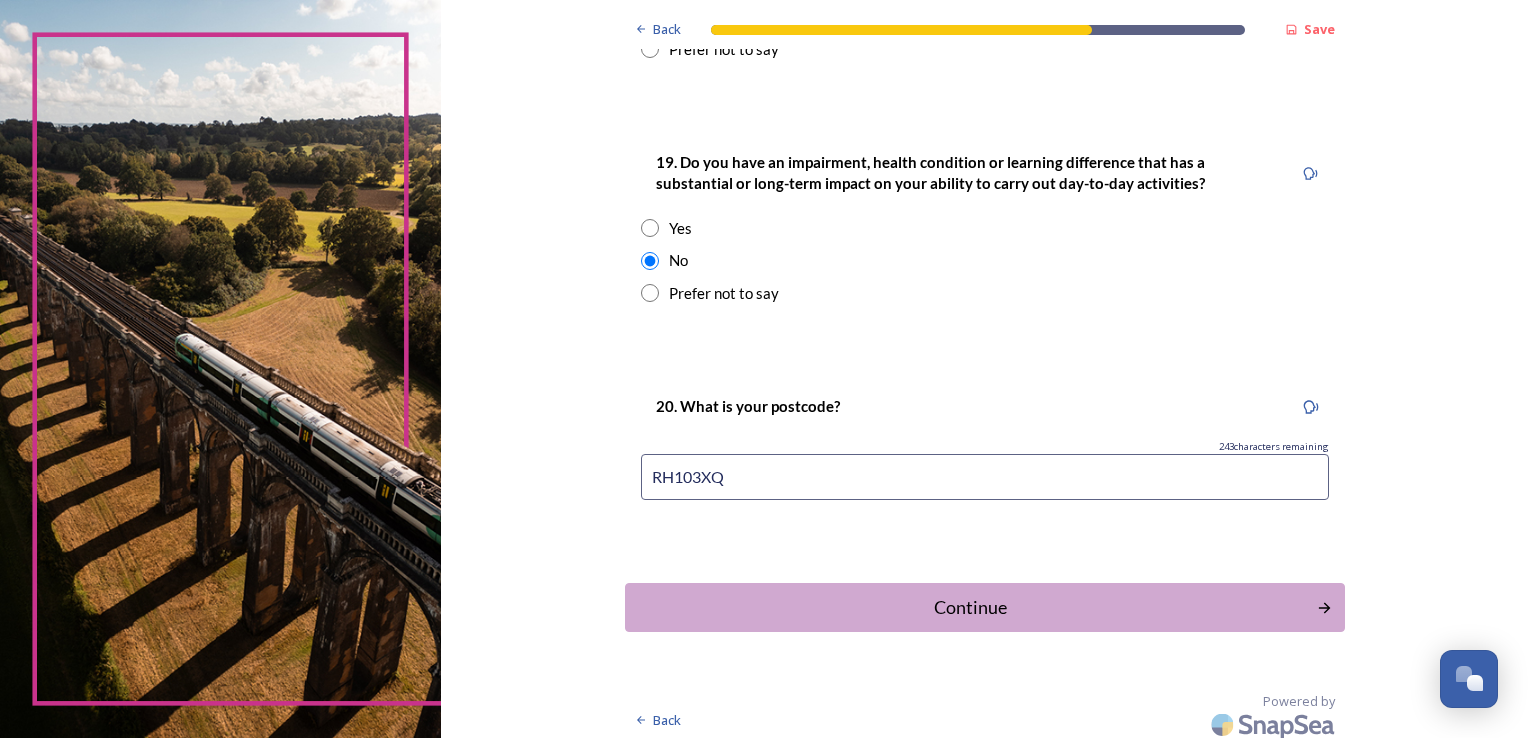 scroll, scrollTop: 991, scrollLeft: 0, axis: vertical 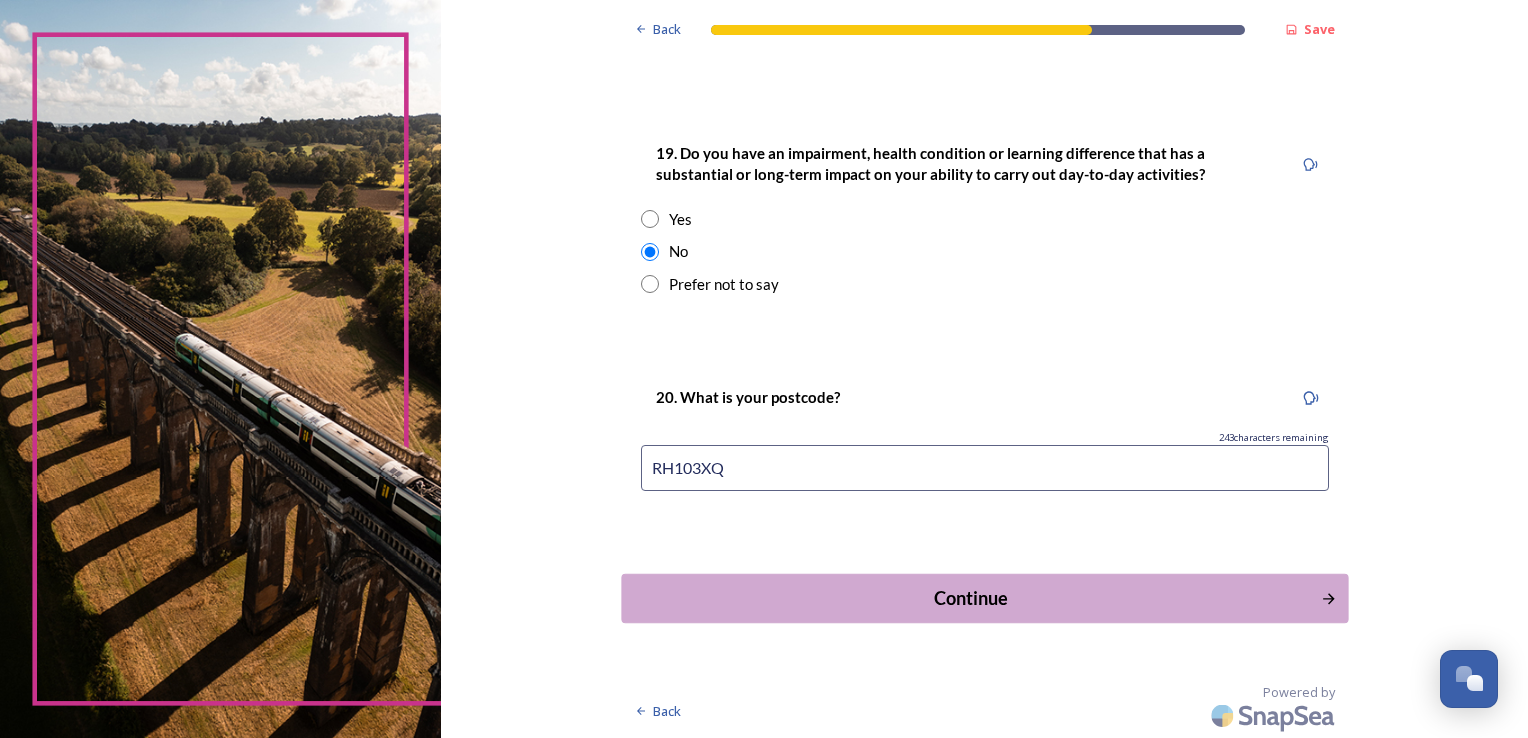 type on "RH103XQ" 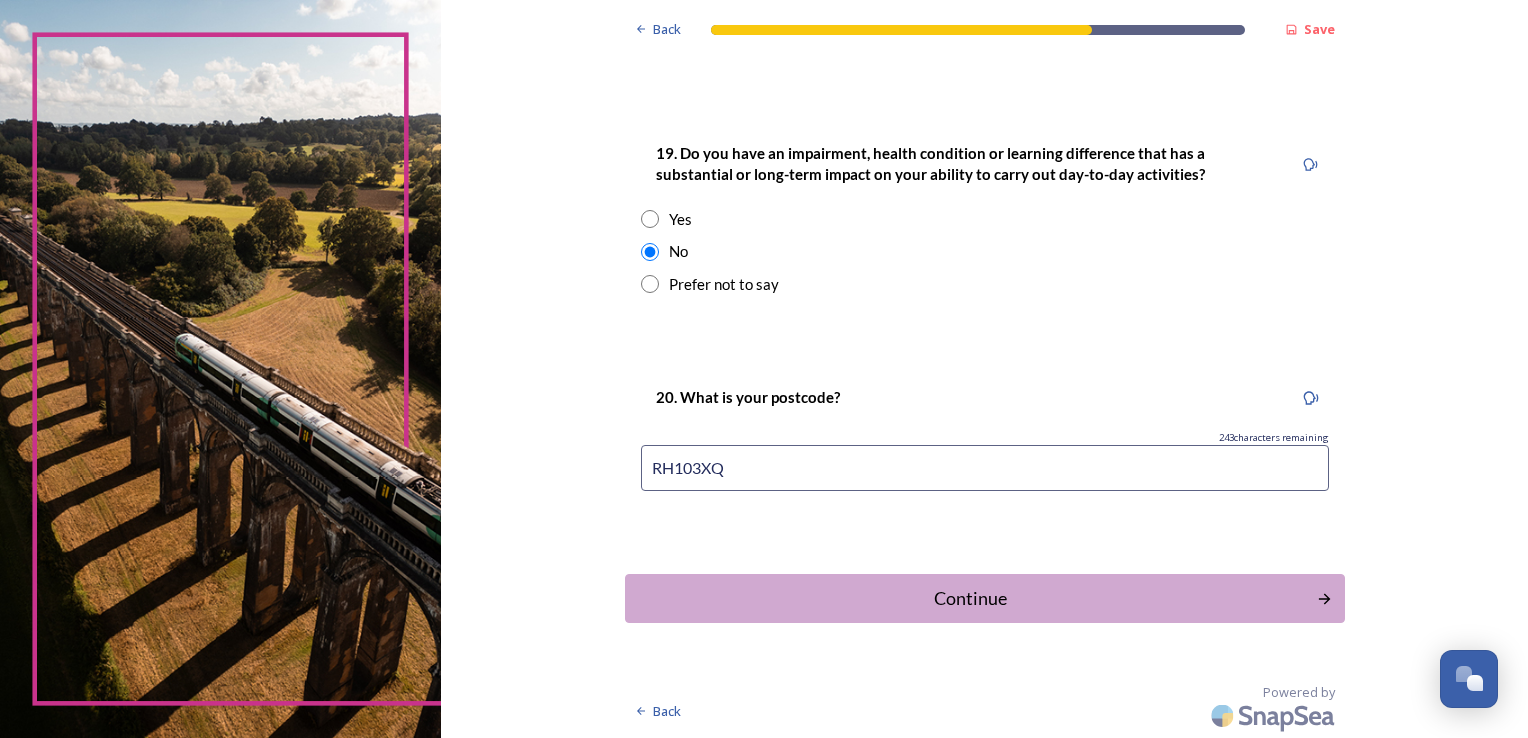 scroll, scrollTop: 0, scrollLeft: 0, axis: both 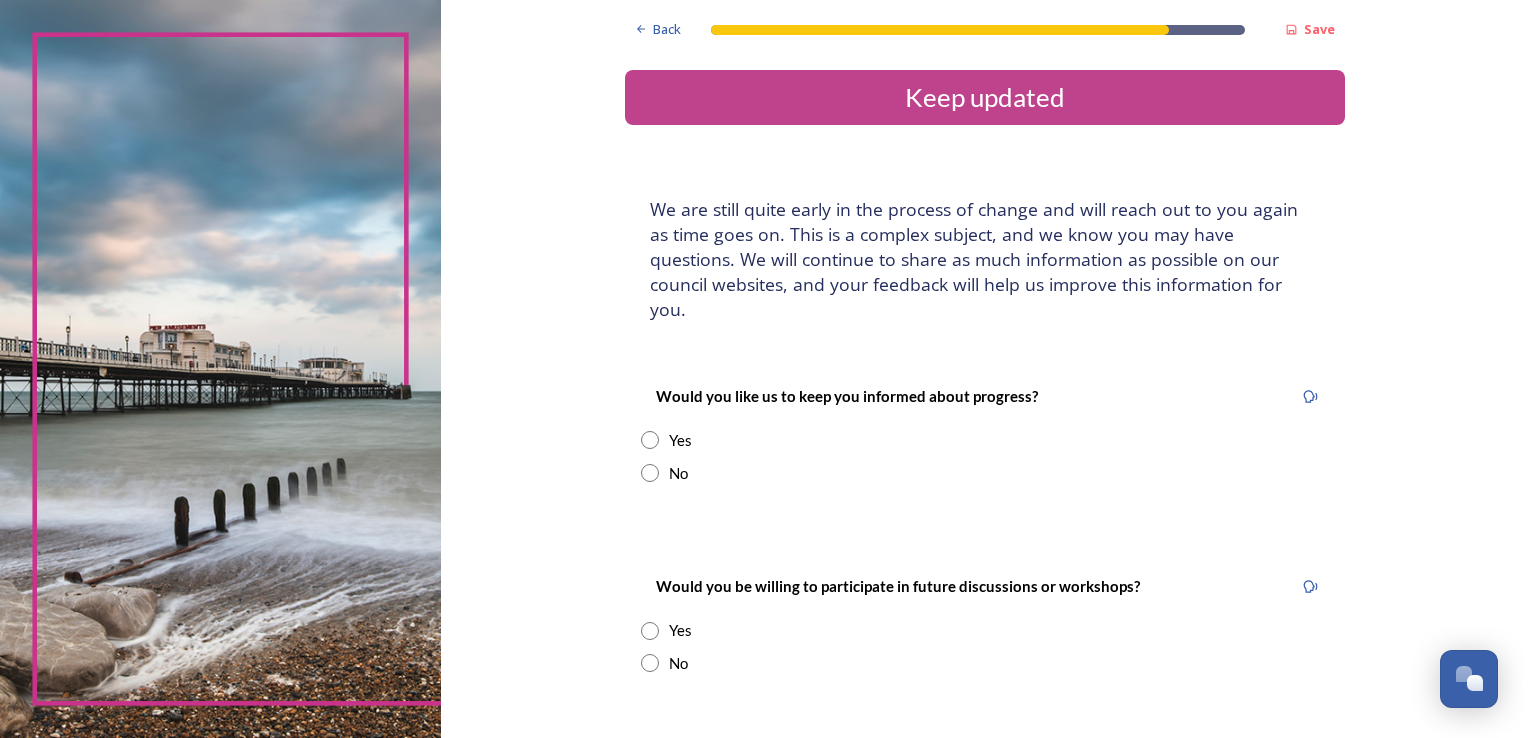 click at bounding box center (650, 440) 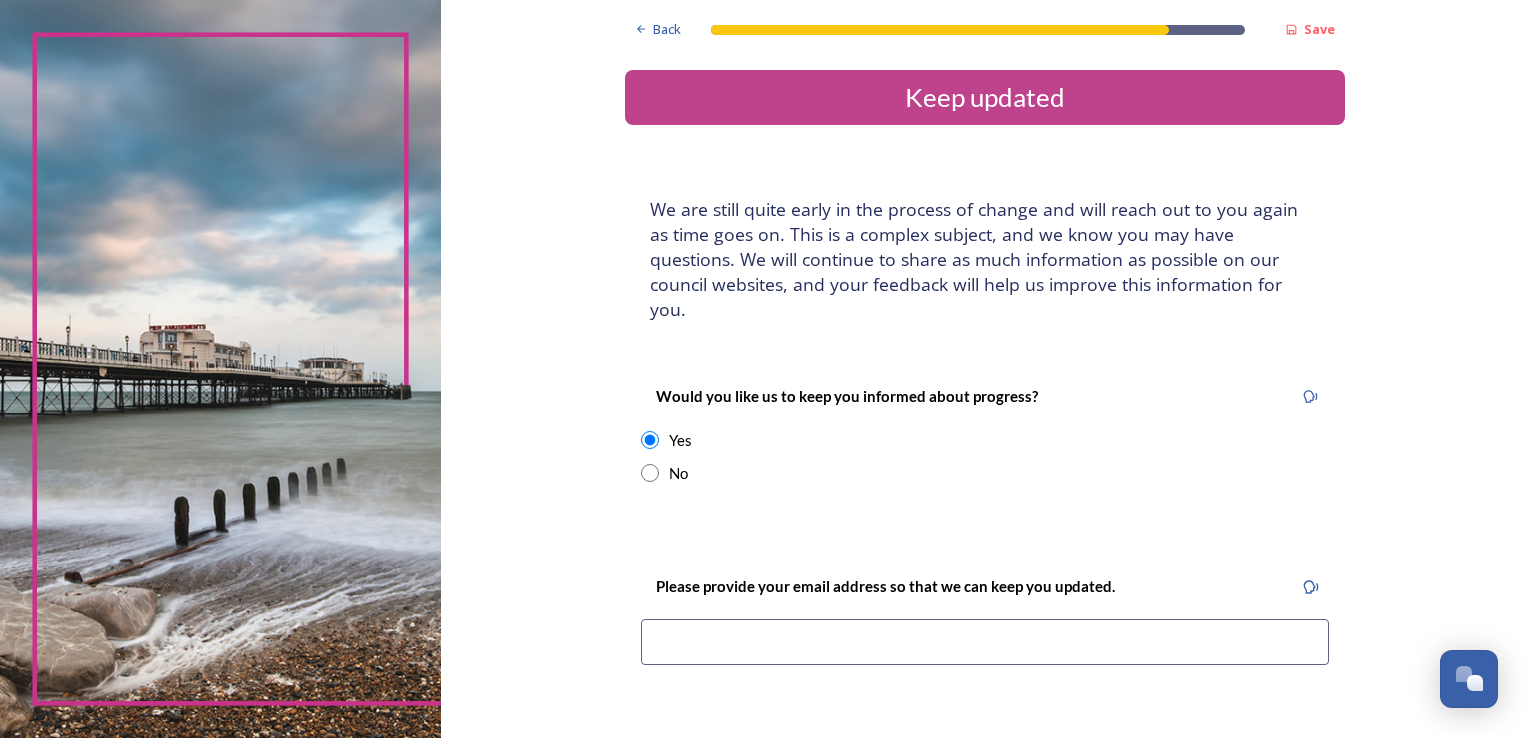 click at bounding box center (985, 642) 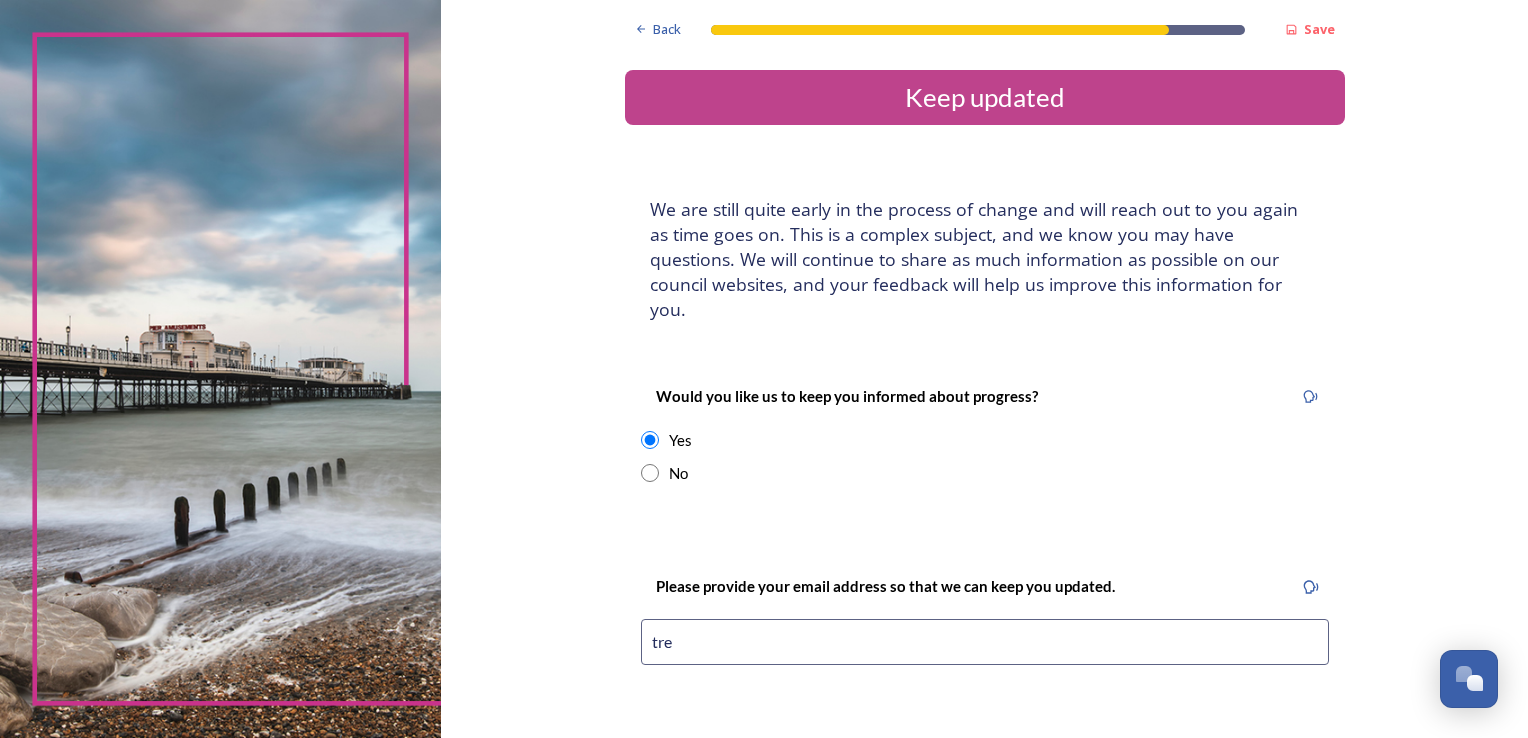 click on "Back Save Keep updated We are still quite early in the process of change and will reach out to you again as time goes on. This is a complex subject, and we know you may have questions. We will continue to share as much information as possible on our council websites, and your feedback will help us improve this information for you. Would you like us to keep you informed about progress? Yes No Please provide your email address so that we can keep you updated. tre We will share these details with your local council/s and West Sussex County Council to provide information about Local Government Reorganisation. You can find more information about how this information will be handled  here Would you be willing to participate in future discussions or workshops? Yes No Submit your survey responses   Back Powered by" at bounding box center (985, 618) 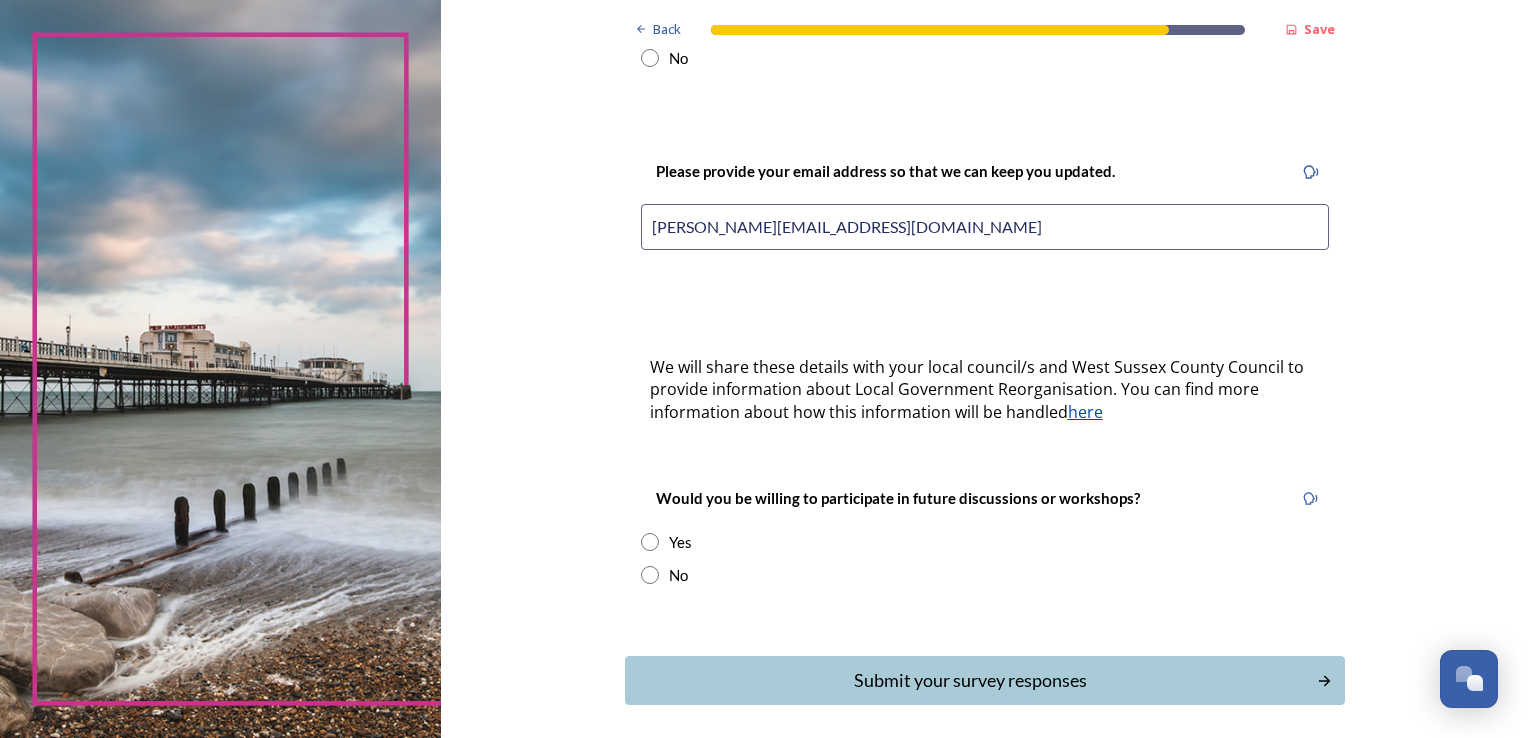 scroll, scrollTop: 472, scrollLeft: 0, axis: vertical 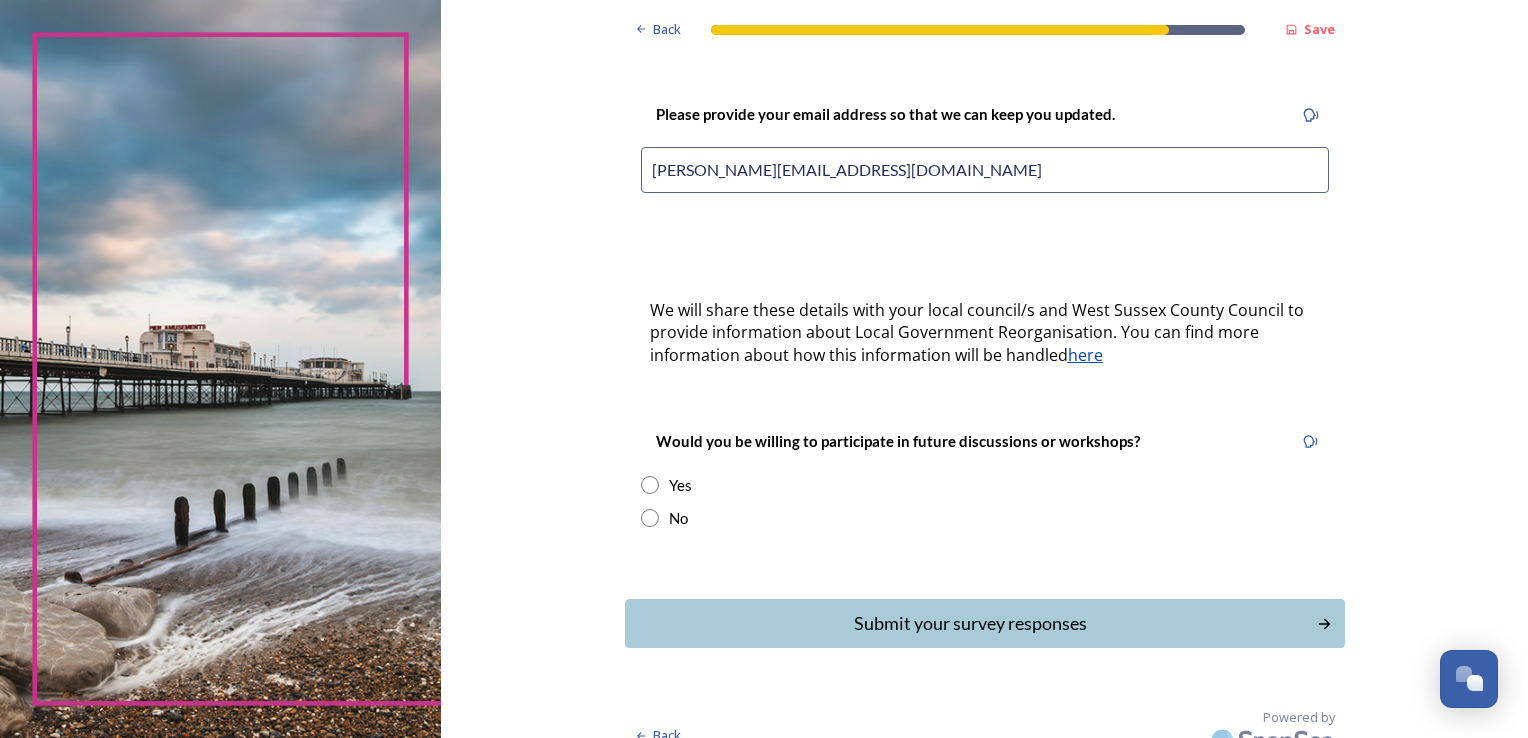 click at bounding box center [650, 485] 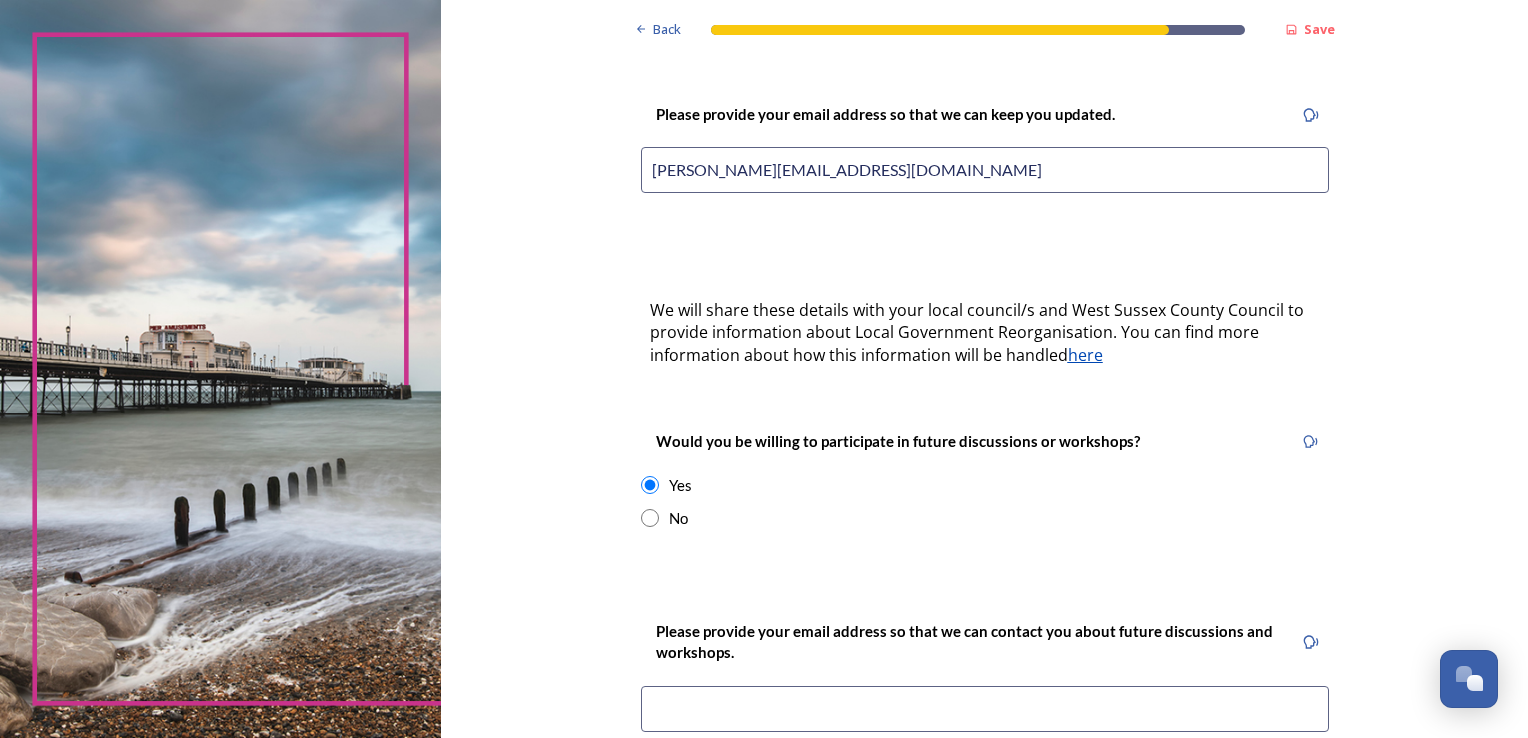 click at bounding box center (985, 709) 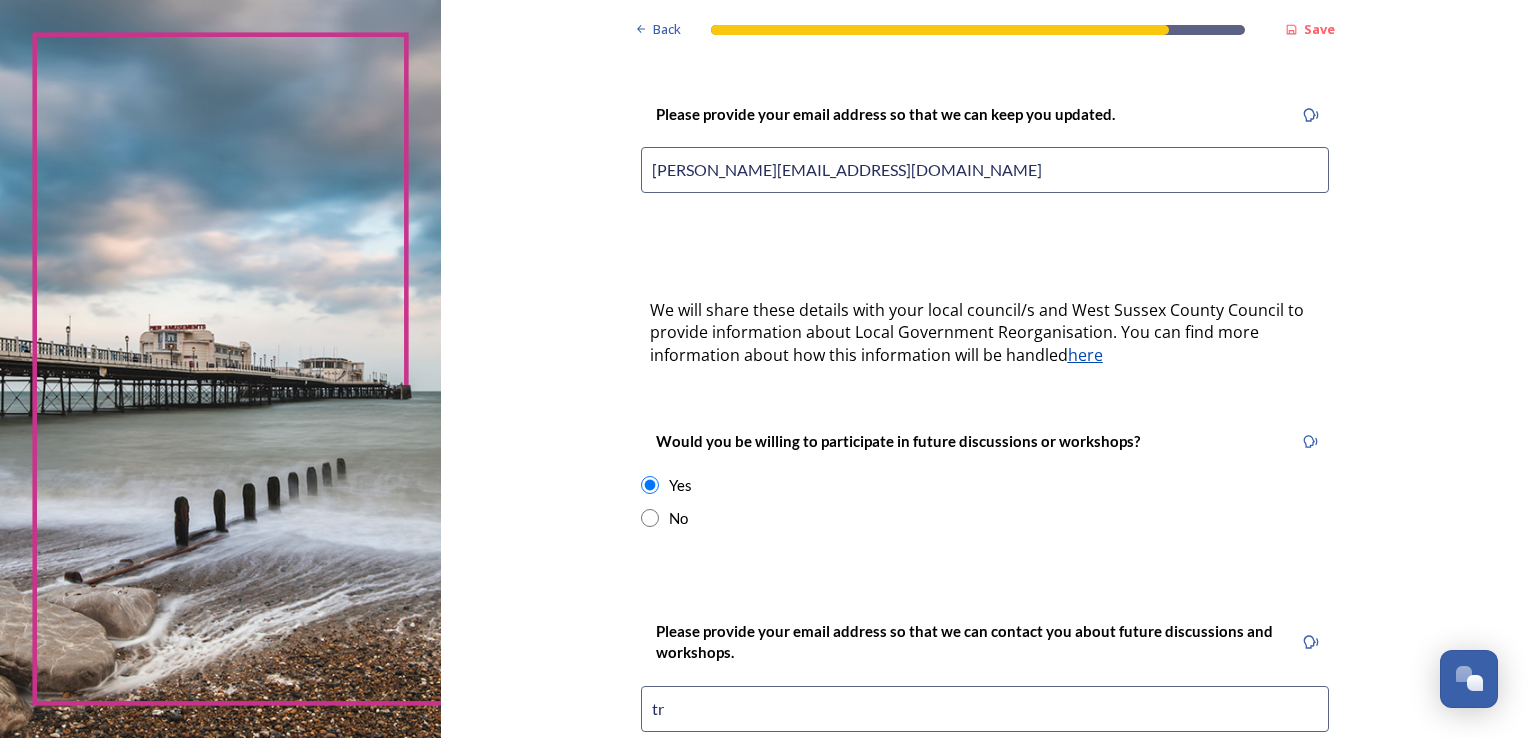 type on "[PERSON_NAME][EMAIL_ADDRESS][DOMAIN_NAME]" 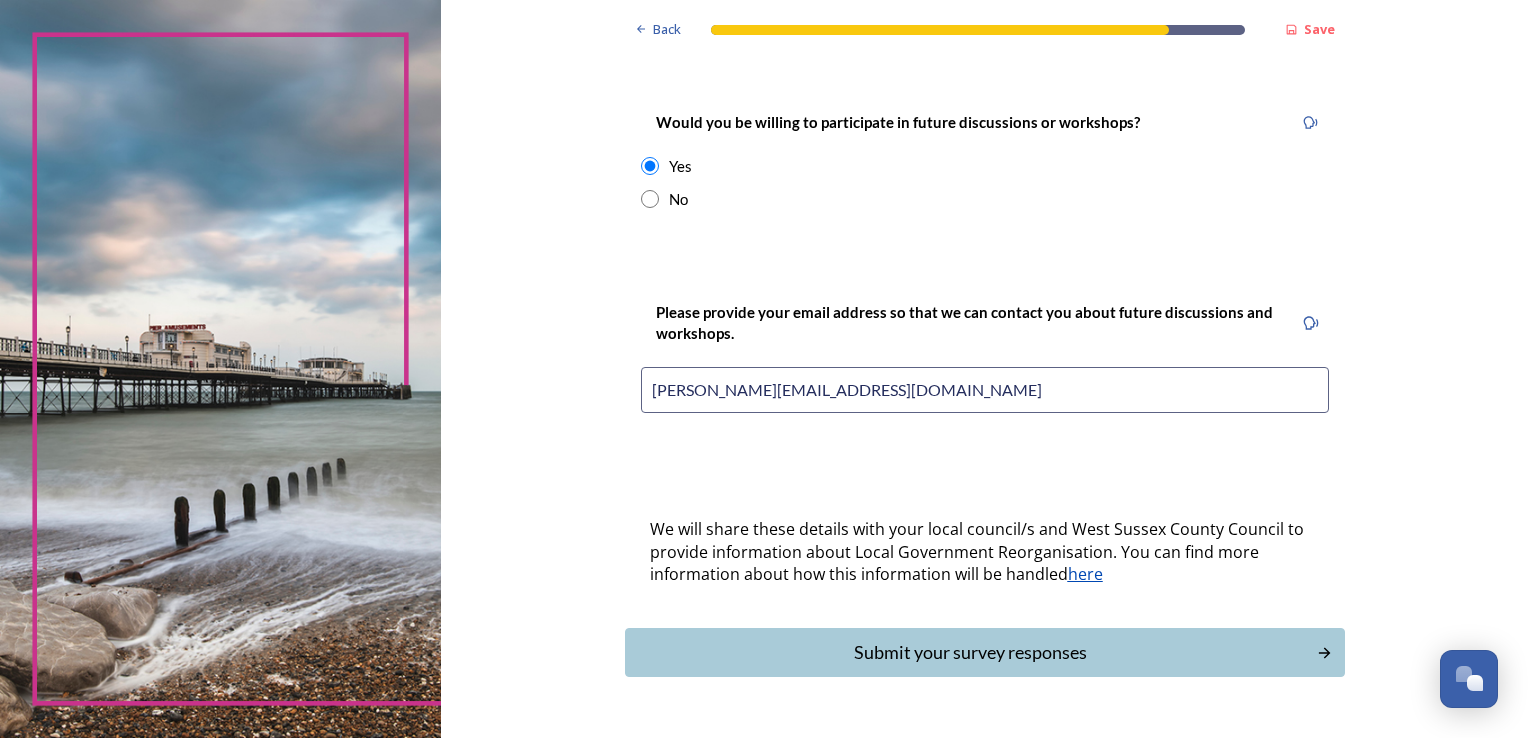 scroll, scrollTop: 819, scrollLeft: 0, axis: vertical 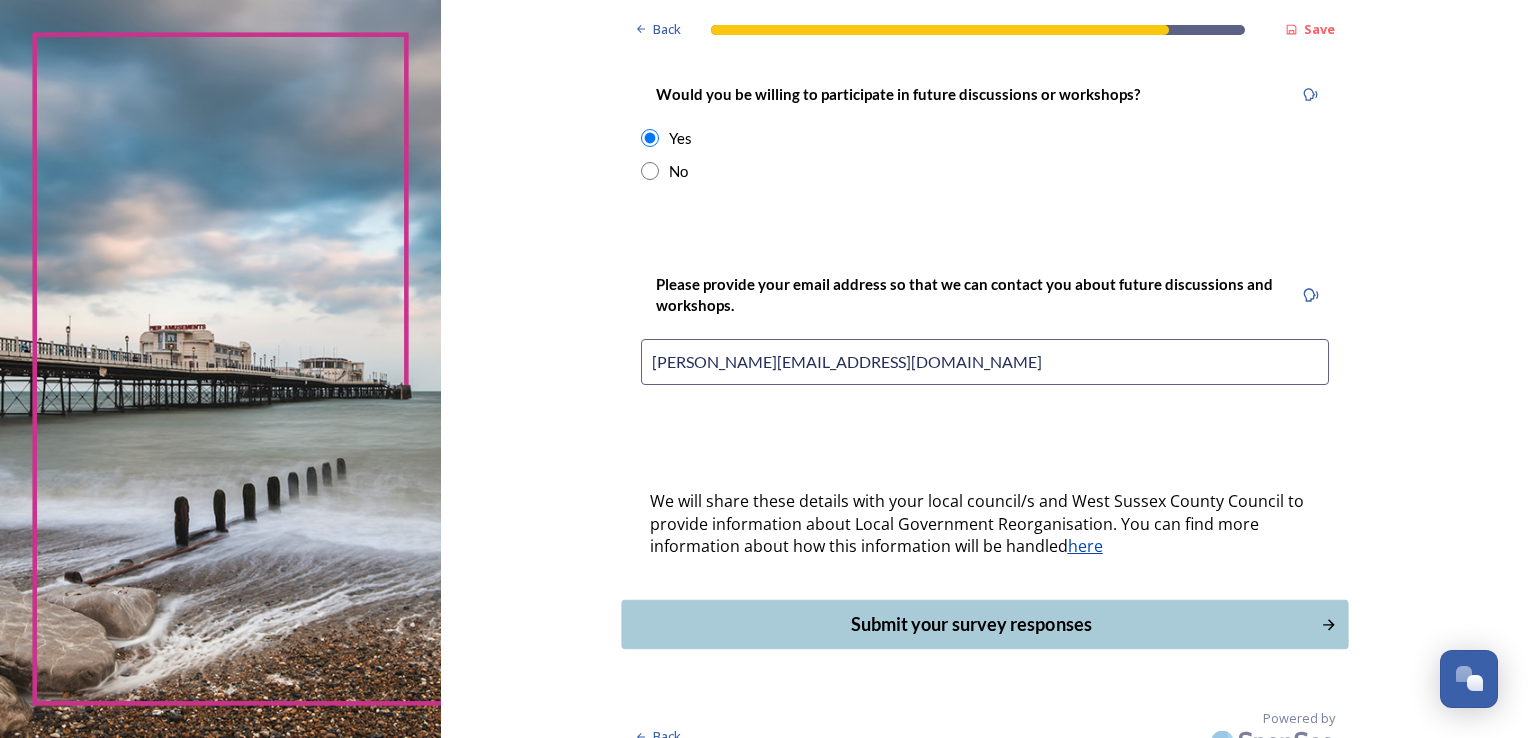 click on "Submit your survey responses" at bounding box center (970, 624) 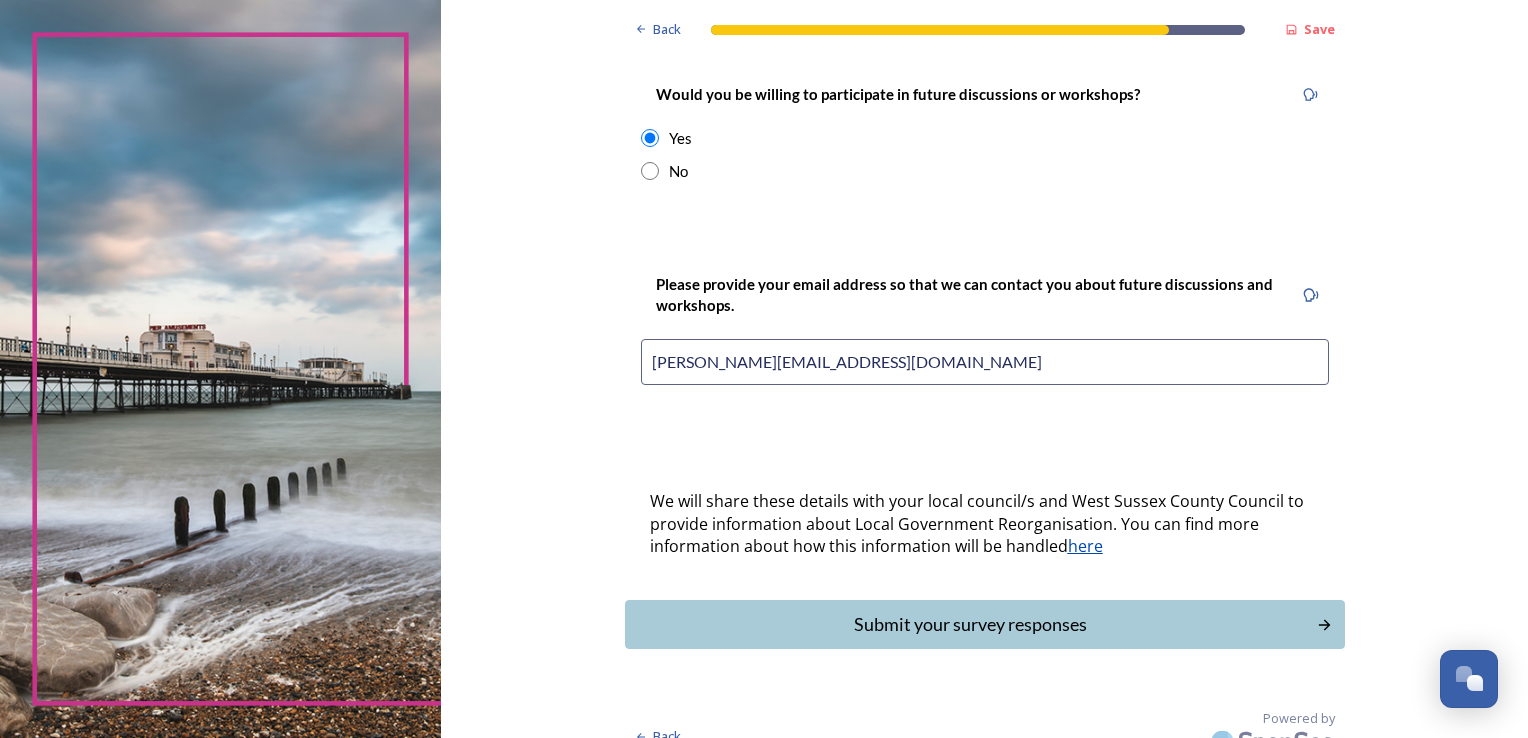 scroll, scrollTop: 0, scrollLeft: 0, axis: both 